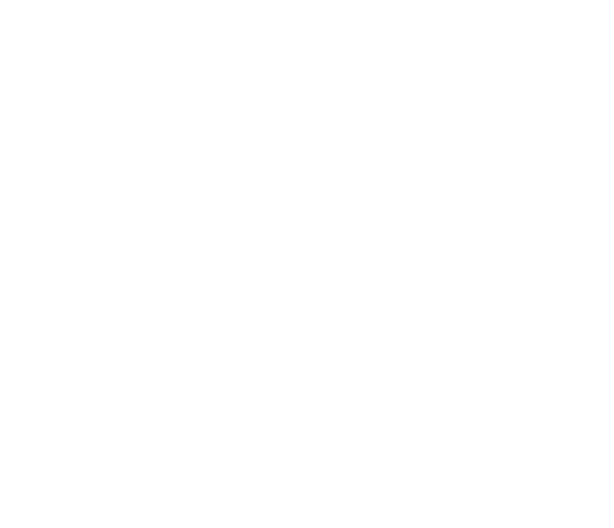 scroll, scrollTop: 0, scrollLeft: 0, axis: both 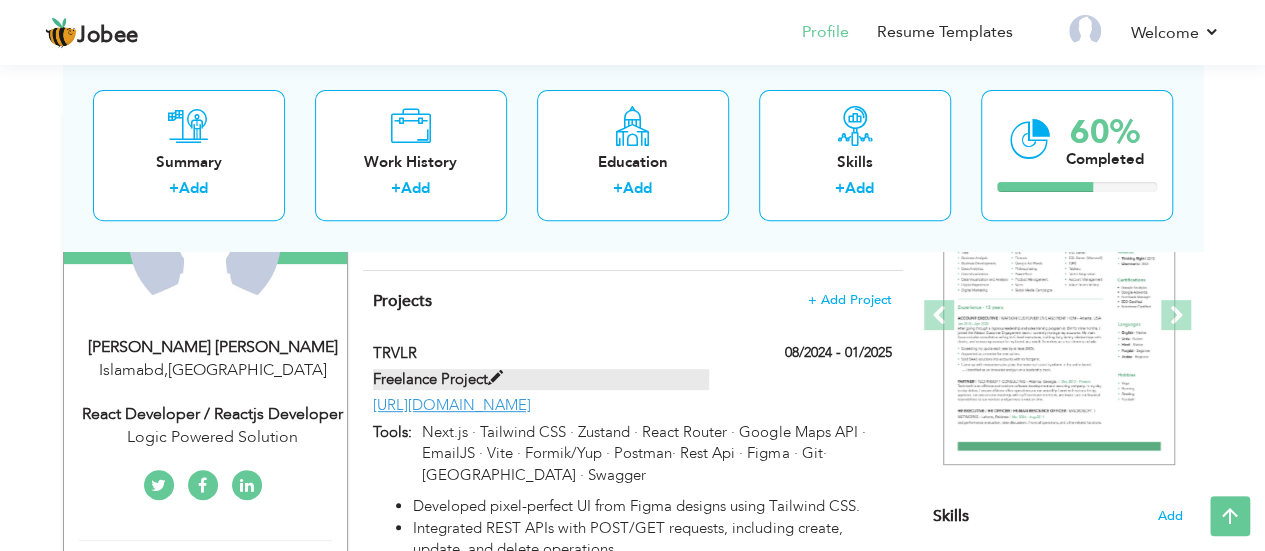 click at bounding box center [495, 378] 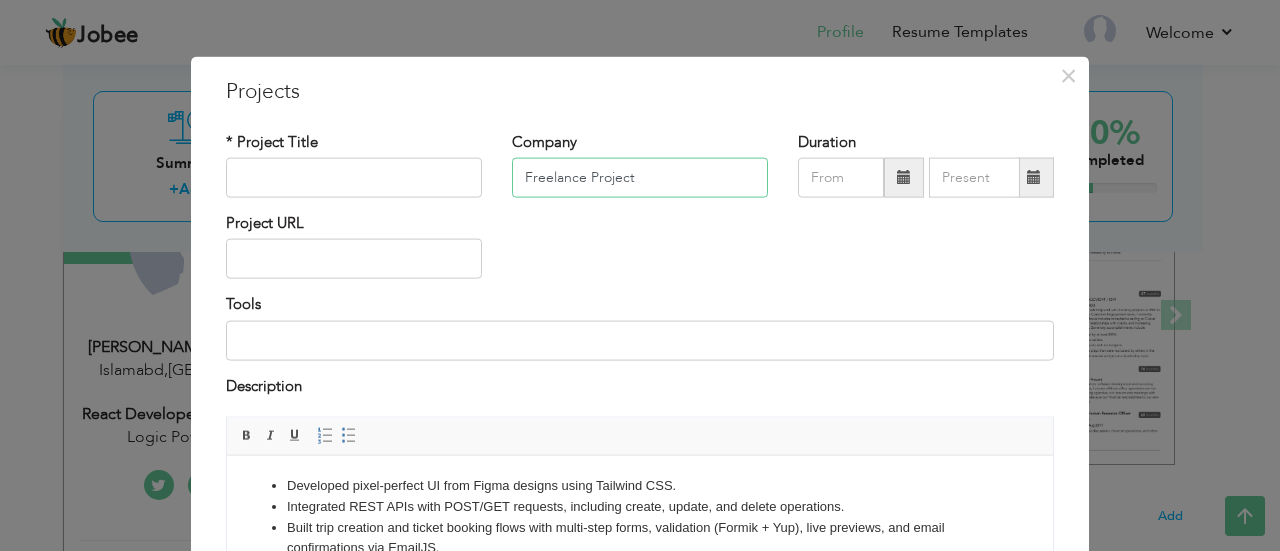 click on "Freelance Project" at bounding box center [640, 178] 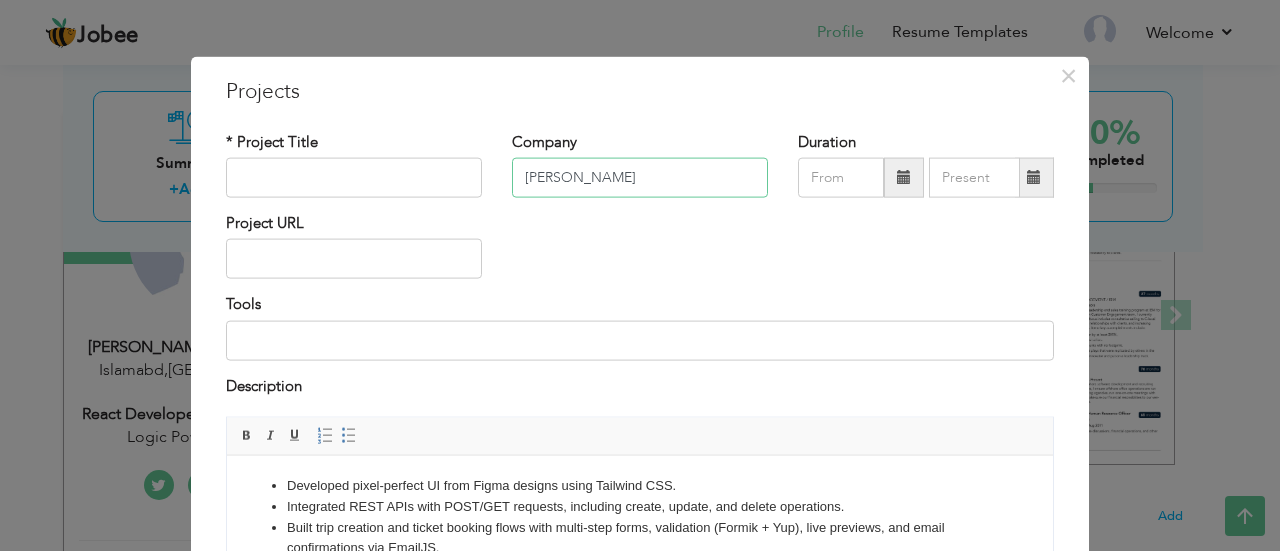 type on "[PERSON_NAME]" 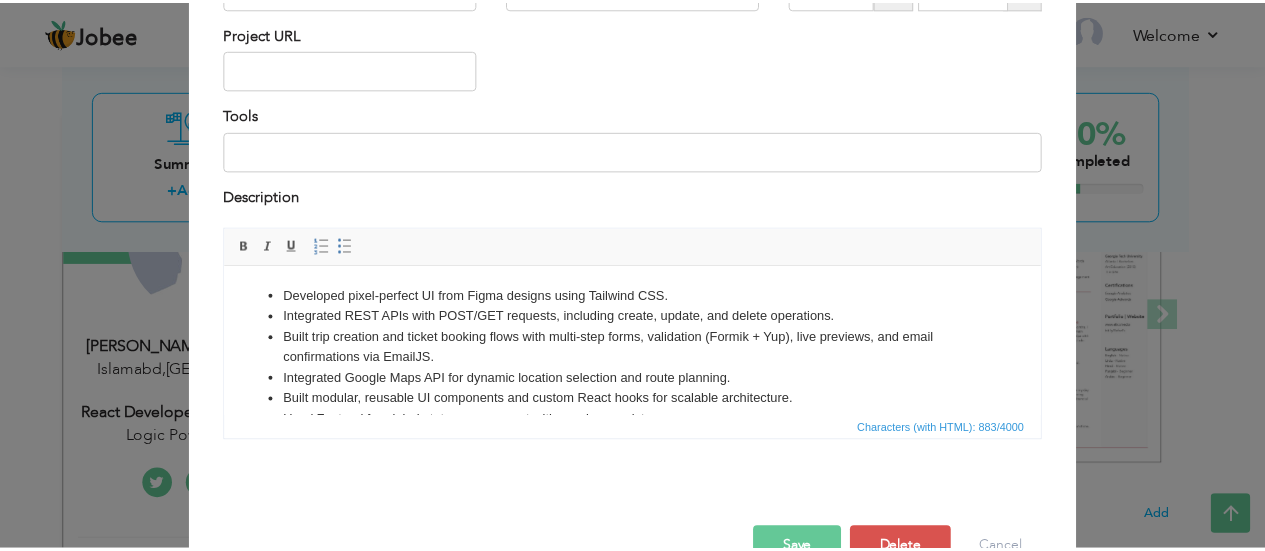 scroll, scrollTop: 240, scrollLeft: 0, axis: vertical 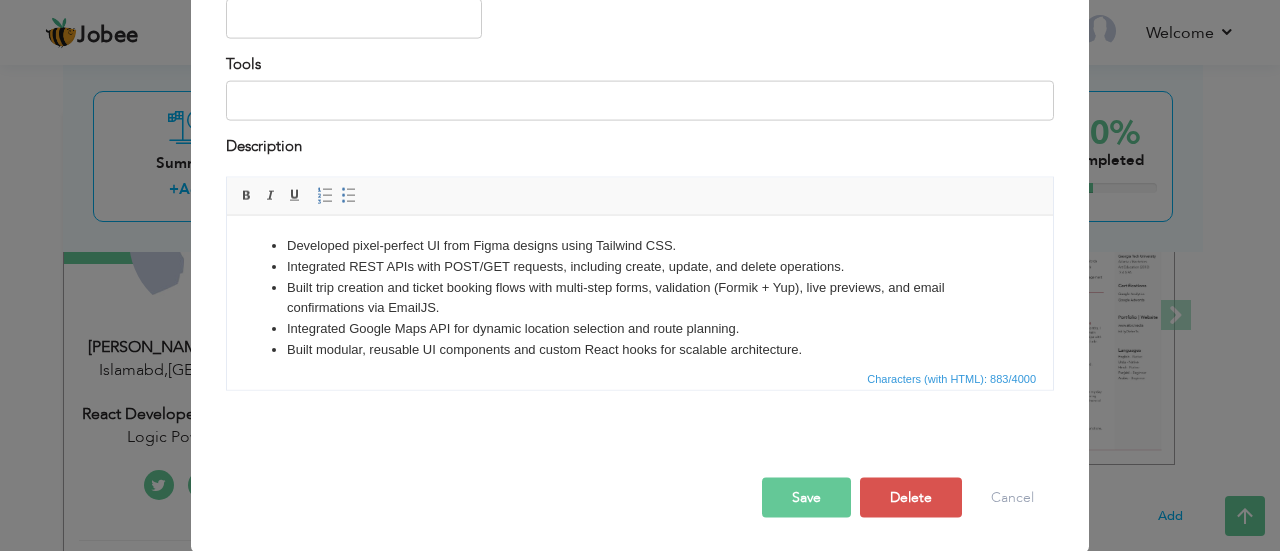 click on "Save" at bounding box center (806, 498) 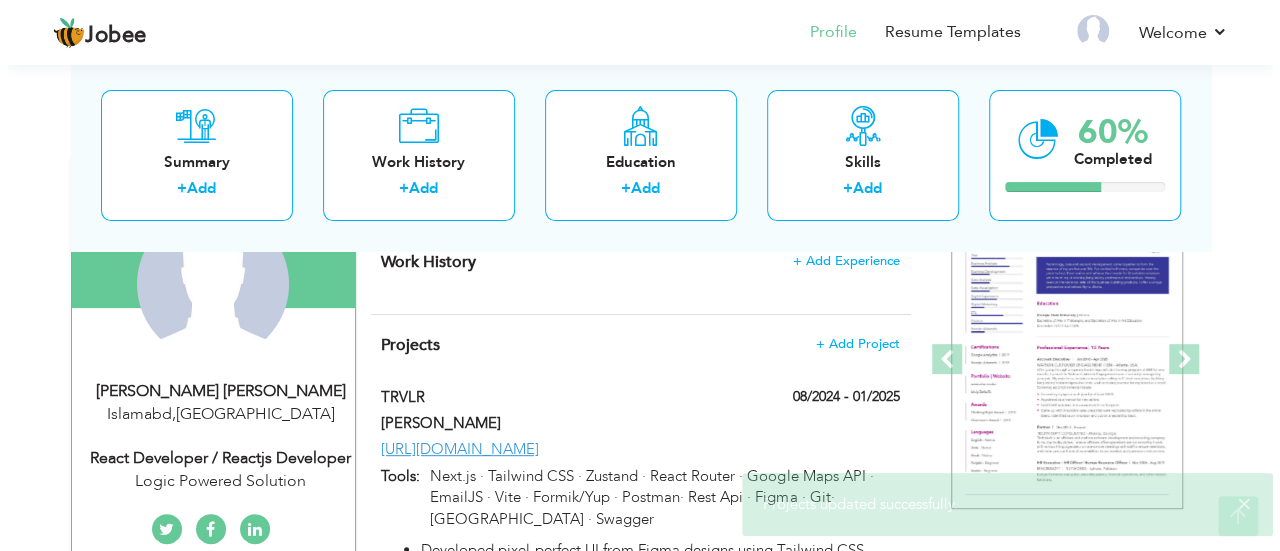scroll, scrollTop: 230, scrollLeft: 0, axis: vertical 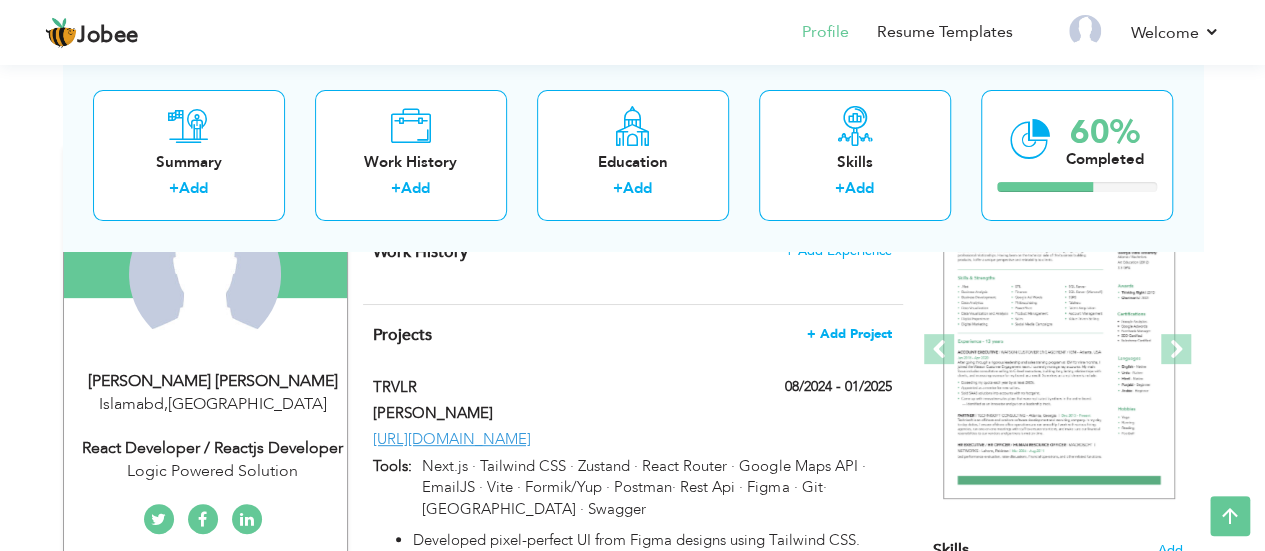click on "+ Add Project" at bounding box center (849, 334) 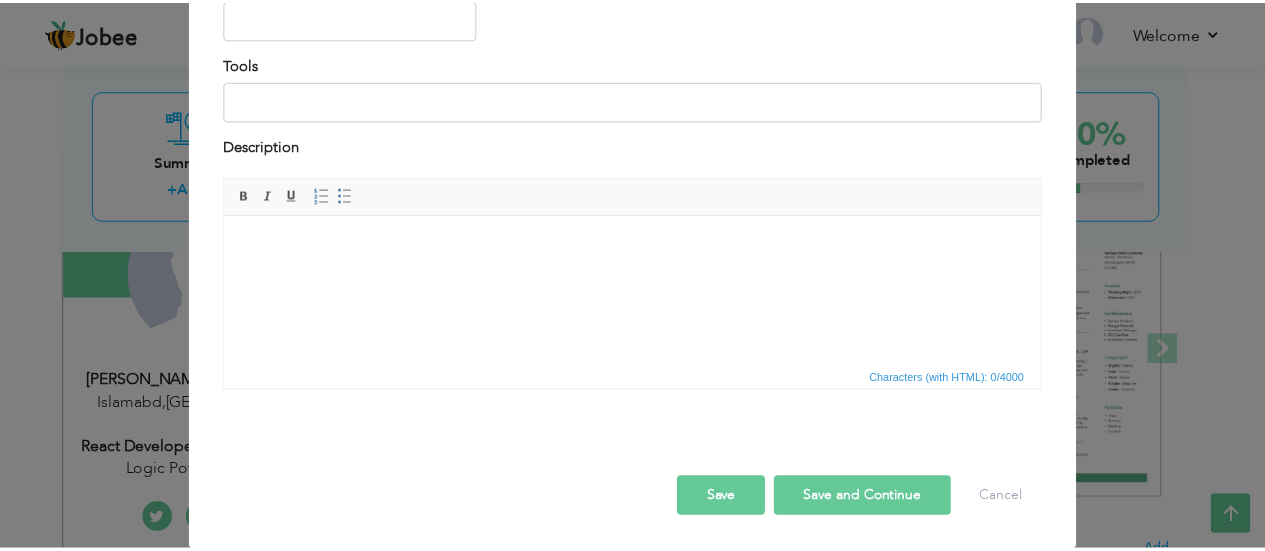 scroll, scrollTop: 0, scrollLeft: 0, axis: both 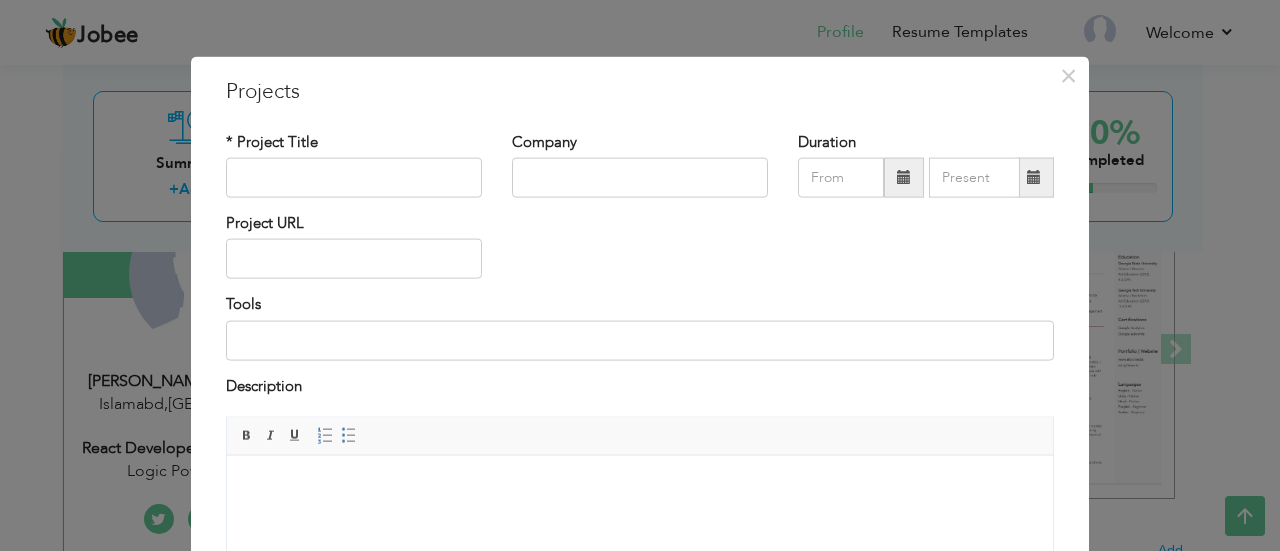click on "×
Projects
* Project Title
Company
Duration Project URL Tools Description" at bounding box center [640, 275] 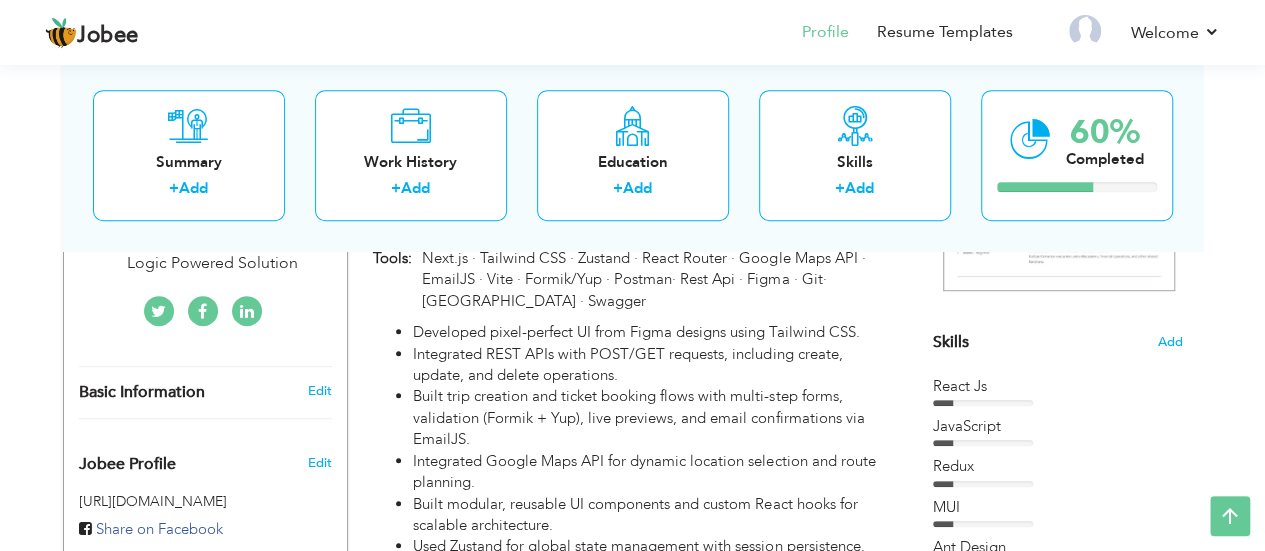 scroll, scrollTop: 0, scrollLeft: 0, axis: both 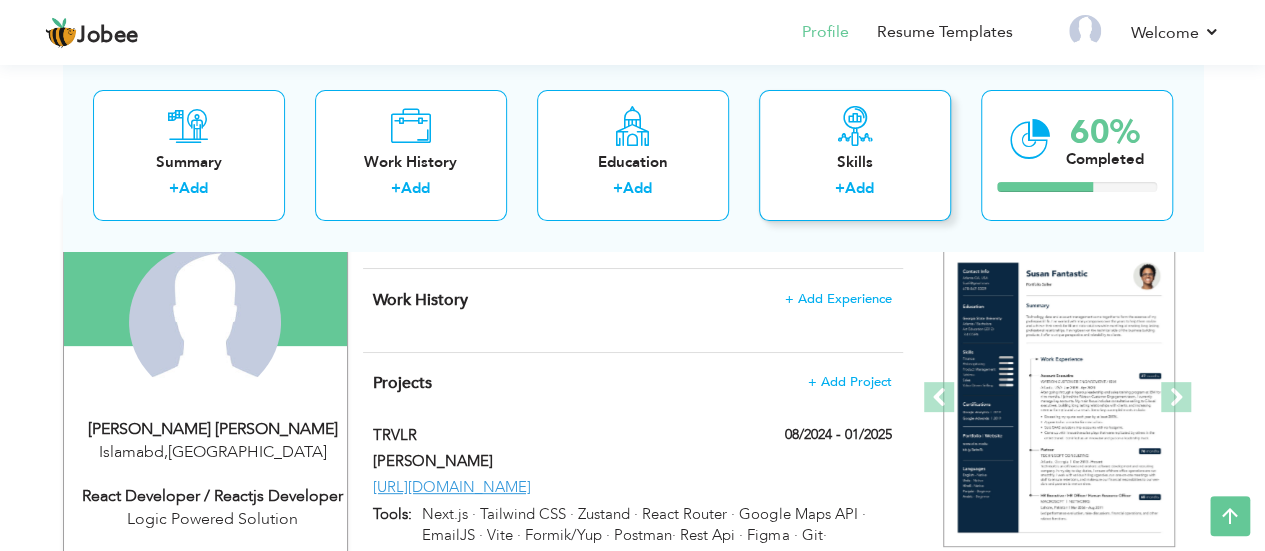 click on "+" at bounding box center [840, 189] 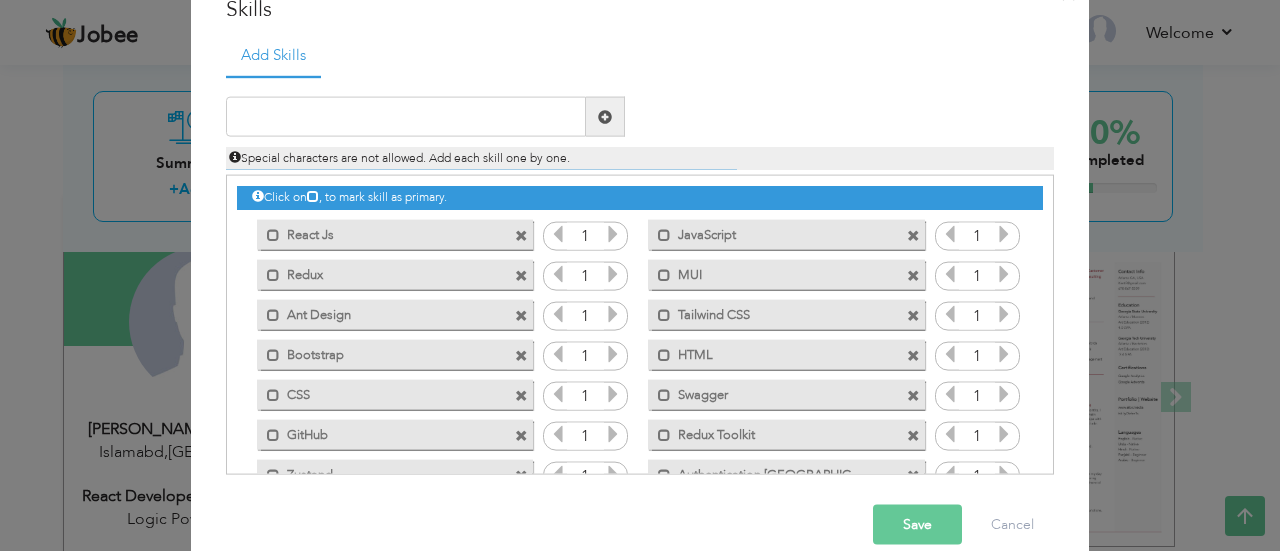 scroll, scrollTop: 110, scrollLeft: 0, axis: vertical 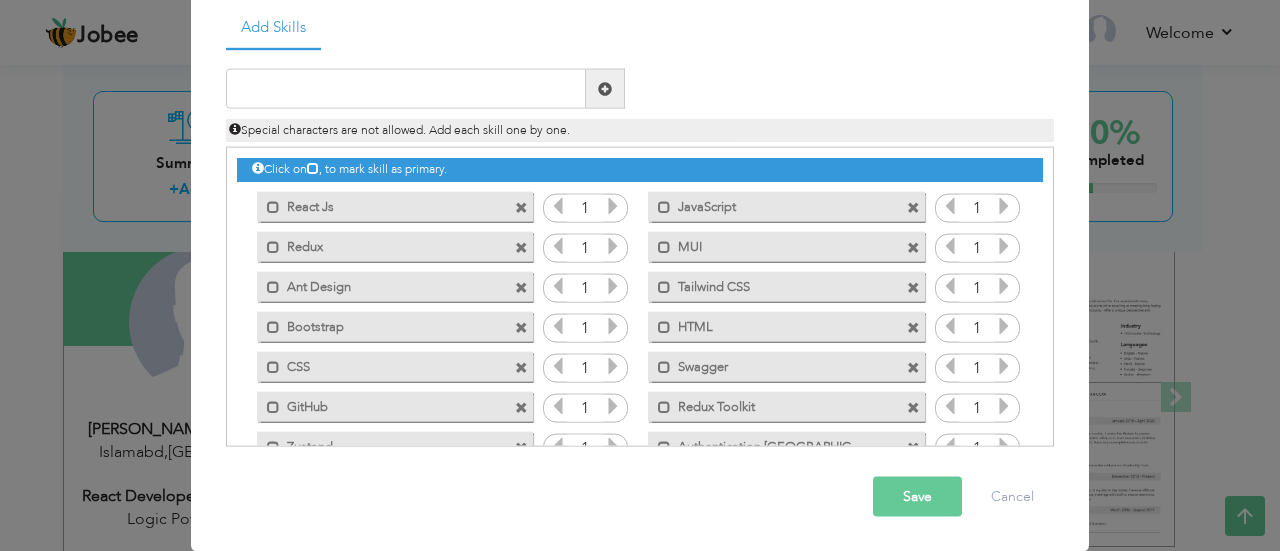 click at bounding box center [521, 287] 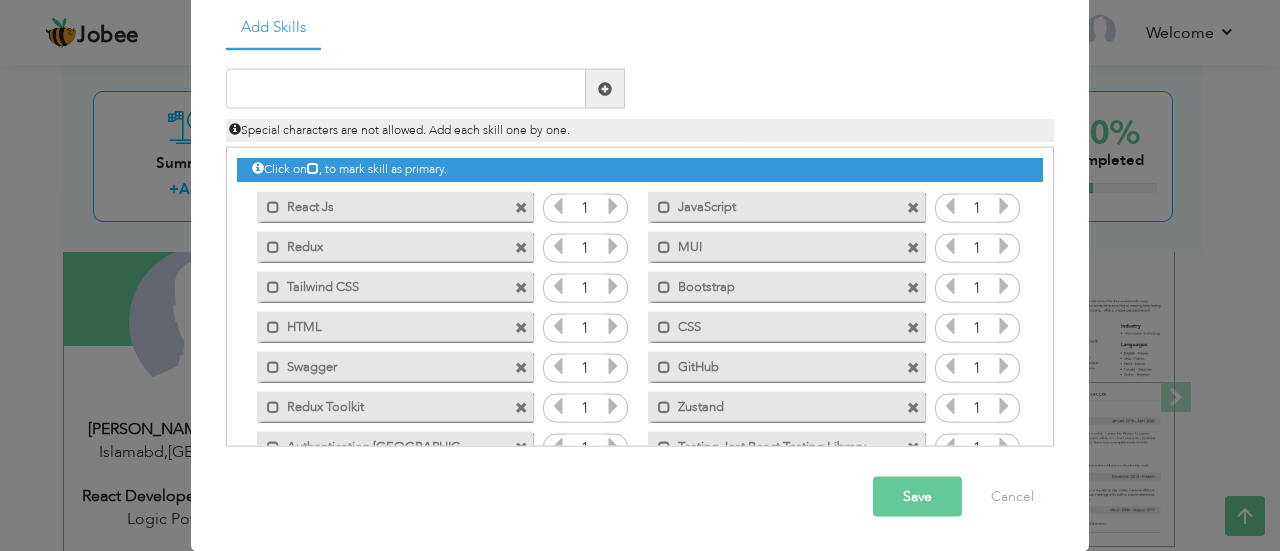 drag, startPoint x: 1039, startPoint y: 215, endPoint x: 1042, endPoint y: 325, distance: 110.0409 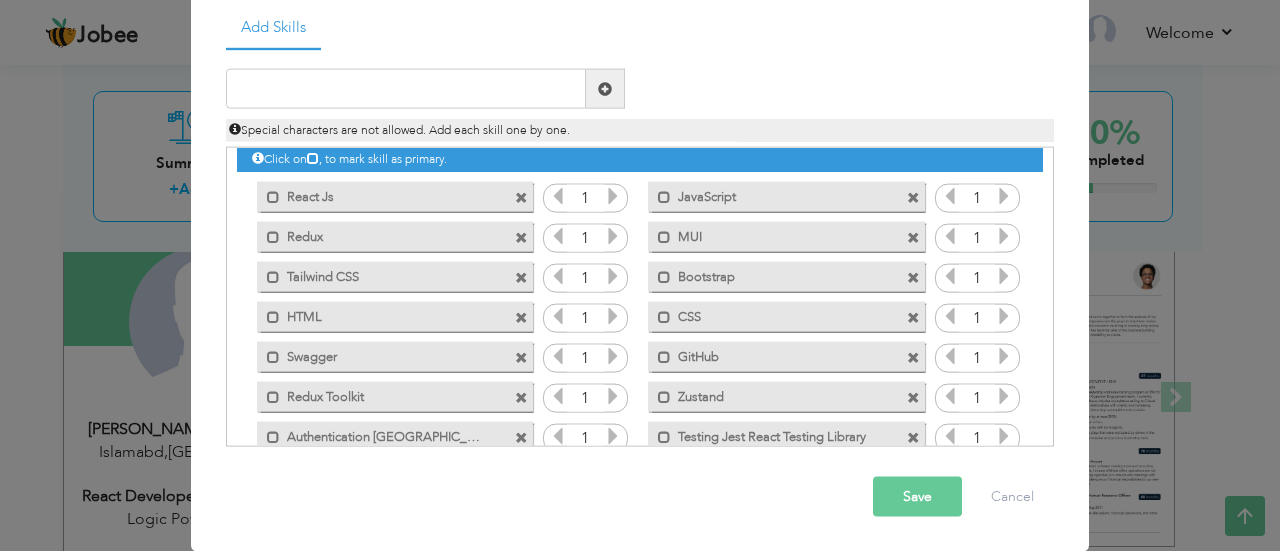 scroll, scrollTop: 0, scrollLeft: 0, axis: both 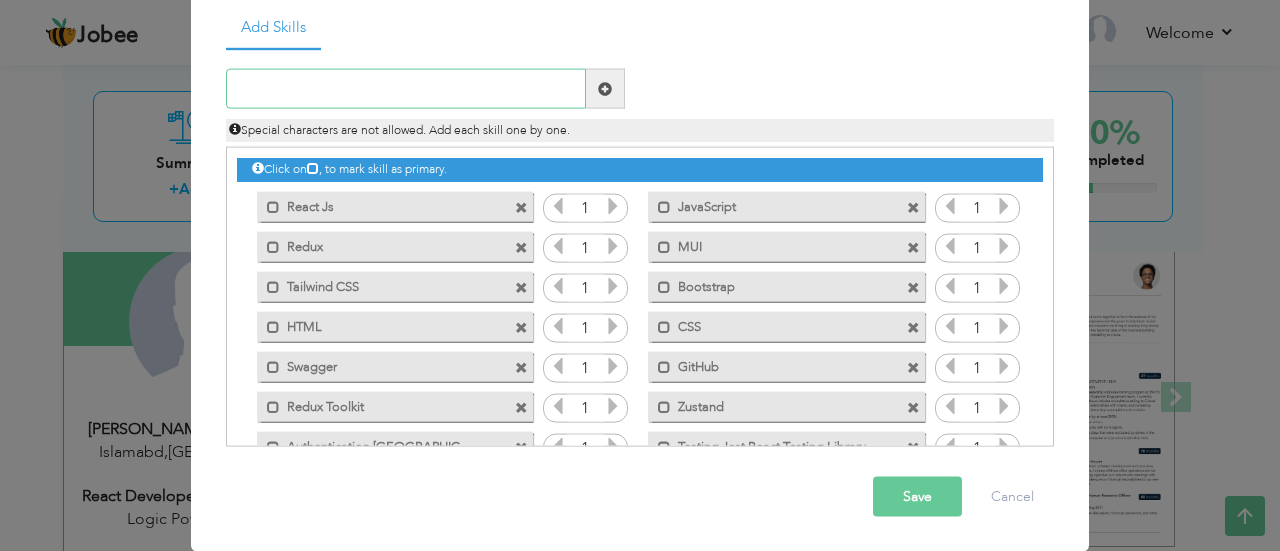 click at bounding box center [406, 89] 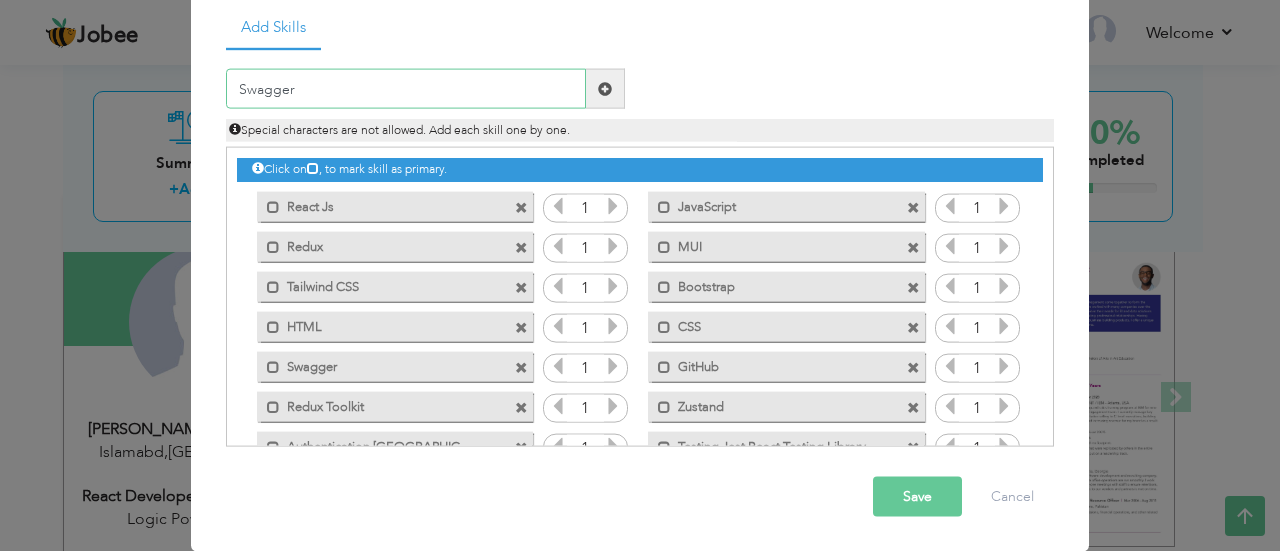 type on "Swagger" 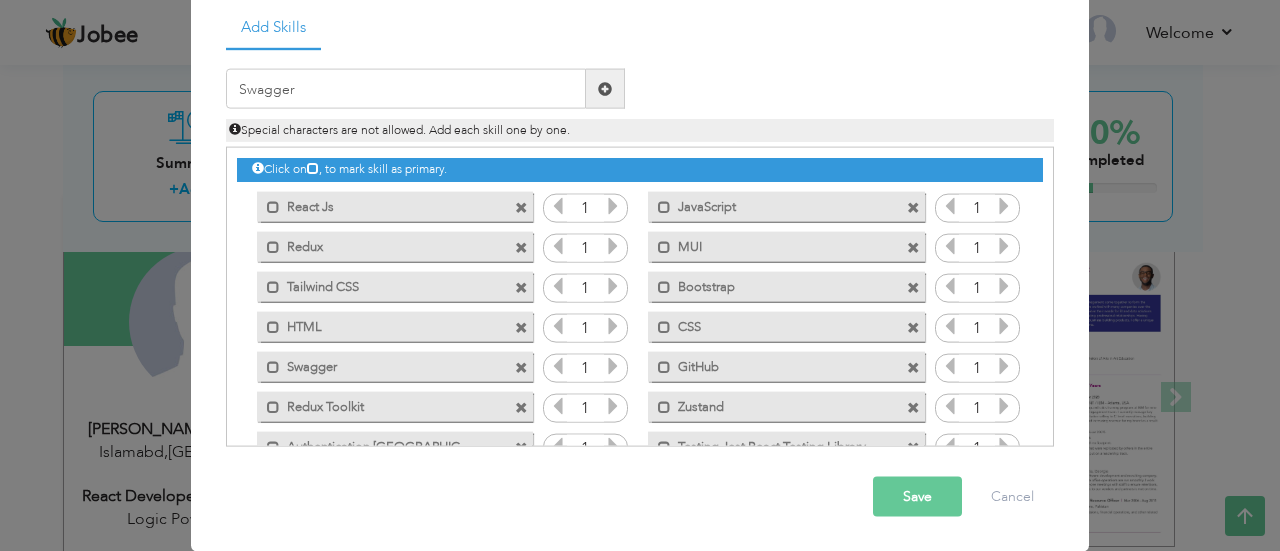 click at bounding box center [605, 88] 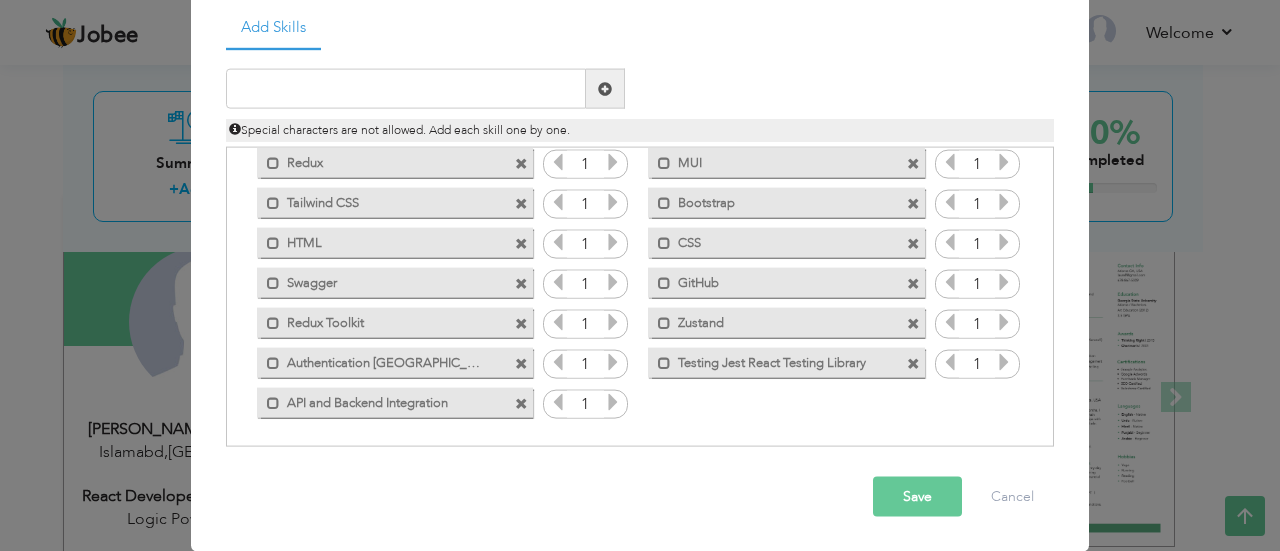 scroll, scrollTop: 0, scrollLeft: 0, axis: both 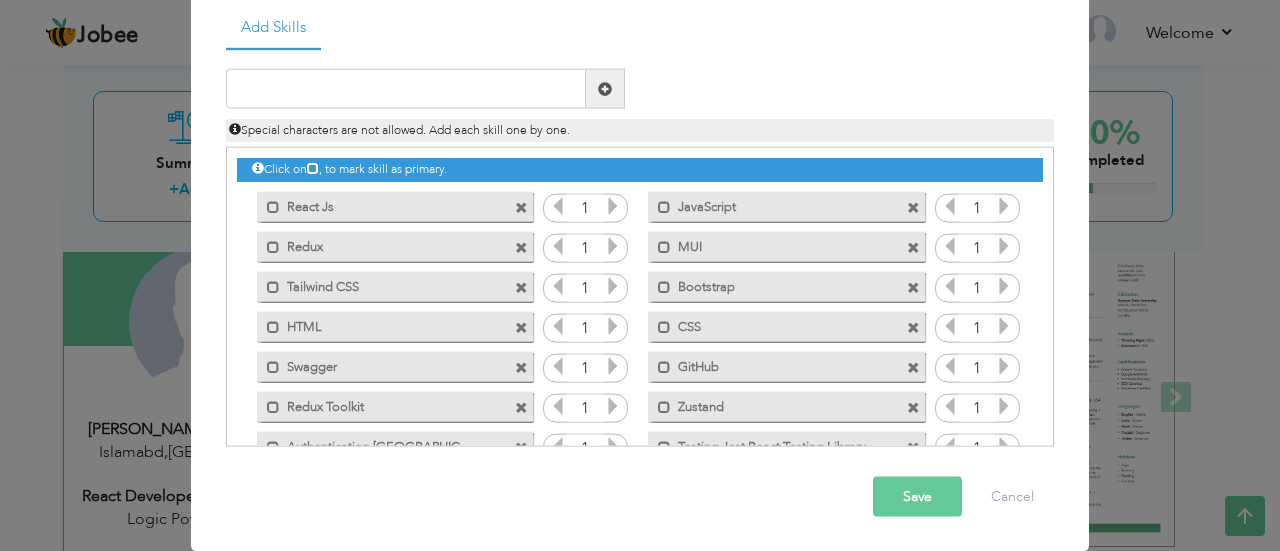 click on "Duplicate entry" at bounding box center [640, 248] 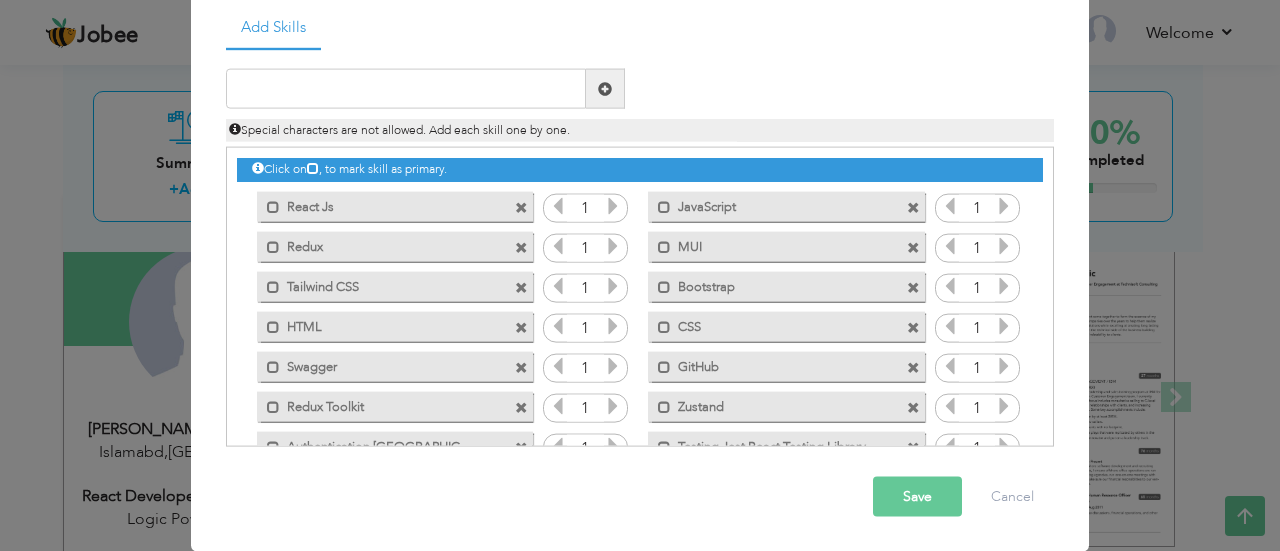drag, startPoint x: 1048, startPoint y: 280, endPoint x: 1029, endPoint y: 351, distance: 73.4983 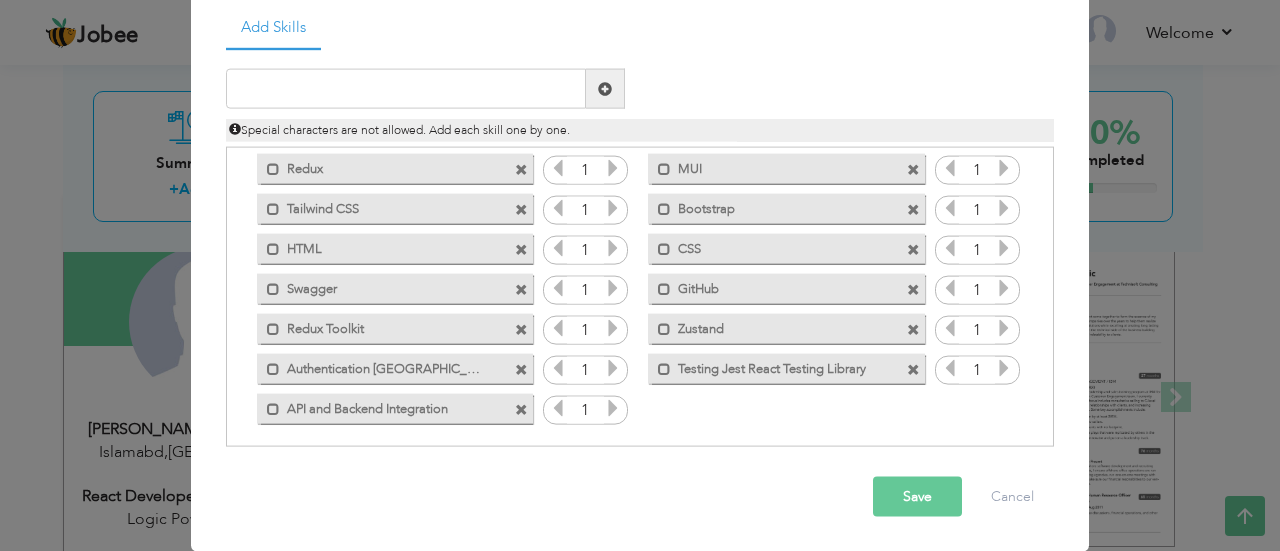 scroll, scrollTop: 83, scrollLeft: 0, axis: vertical 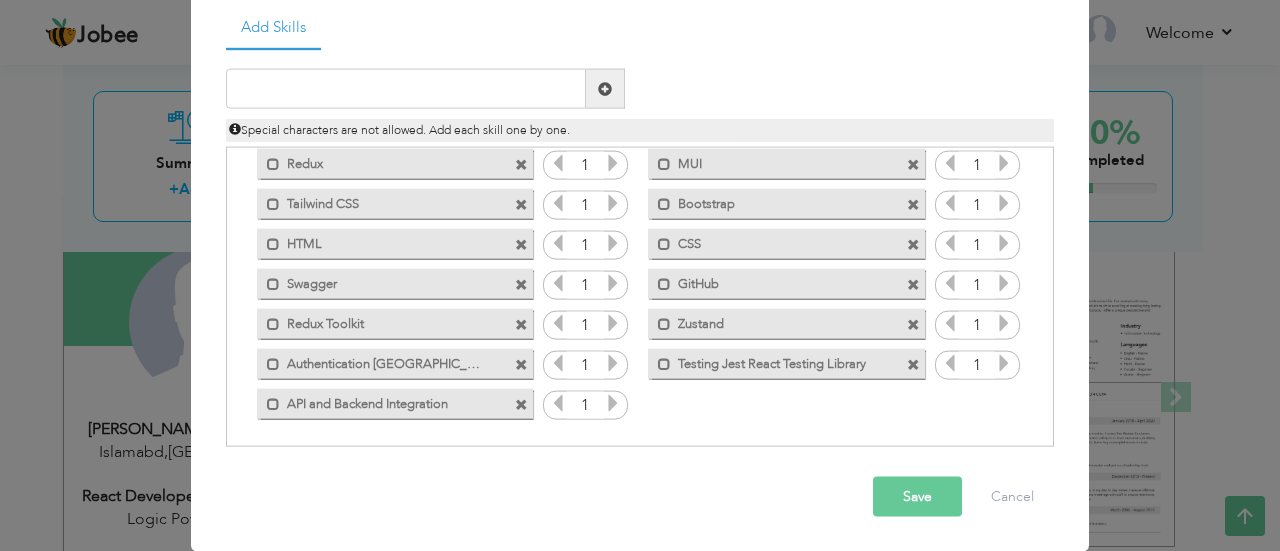 drag, startPoint x: 1054, startPoint y: 423, endPoint x: 1059, endPoint y: 381, distance: 42.296574 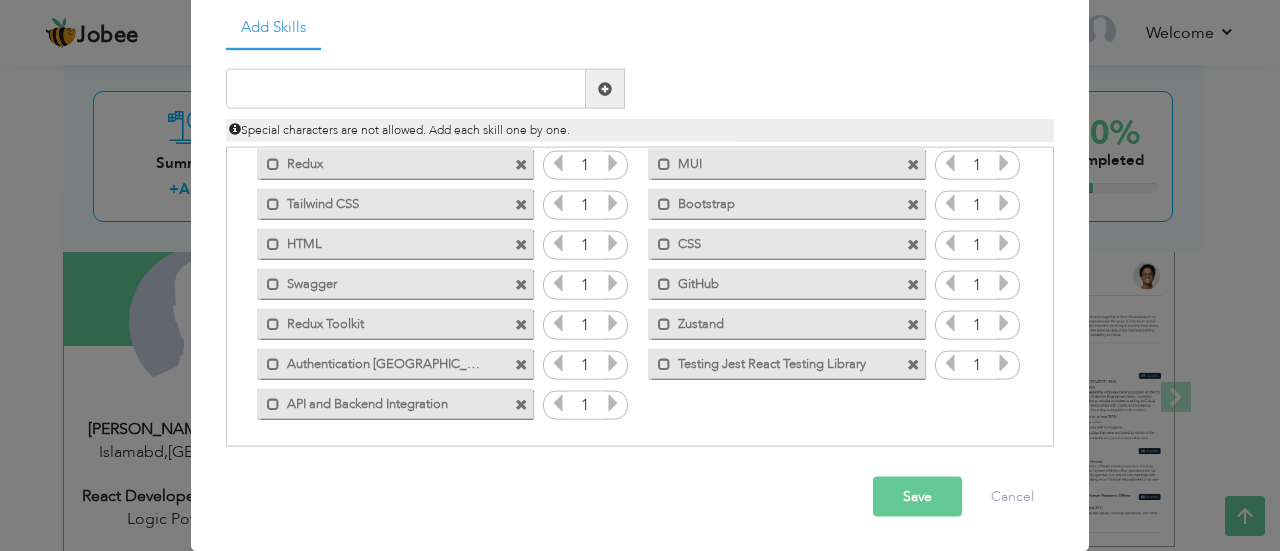 click on "Click on  , to mark skill as primary." at bounding box center (640, 297) 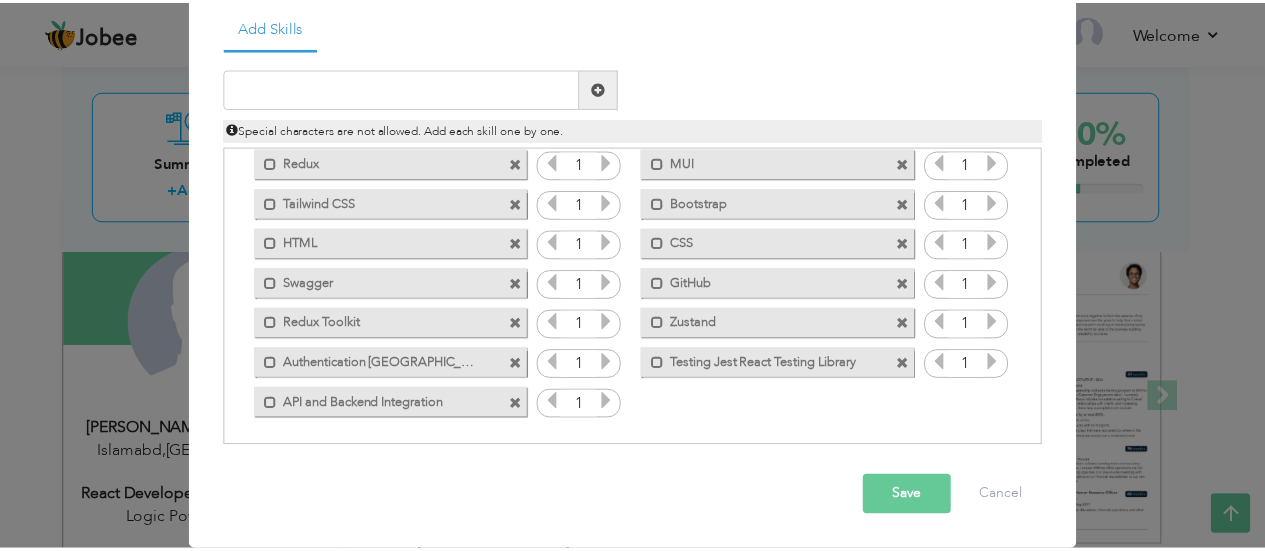 scroll, scrollTop: 0, scrollLeft: 0, axis: both 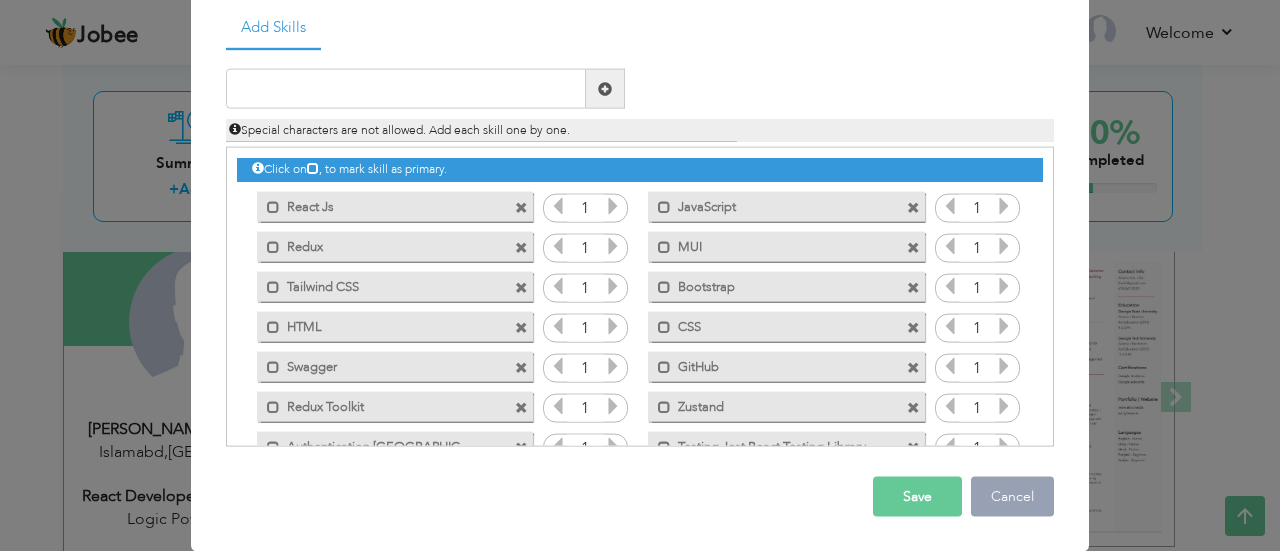 click on "Cancel" at bounding box center (1012, 497) 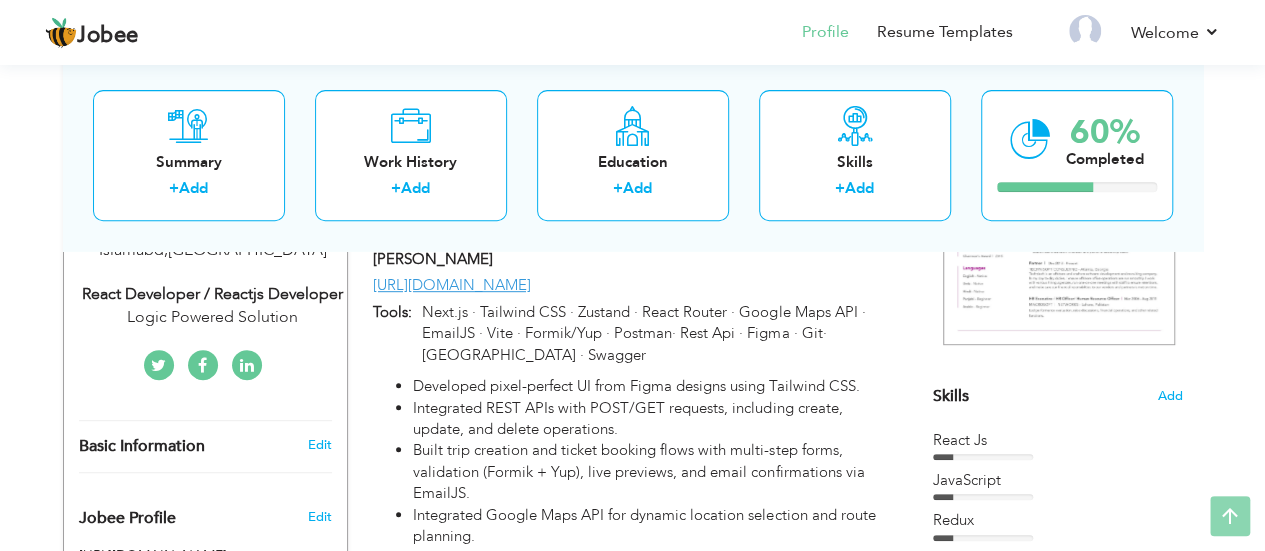 scroll, scrollTop: 287, scrollLeft: 0, axis: vertical 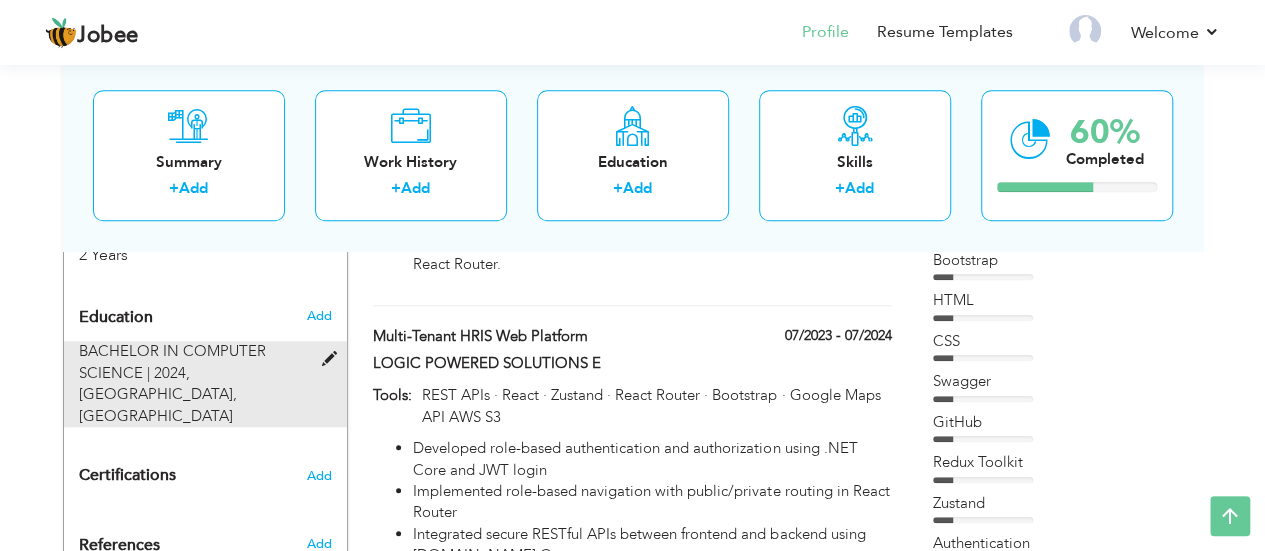 click at bounding box center [333, 359] 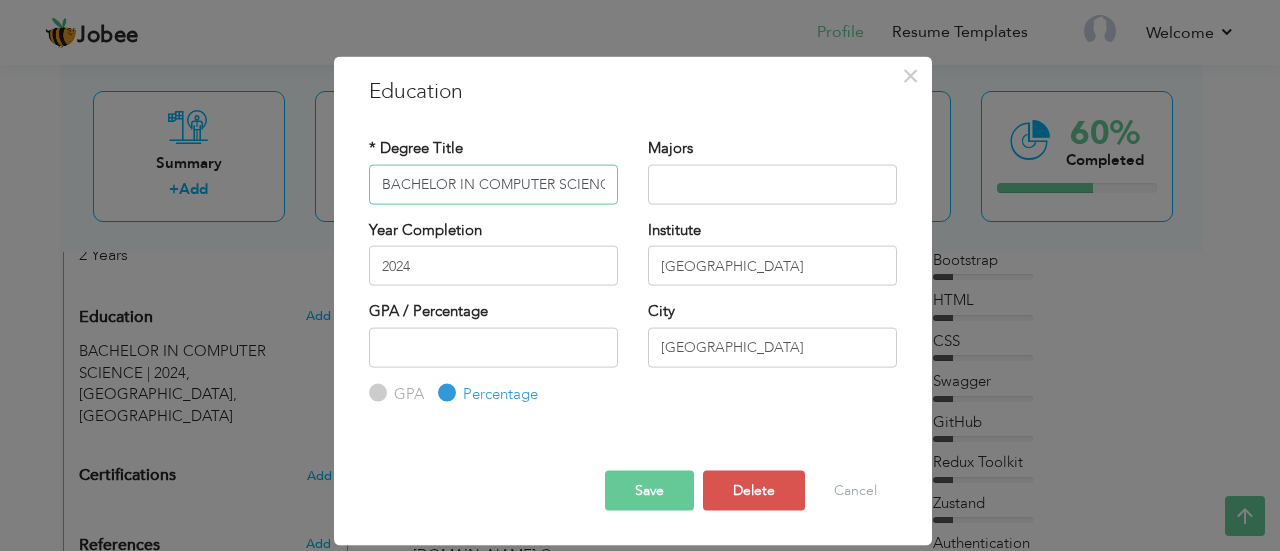 scroll, scrollTop: 0, scrollLeft: 10, axis: horizontal 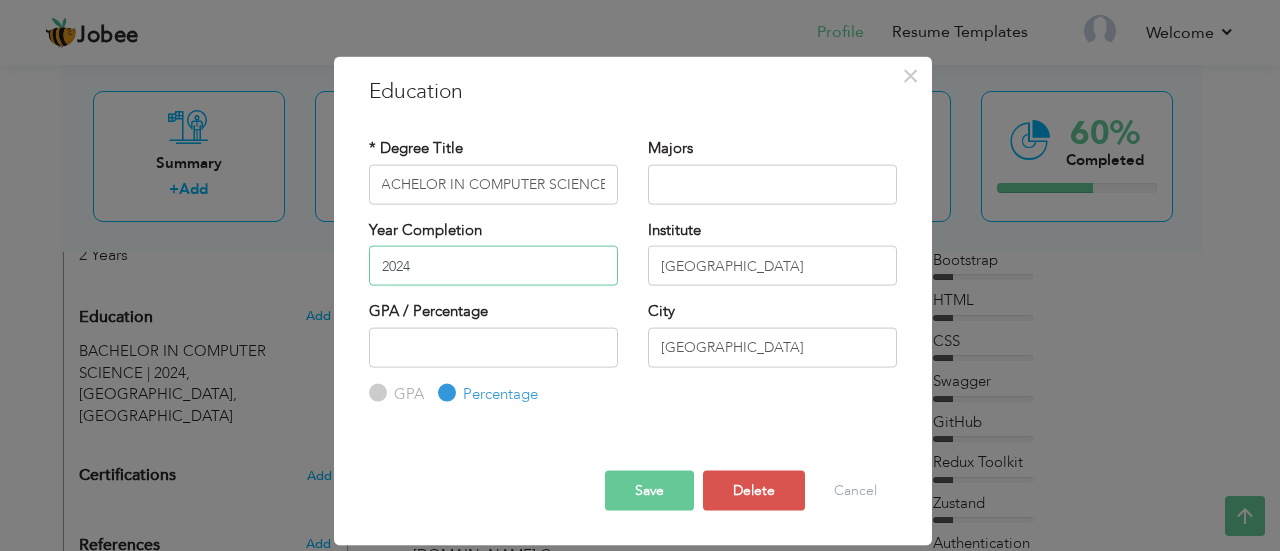 click on "2024" at bounding box center [493, 266] 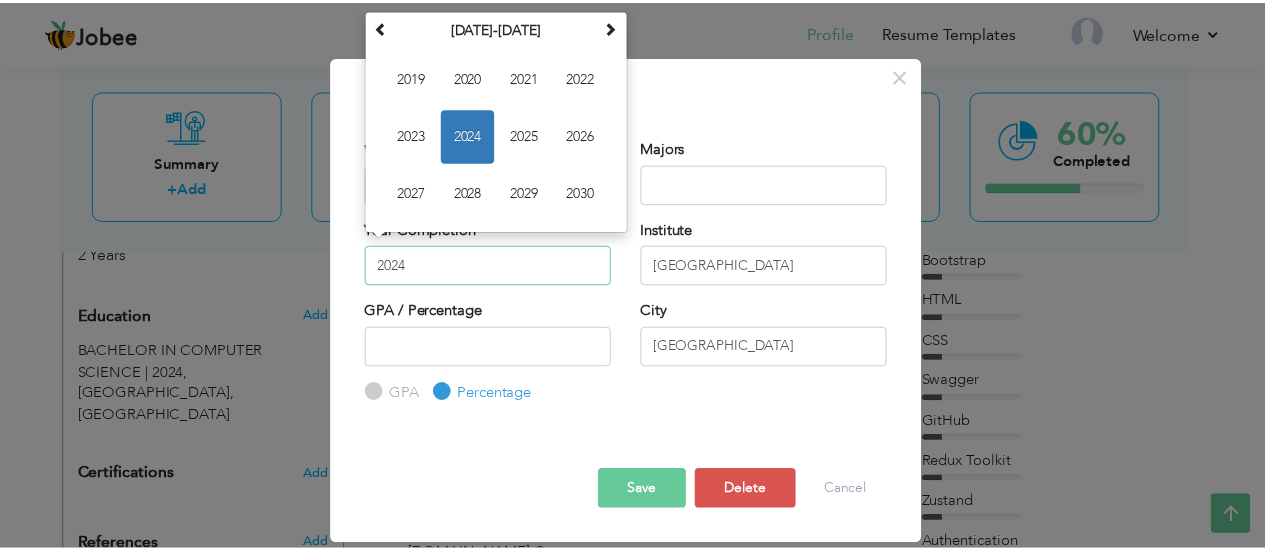 scroll, scrollTop: 0, scrollLeft: 0, axis: both 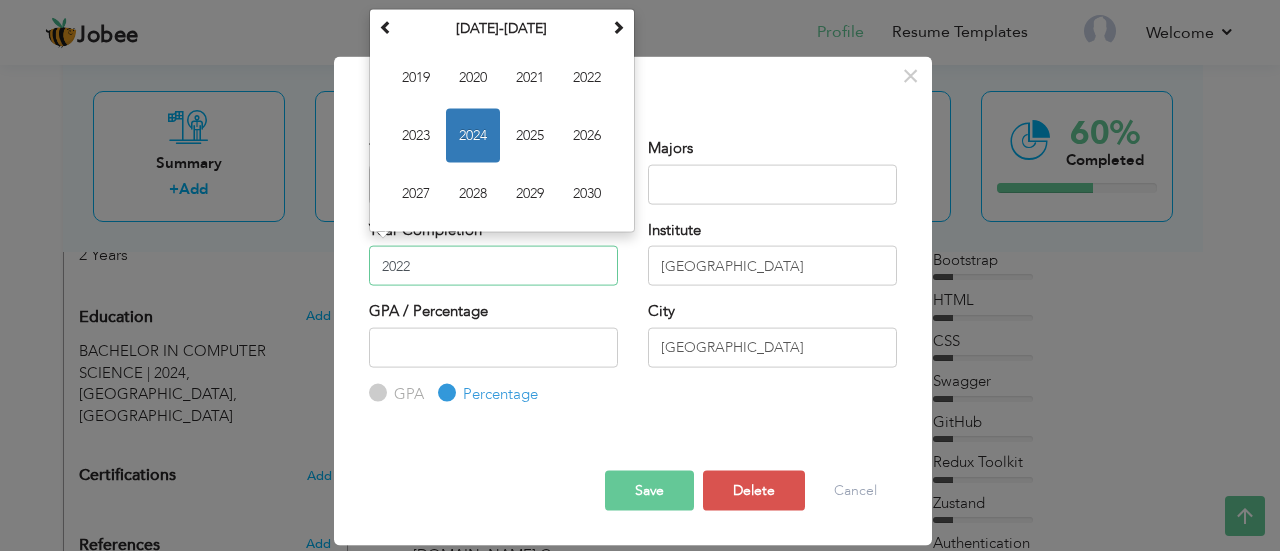type on "2022" 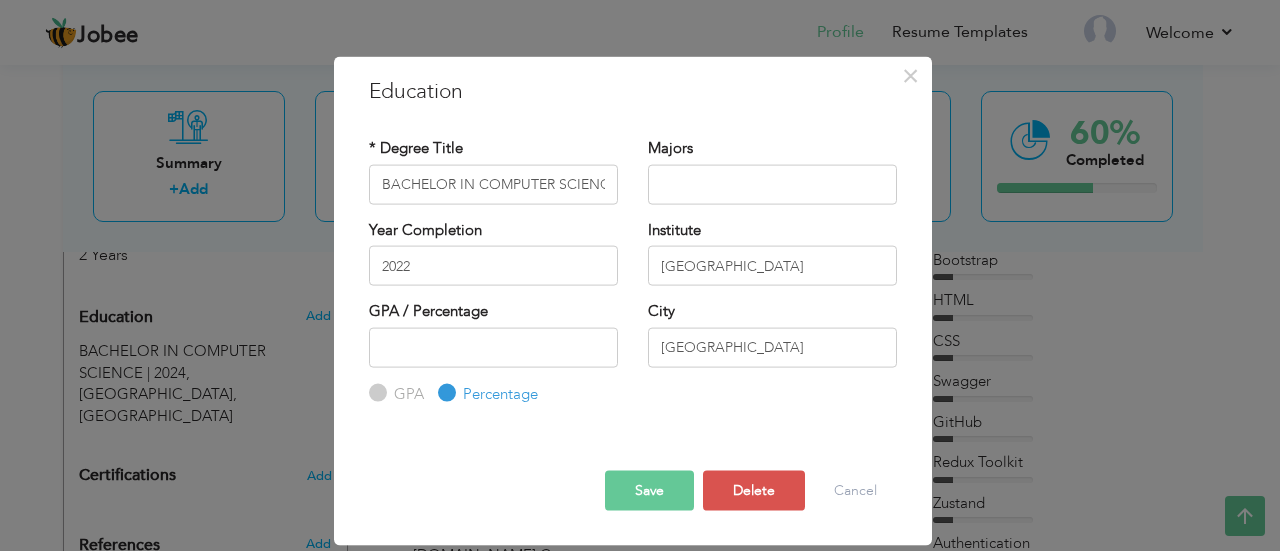 click on "Save" at bounding box center (649, 491) 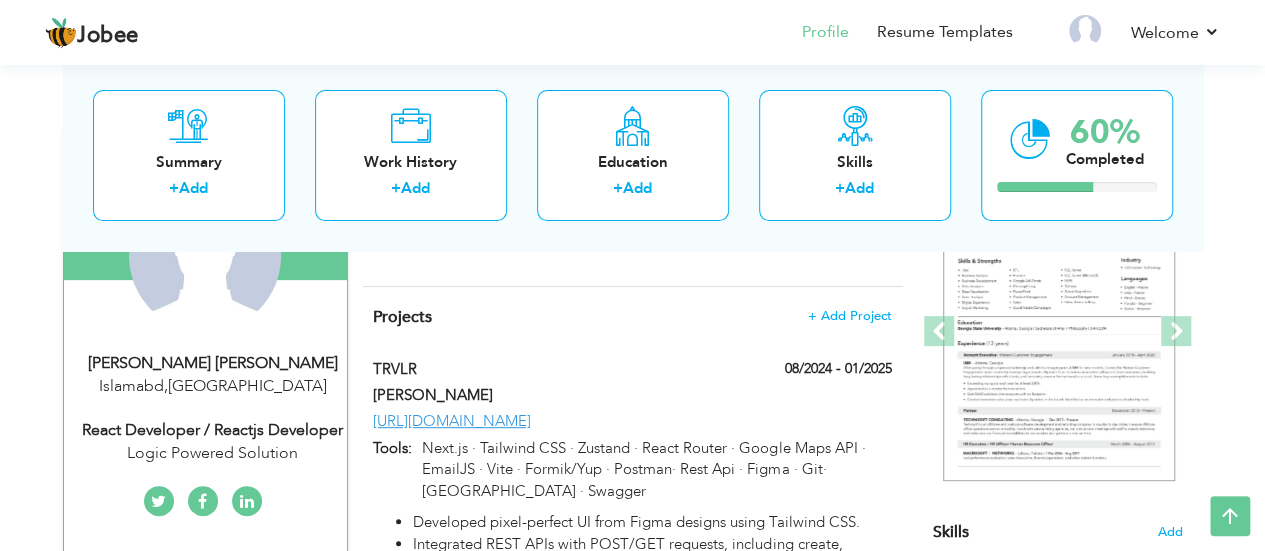 scroll, scrollTop: 228, scrollLeft: 0, axis: vertical 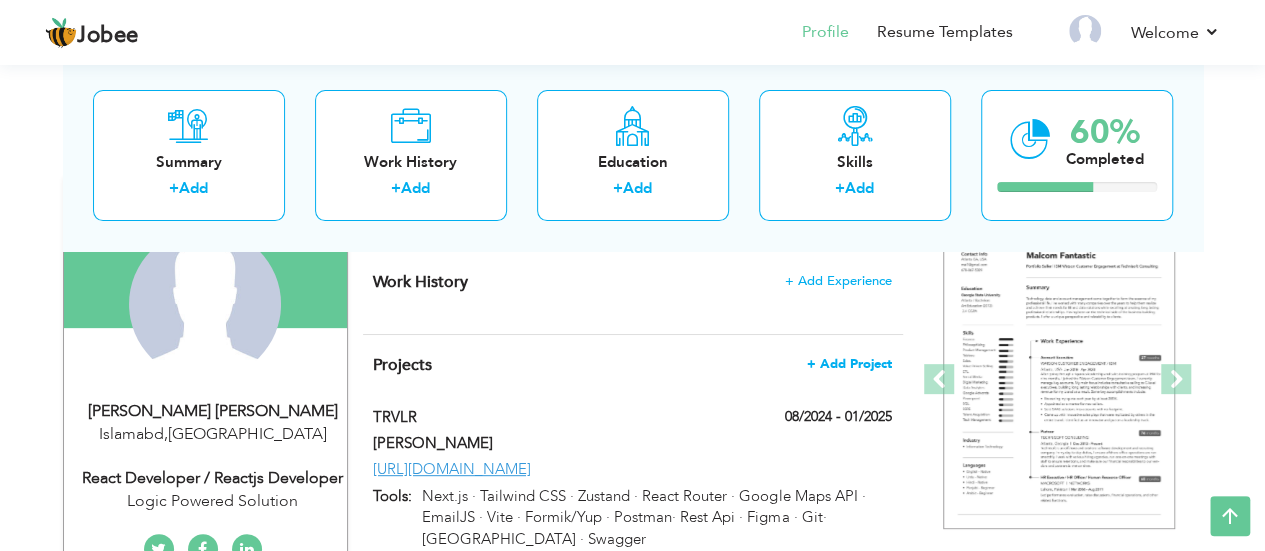 click on "+ Add Project" at bounding box center [849, 364] 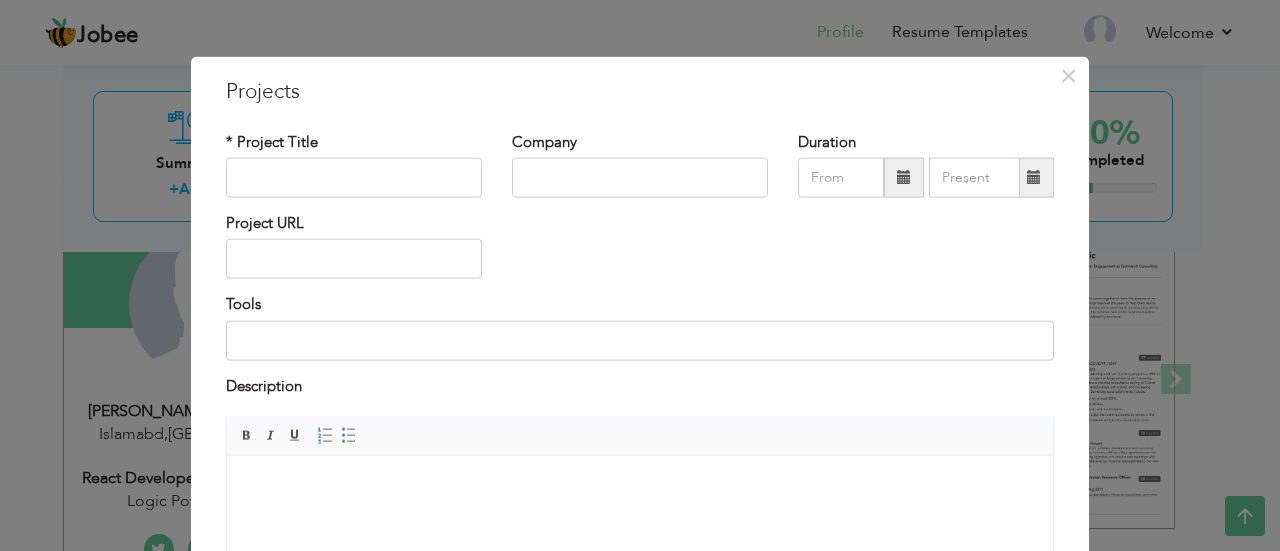 click at bounding box center [640, 485] 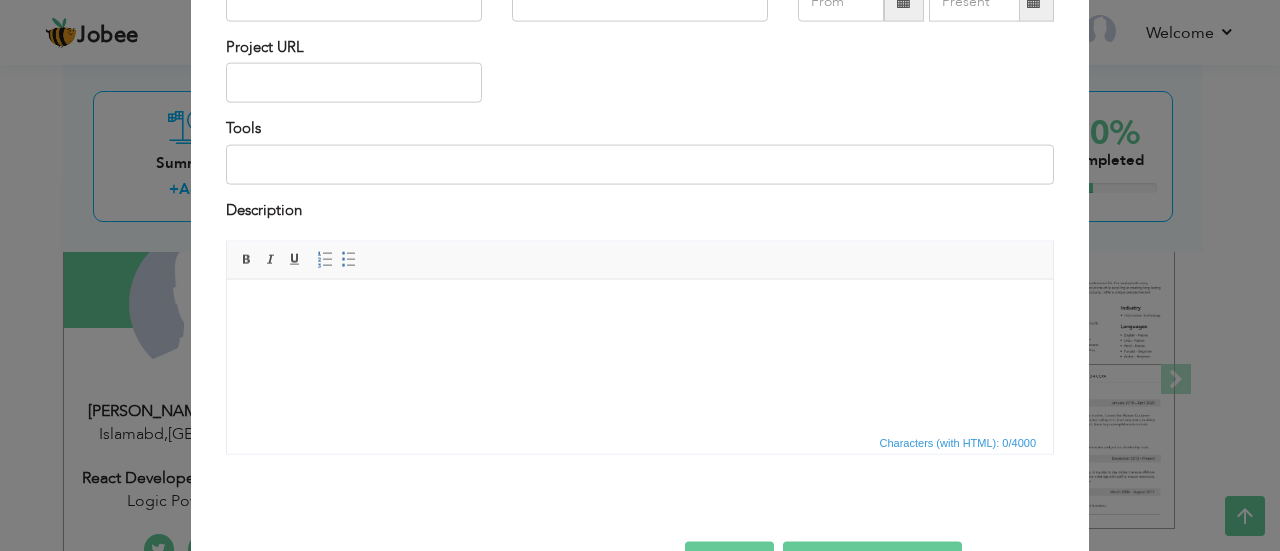 scroll, scrollTop: 176, scrollLeft: 0, axis: vertical 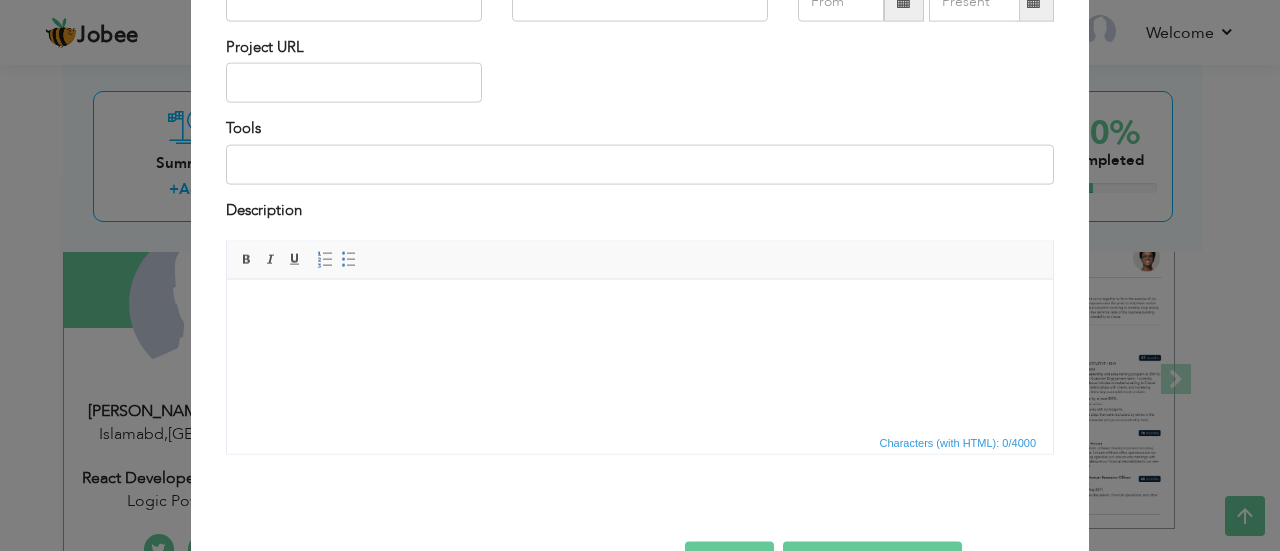 type 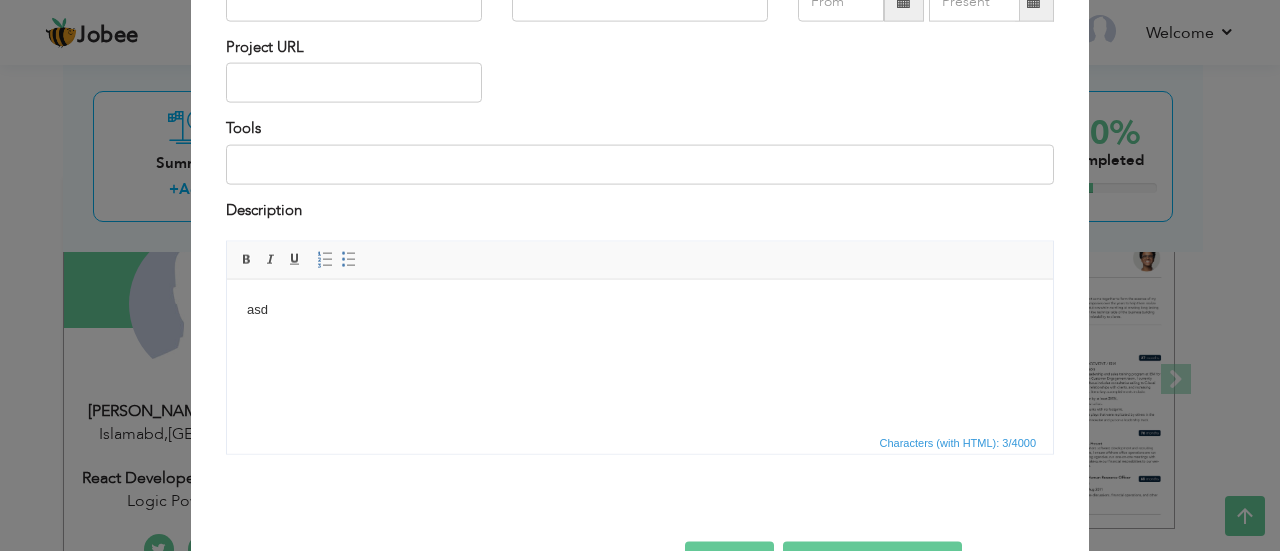 click on "asd" at bounding box center (640, 309) 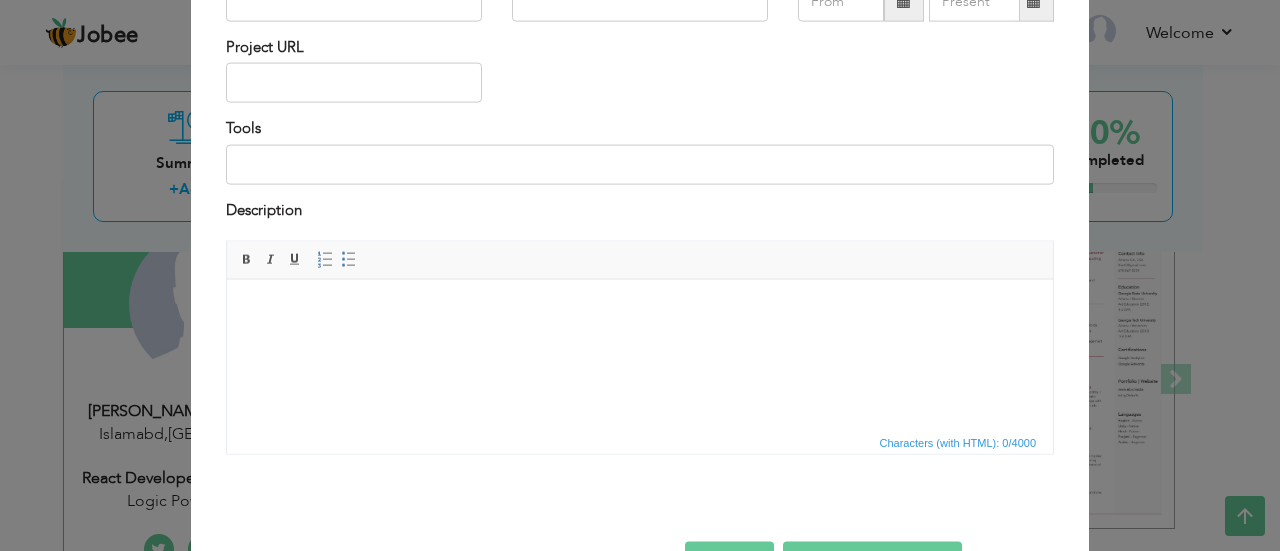 click at bounding box center [640, 309] 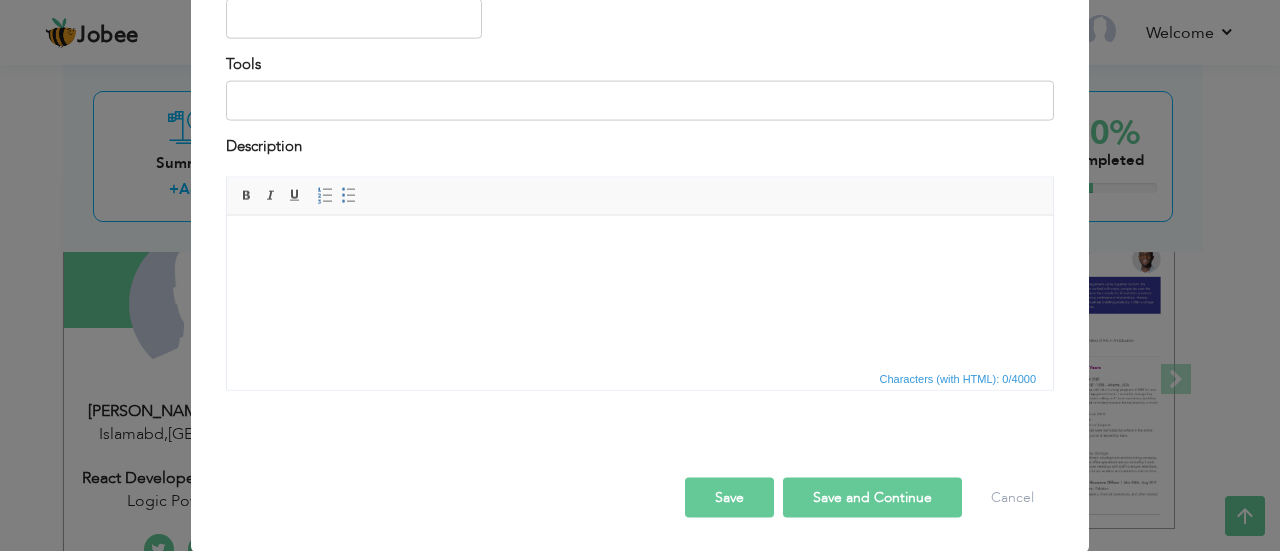 scroll, scrollTop: 0, scrollLeft: 0, axis: both 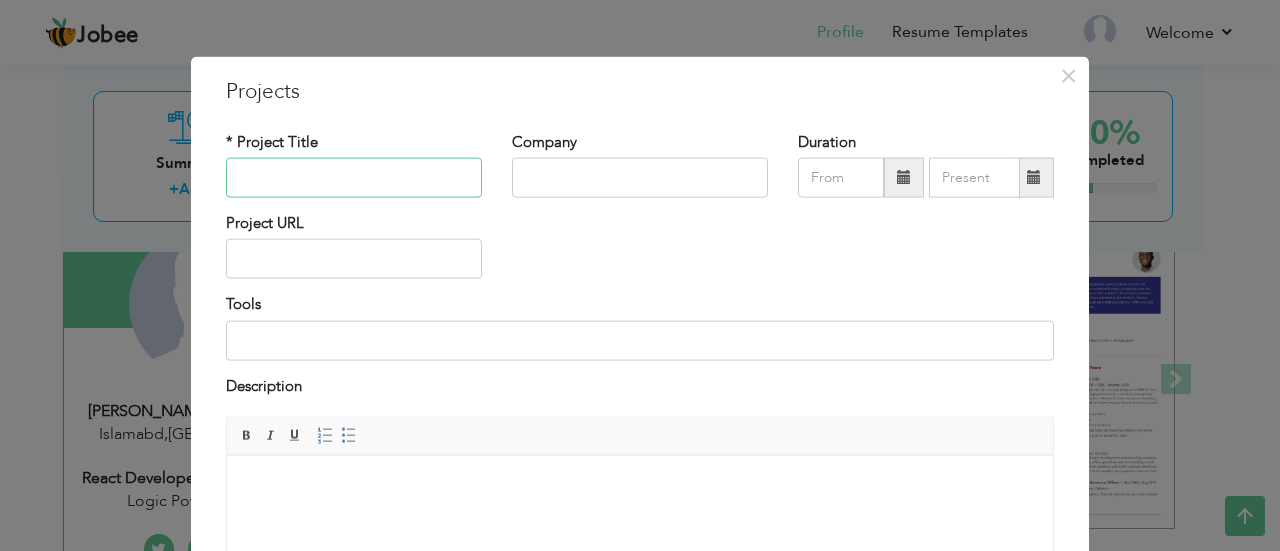 click at bounding box center [354, 178] 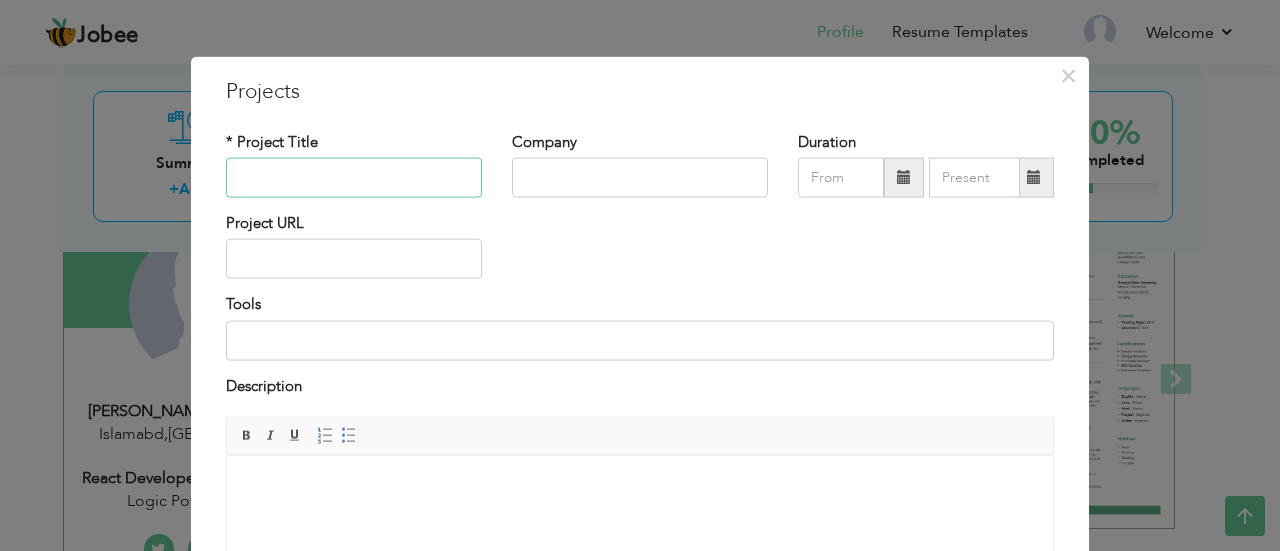 type on "Google AdSense" 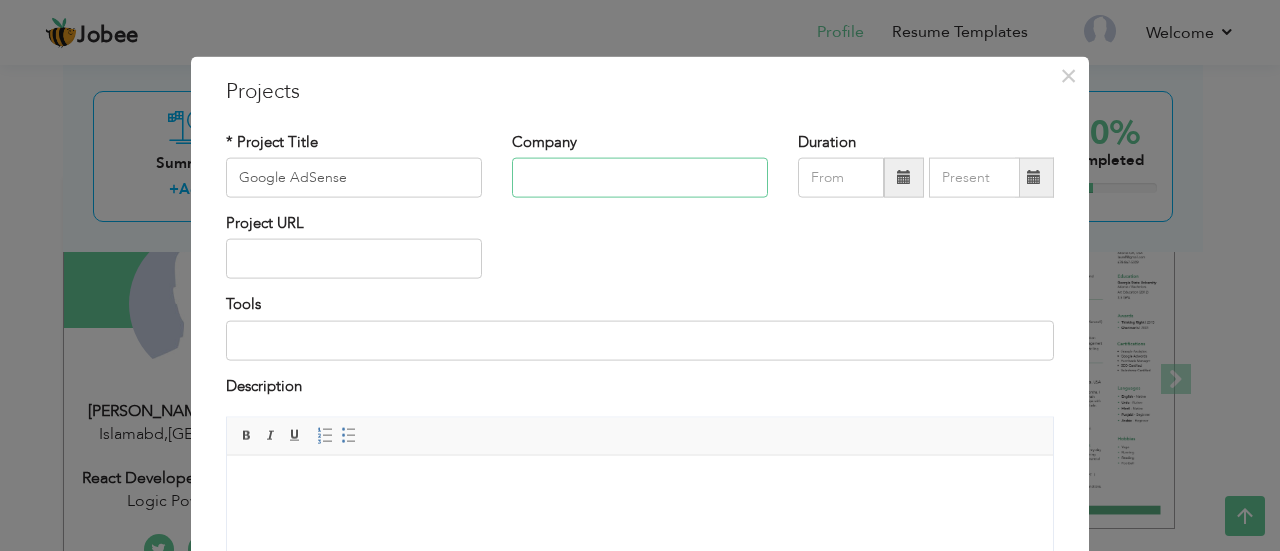 click at bounding box center (640, 178) 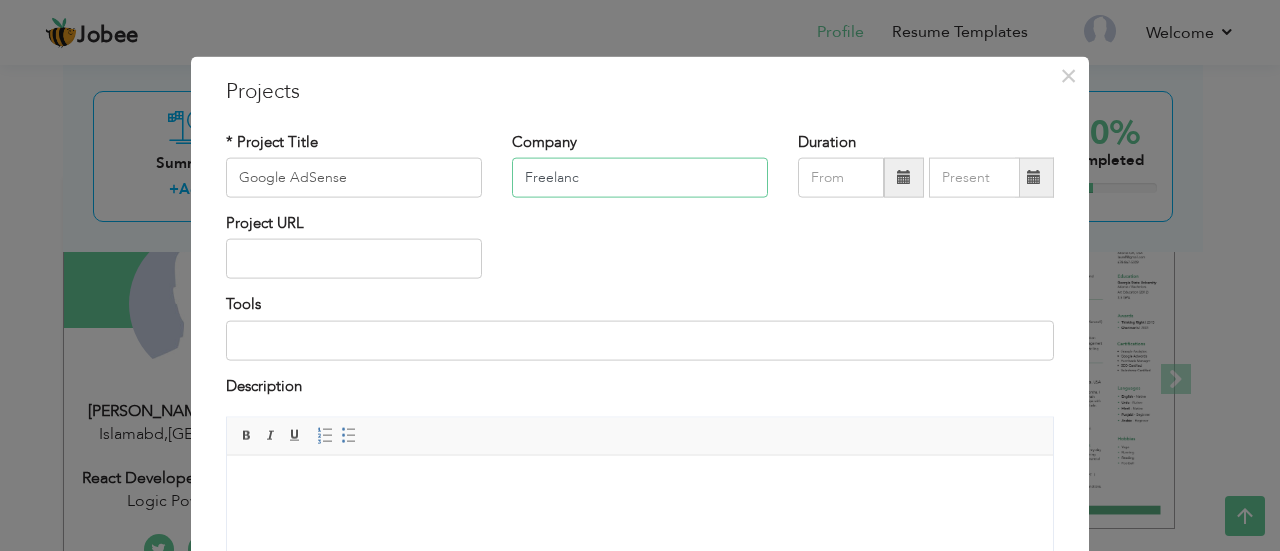 type on "Freelance" 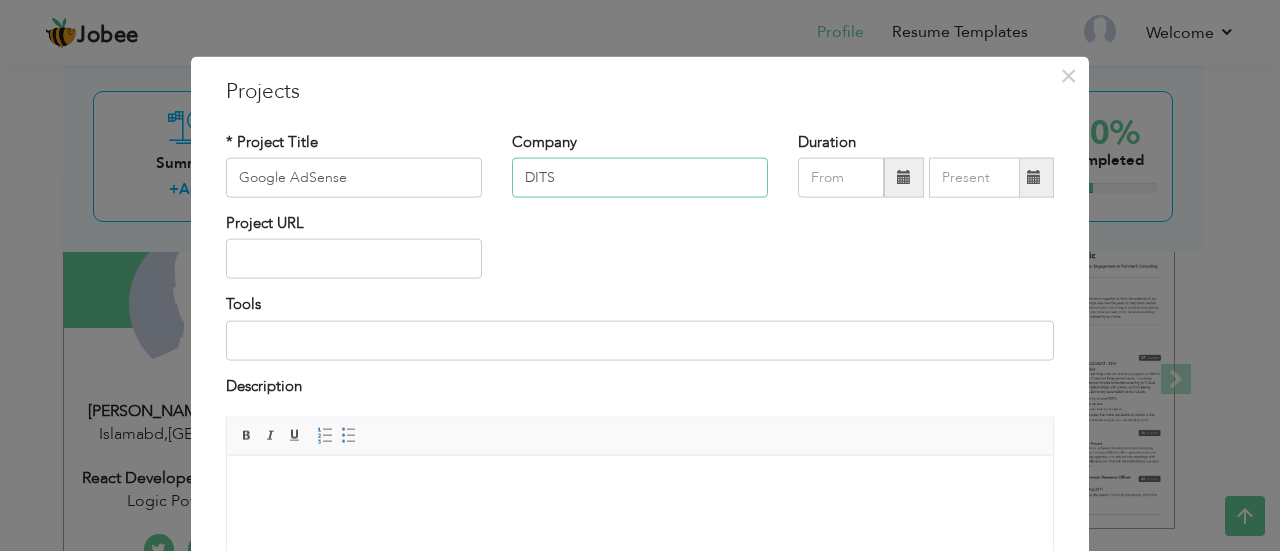 type on "DITS" 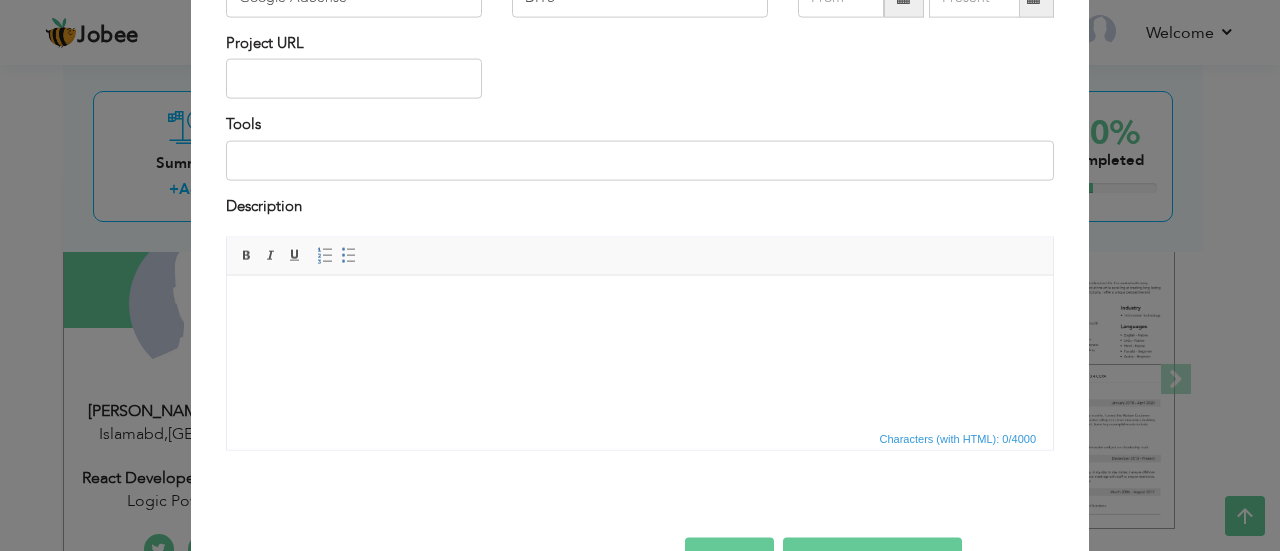 scroll, scrollTop: 181, scrollLeft: 0, axis: vertical 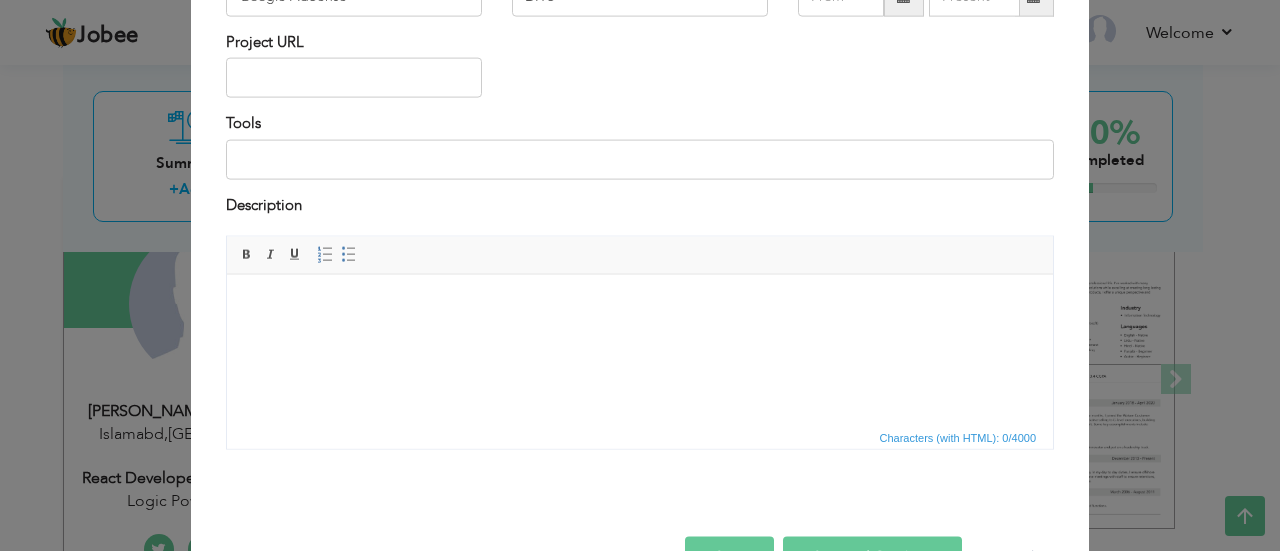 click at bounding box center [640, 304] 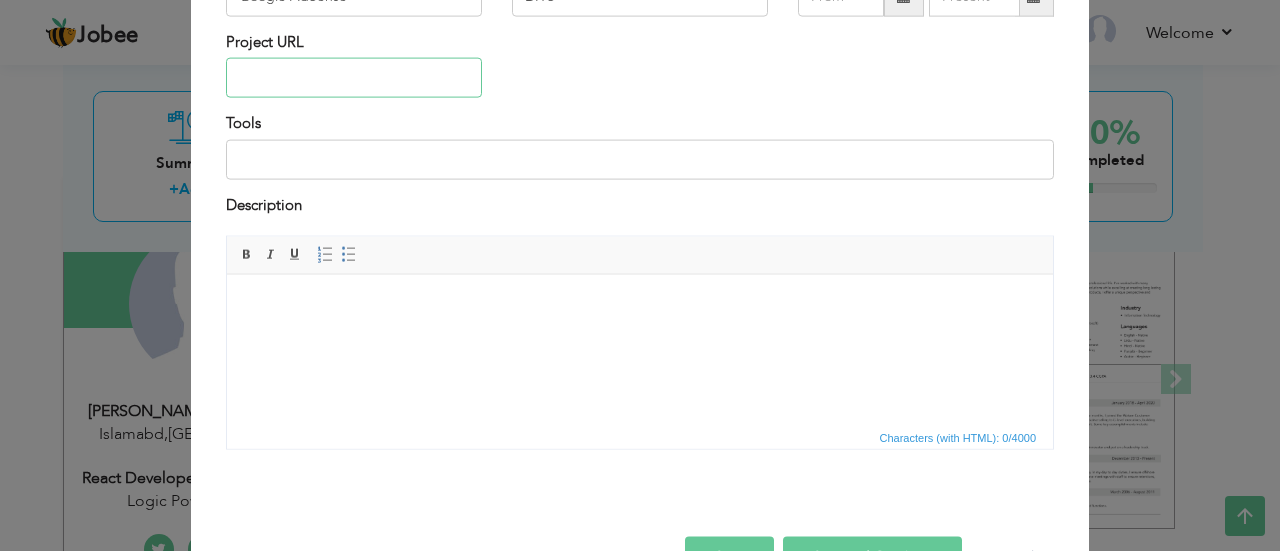 click at bounding box center [354, 78] 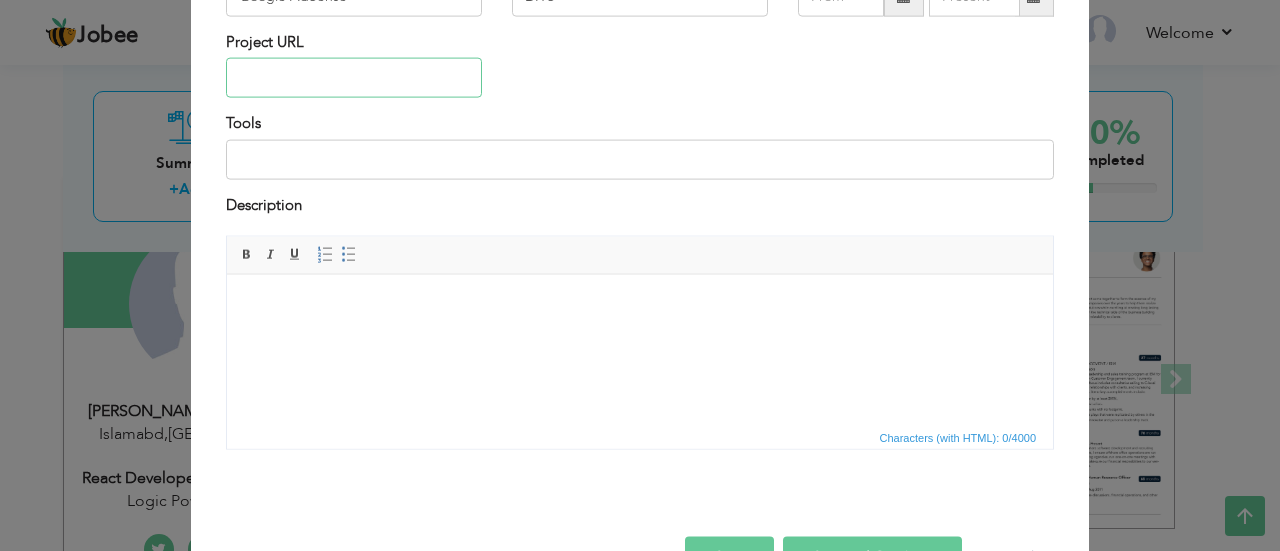 type on "Account Setup & Verification      Registered website with Google AdSense and completed domain verification.      Generated and connected the Publisher" 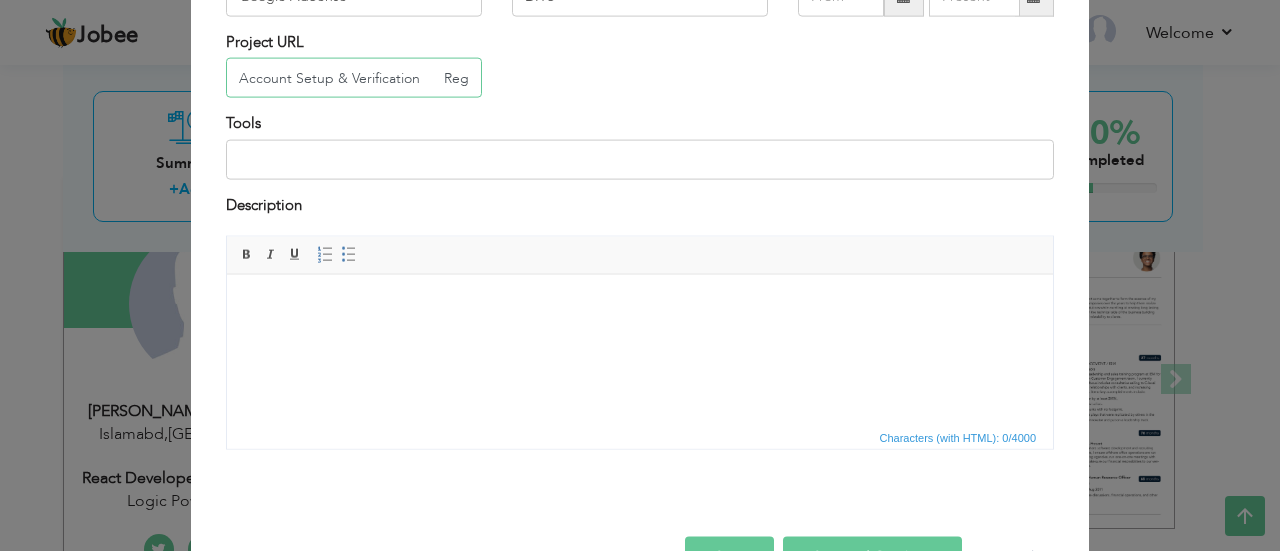 scroll, scrollTop: 0, scrollLeft: 722, axis: horizontal 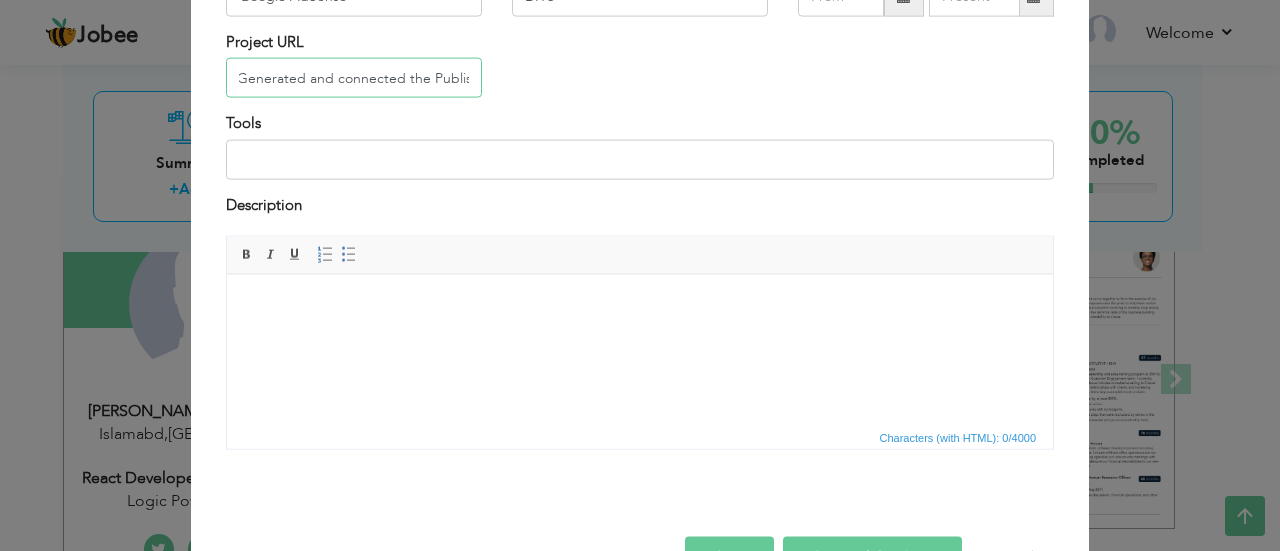 type 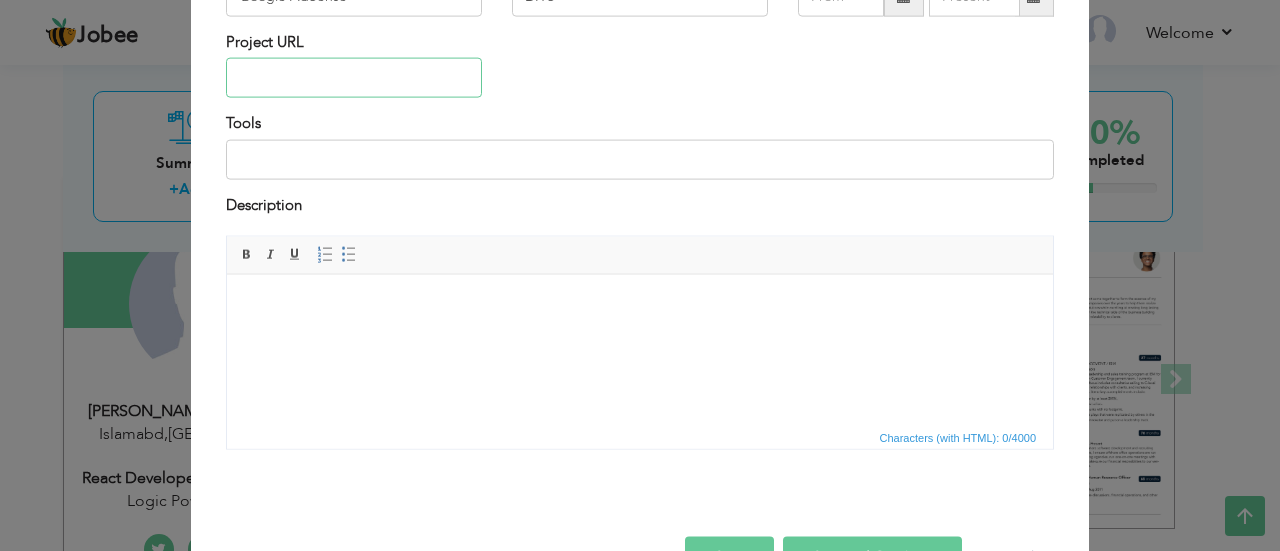 scroll, scrollTop: 0, scrollLeft: 0, axis: both 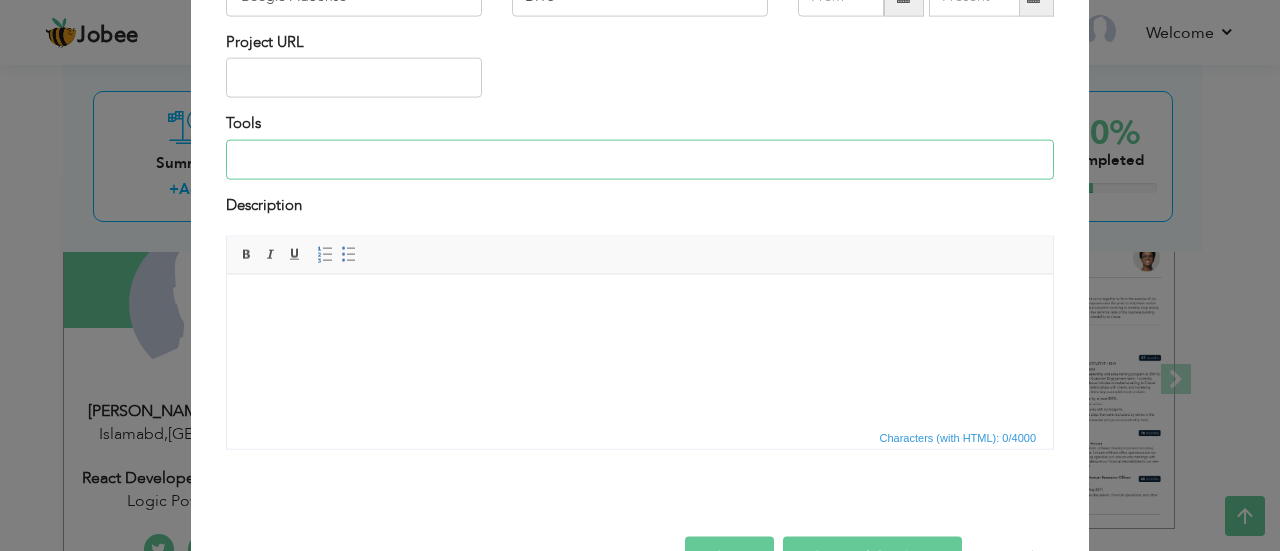 click at bounding box center [640, 159] 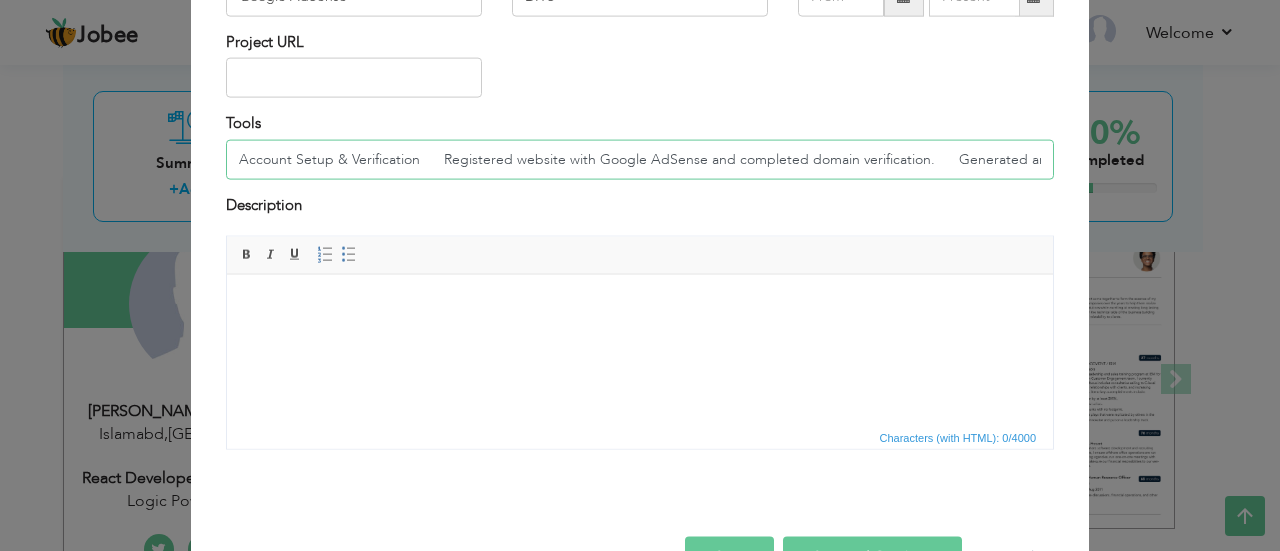 scroll, scrollTop: 0, scrollLeft: 150, axis: horizontal 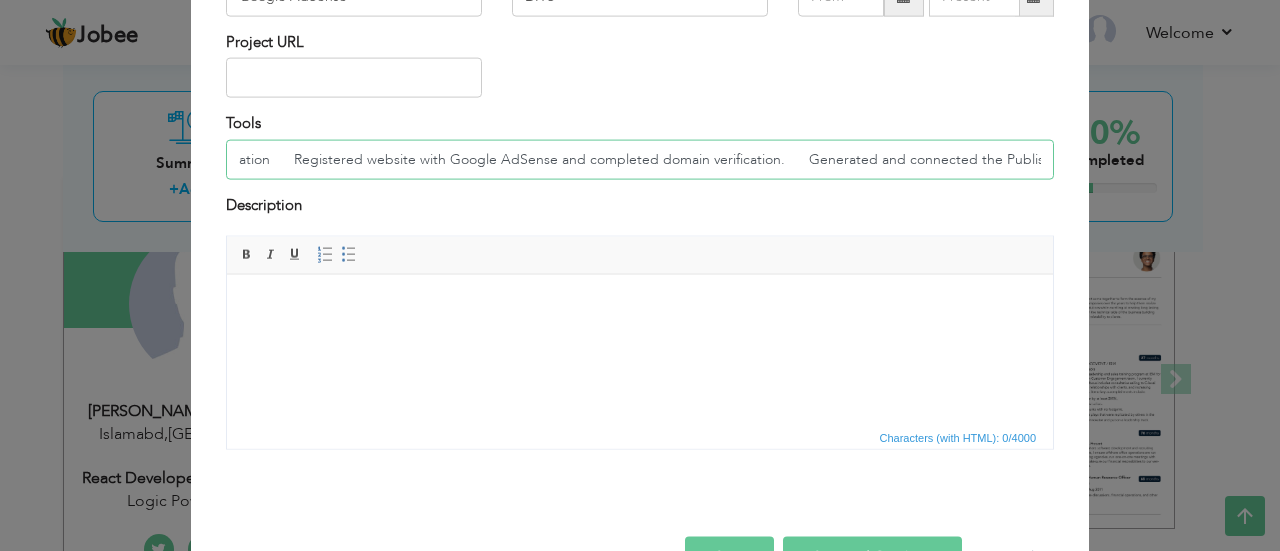 type 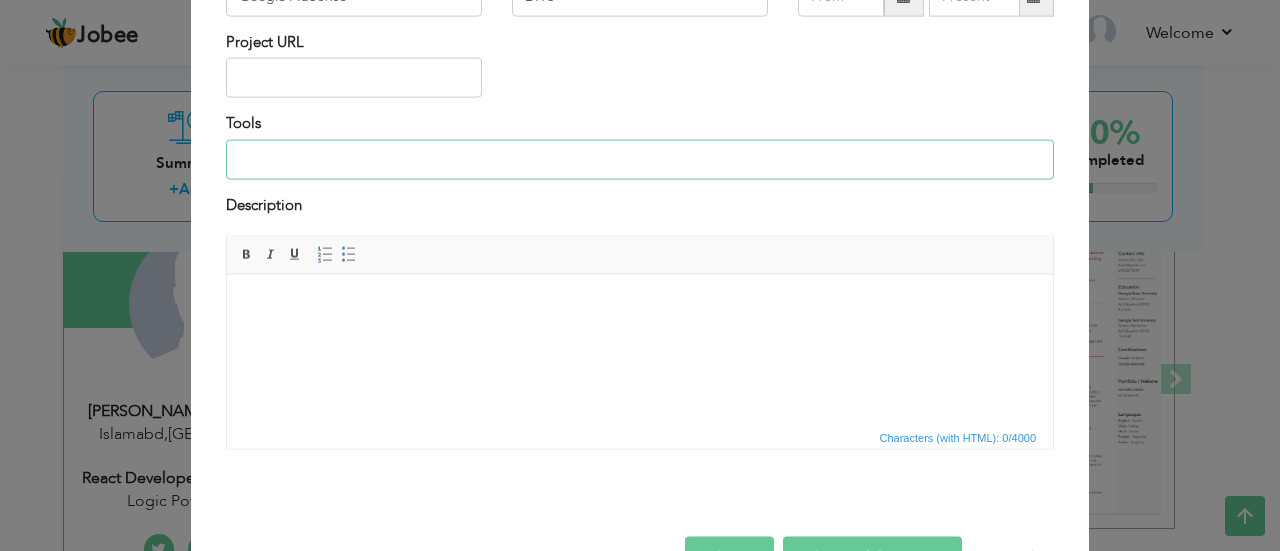 scroll, scrollTop: 0, scrollLeft: 0, axis: both 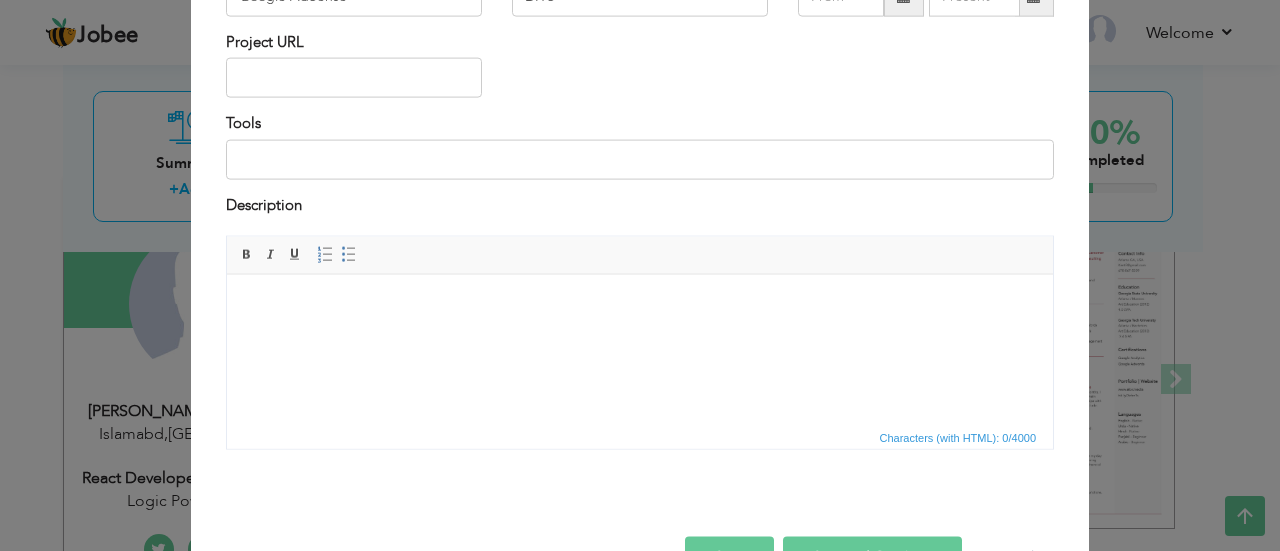 click at bounding box center (640, 304) 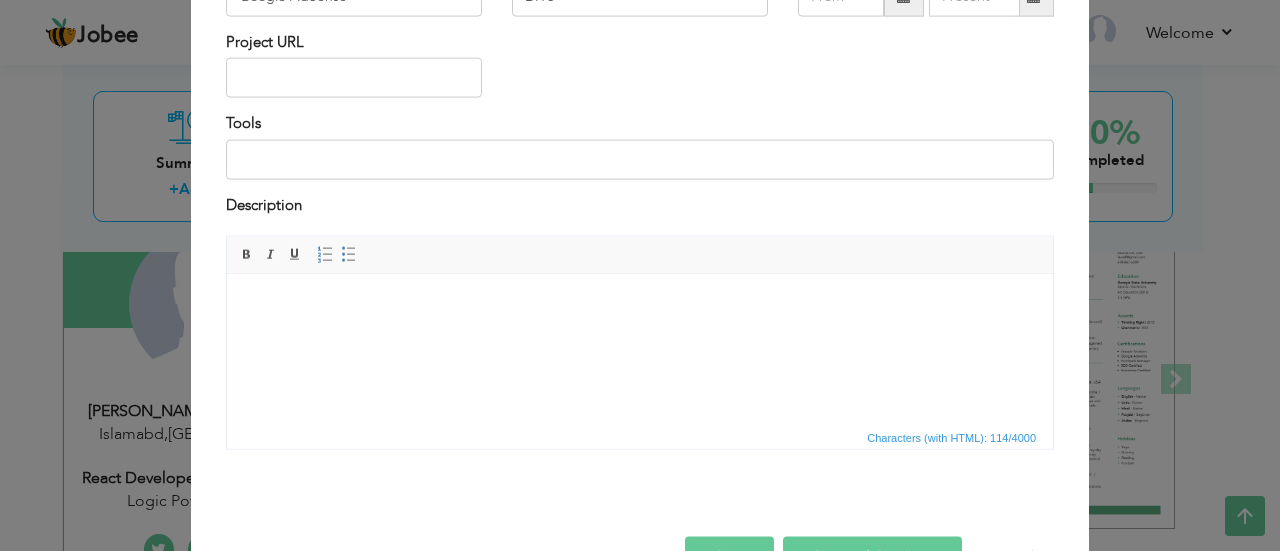 scroll, scrollTop: 168, scrollLeft: 0, axis: vertical 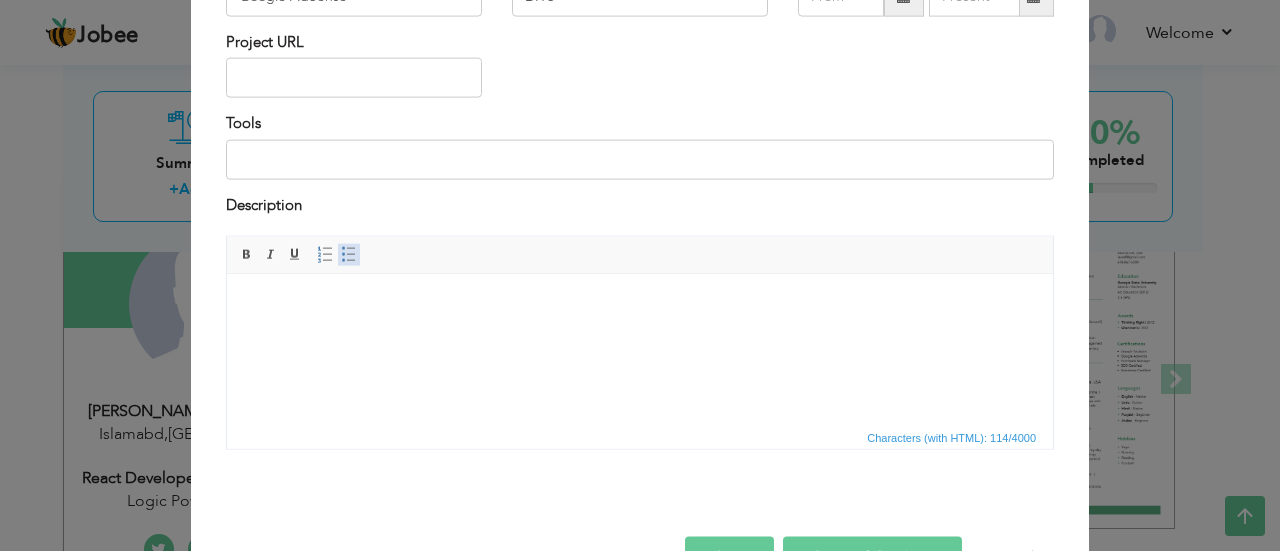 click at bounding box center (349, 255) 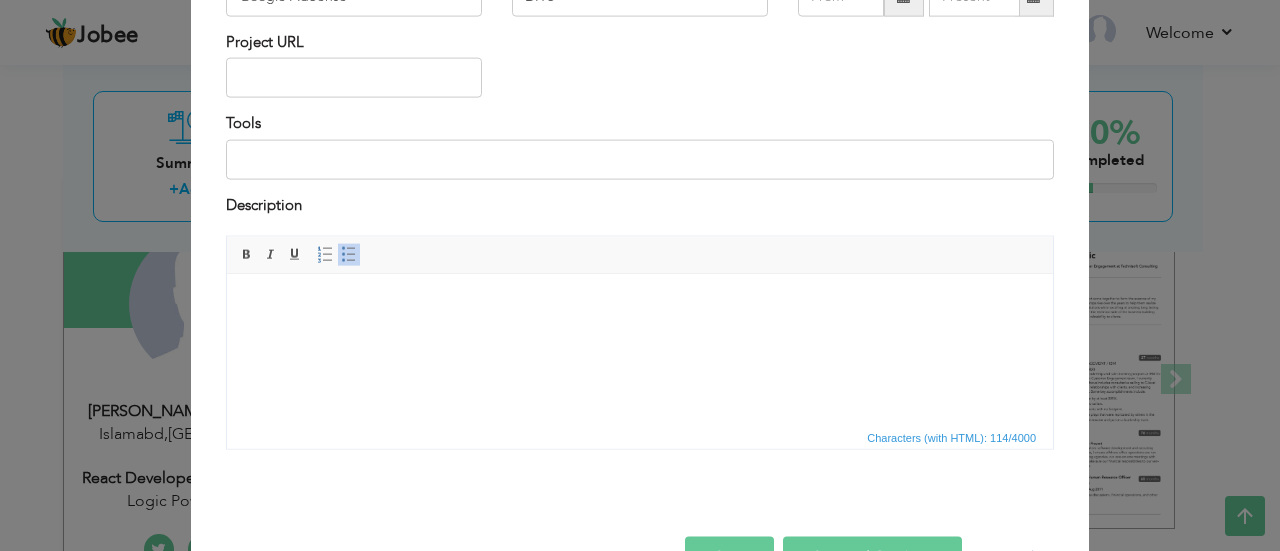 click at bounding box center (640, 319) 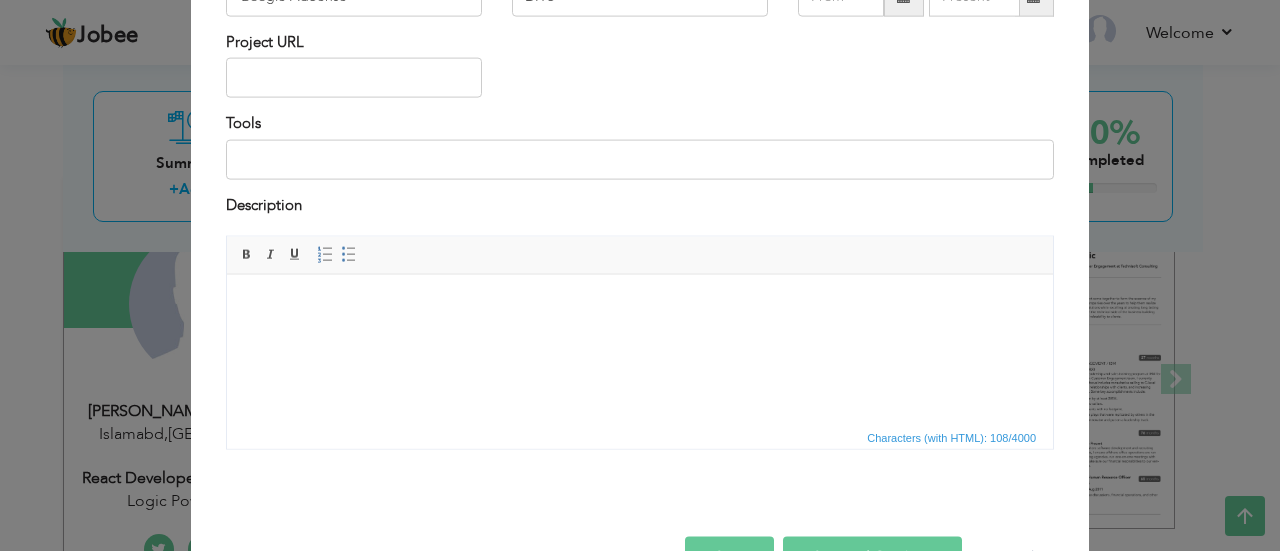 scroll, scrollTop: 0, scrollLeft: 0, axis: both 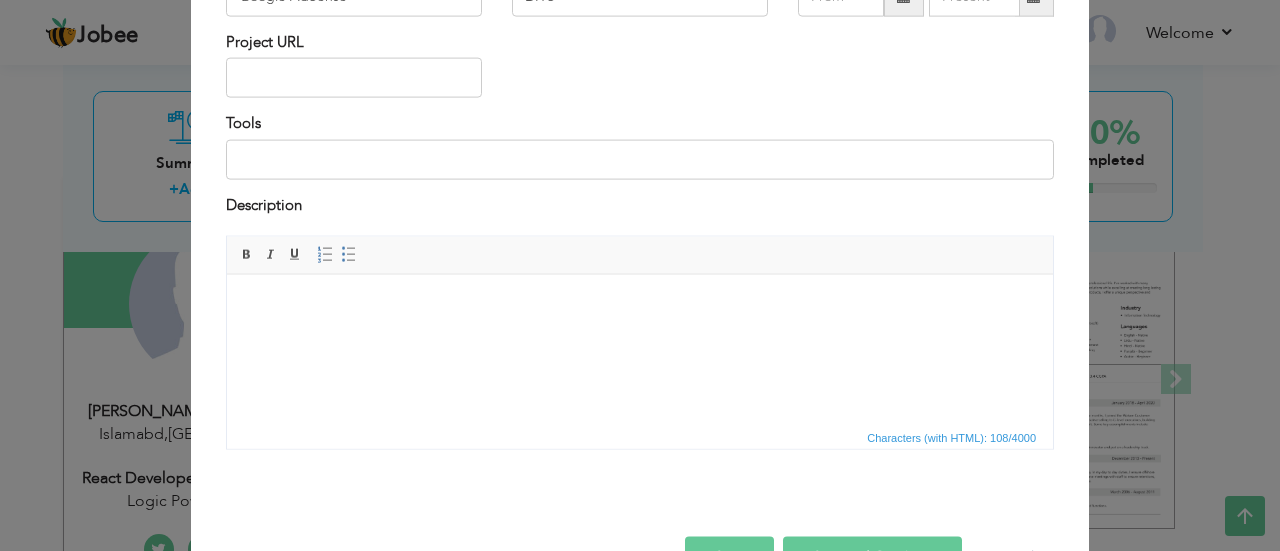 click at bounding box center [640, 304] 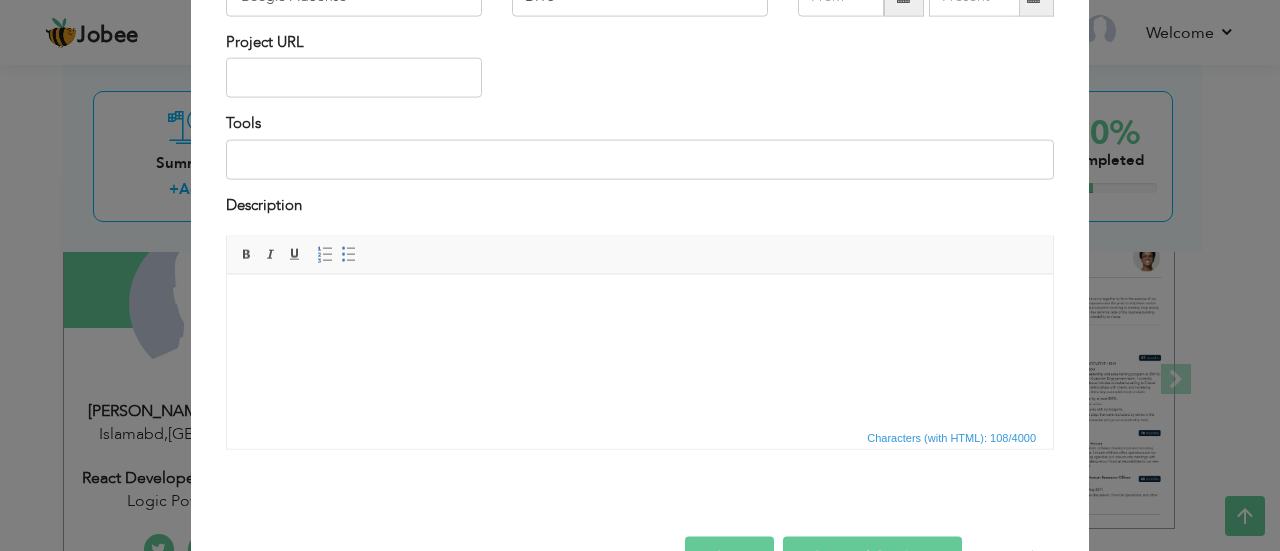click at bounding box center [640, 304] 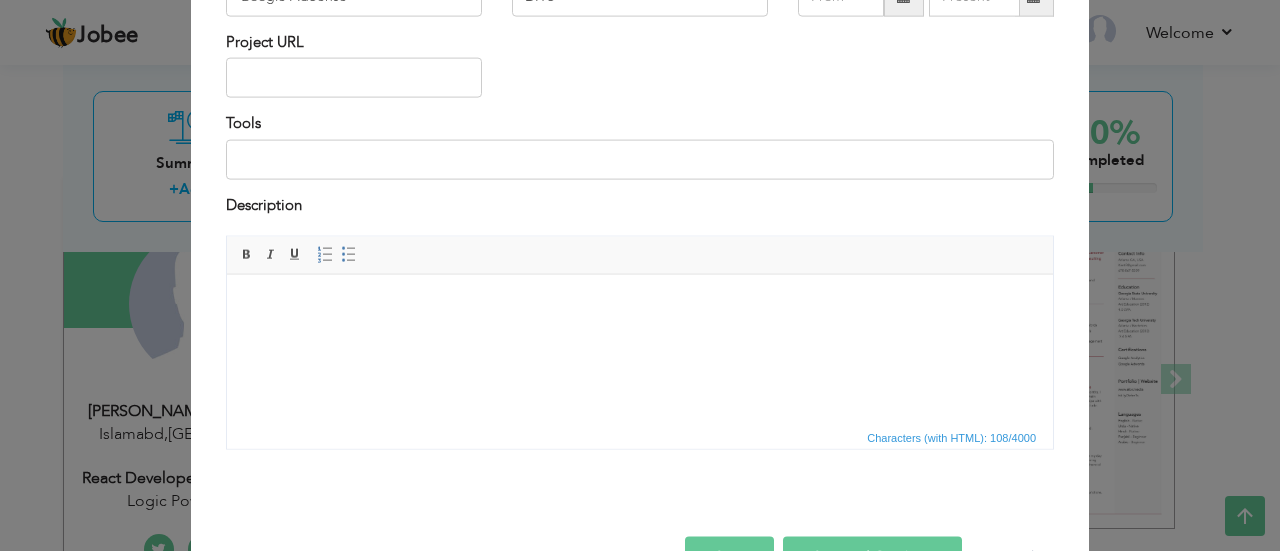 drag, startPoint x: 1048, startPoint y: 302, endPoint x: 1277, endPoint y: 504, distance: 305.36044 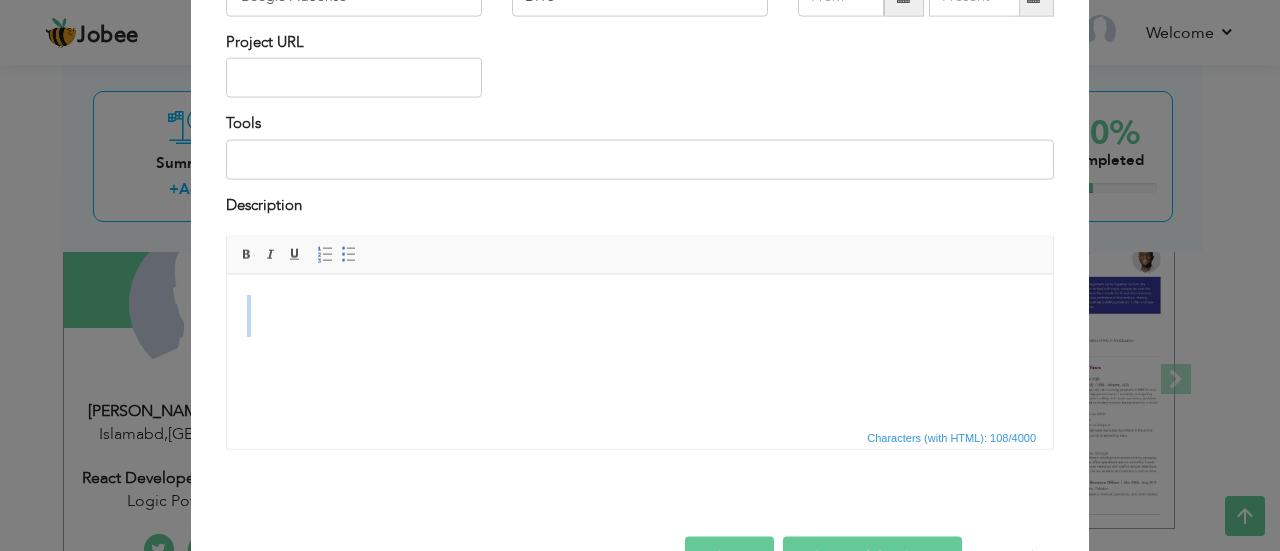 click at bounding box center [640, 481] 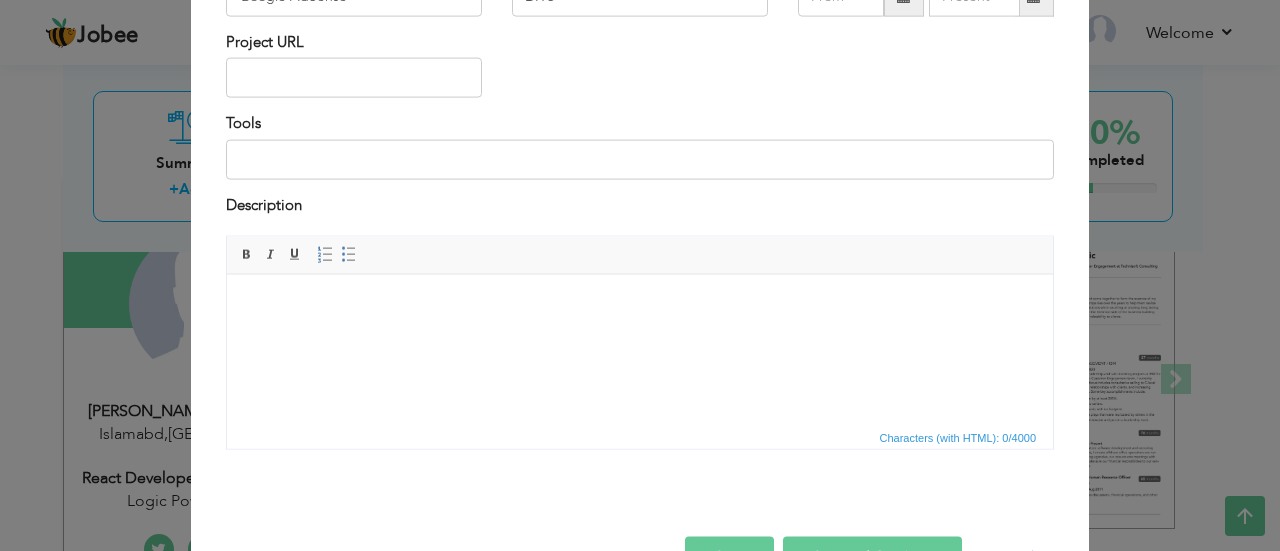 click at bounding box center [640, 304] 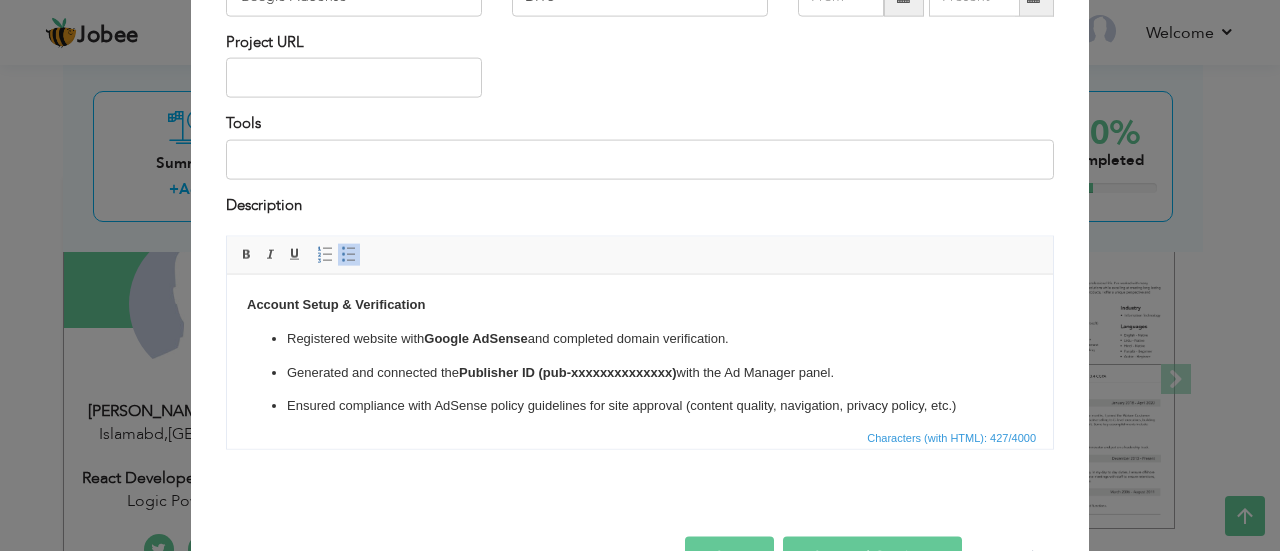 scroll, scrollTop: 12, scrollLeft: 0, axis: vertical 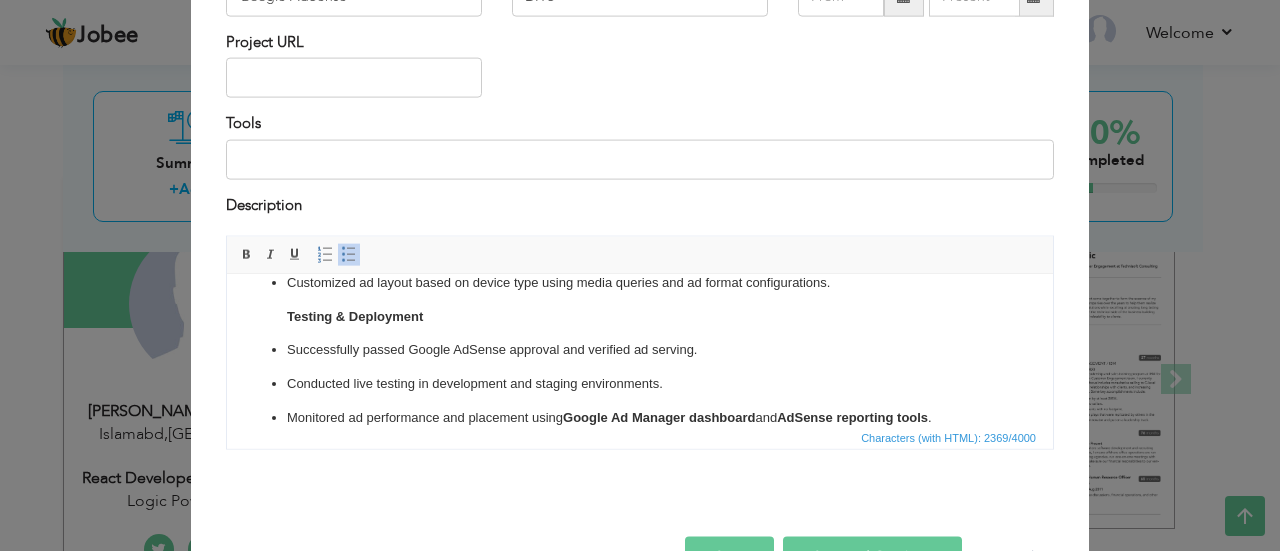 click on "Registered website with  Google AdSense  and completed domain verification. Generated and connected the  Publisher ID (pub-xxxxxxxxxxxxxx)  with the Ad Manager panel. Ensured compliance with AdSense policy guidelines for site approval (content quality, navigation, privacy policy, etc.) Google Ad Manager Configuration Created  ad units and placements  within Google Ad Manager. Assigned ad sizes, responsive behavior, and ad types (banner, display, auto ads). Mapped Ad Manager  ad slot paths and ad IDs  for React integration. Script Injection & Initialization Injected AdSense and GPT (Google Publisher Tag) scripts in the global HTML entry point (index.html) to initialize ad services. Verified proper loading using  Publisher Console  (?google_console=1) and Chrome Ad Inspector. React Component Integration Dynamically rendered ad units in  React components  with conditional loading based on route/page. Implemented ad re-initialization using React lifecycle (useEffect) to ensure ads reload on page changes. Applied" at bounding box center (640, 18) 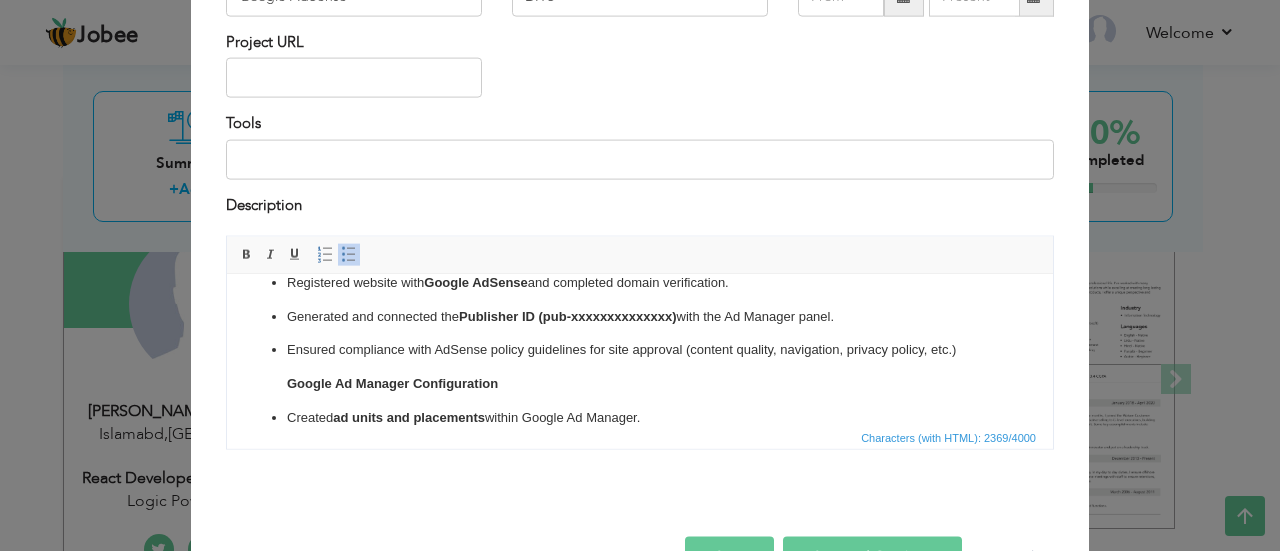 scroll, scrollTop: 22, scrollLeft: 0, axis: vertical 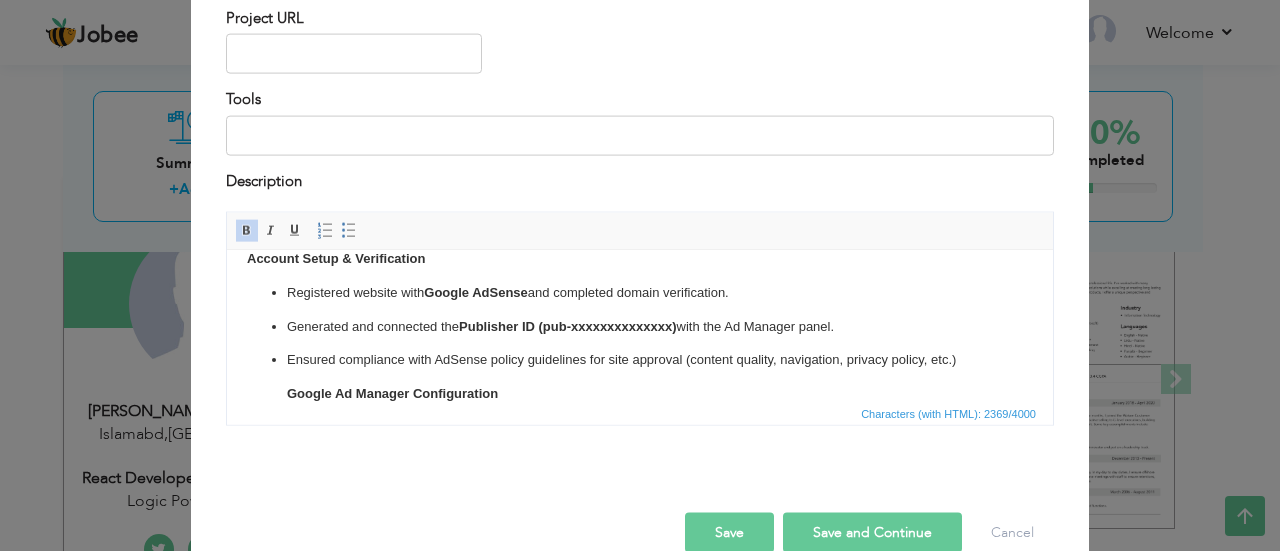 type 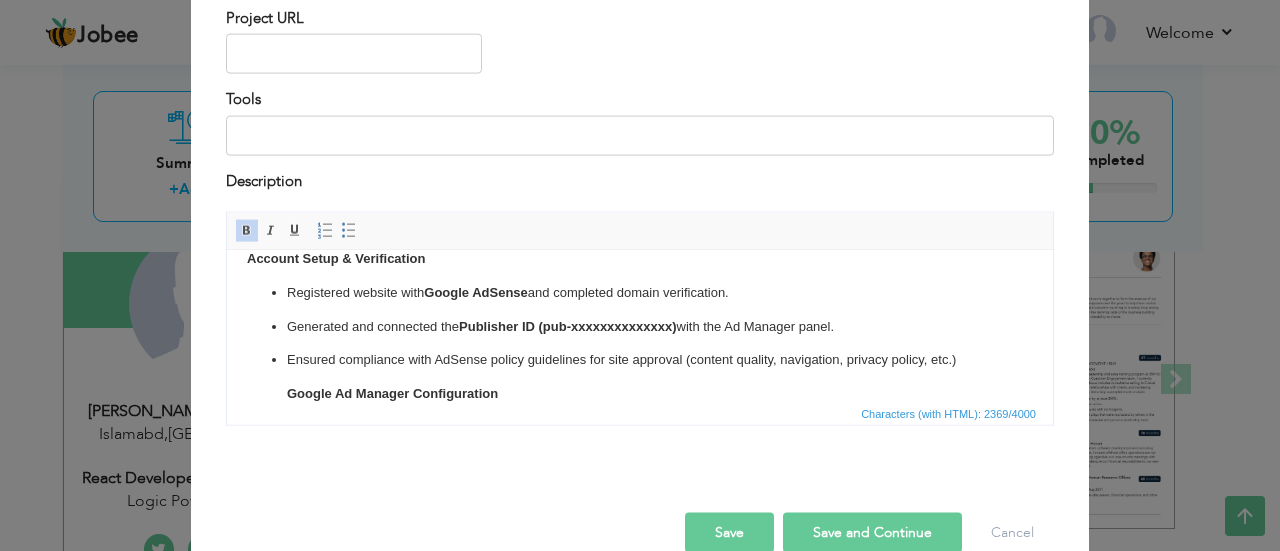 click on "Account Setup & Verification Registered website with  Google AdSense  and completed domain verification. Generated and connected the  Publisher ID (pub-xxxxxxxxxxxxxx)  with the Ad Manager panel. Ensured compliance with AdSense policy guidelines for site approval (content quality, navigation, privacy policy, etc.) Google Ad Manager Configuration Created  ad units and placements  within Google Ad Manager. Assigned ad sizes, responsive behavior, and ad types (banner, display, auto ads). Mapped Ad Manager  ad slot paths and ad IDs  for React integration. Script Injection & Initialization Injected AdSense and GPT (Google Publisher Tag) scripts in the global HTML entry point (index.html) to initialize ad services. Verified proper loading using  Publisher Console  (?google_console=1) and Chrome Ad Inspector. React Component Integration Dynamically rendered ad units in  React components  with conditional loading based on route/page. Performance & Compliance Optimization Applied  lazy loading  and improve UX.  and  ." at bounding box center (640, 674) 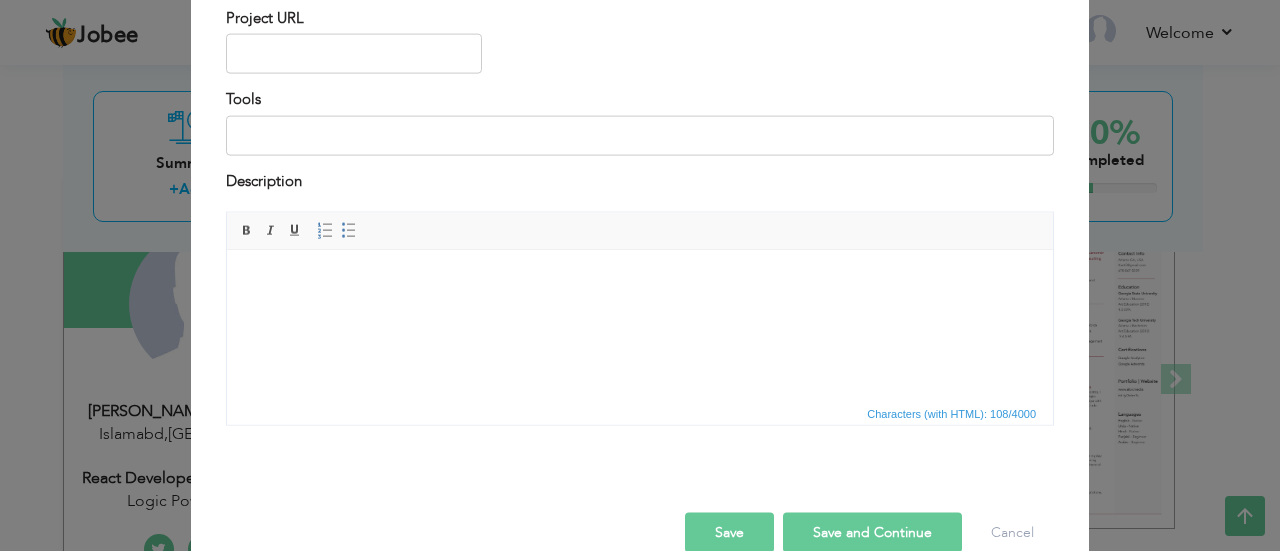 scroll, scrollTop: 0, scrollLeft: 0, axis: both 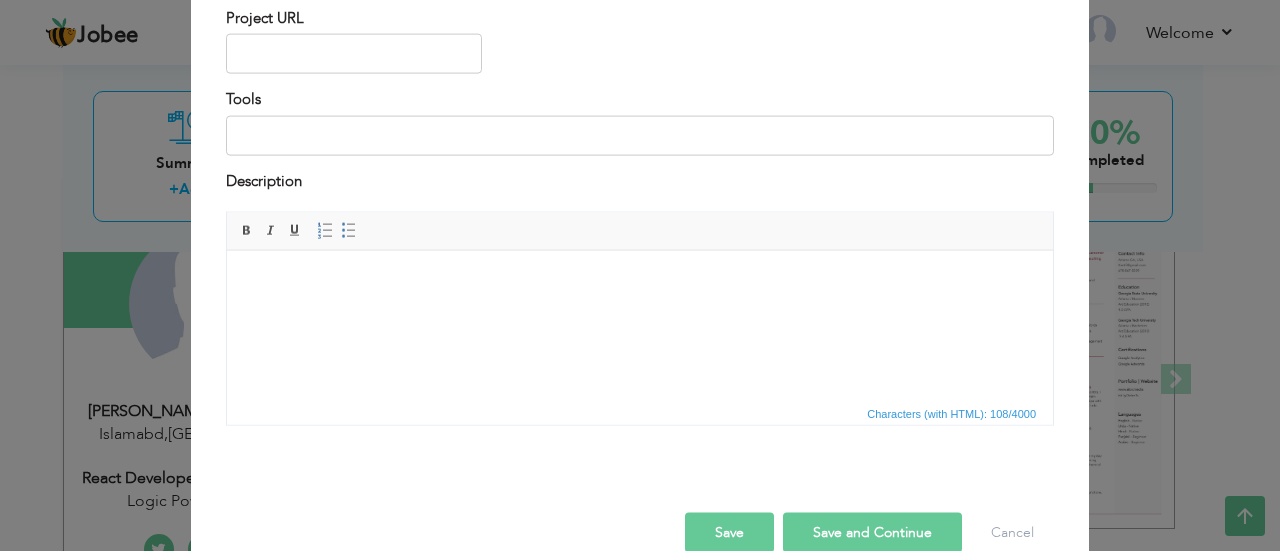 click at bounding box center (640, 457) 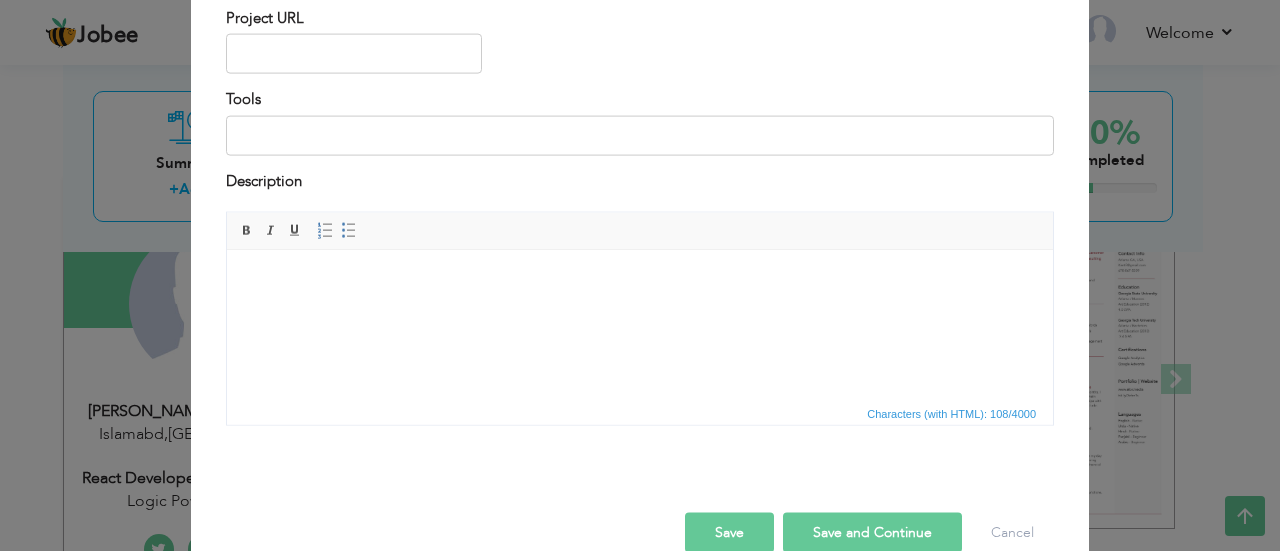 scroll, scrollTop: 0, scrollLeft: 0, axis: both 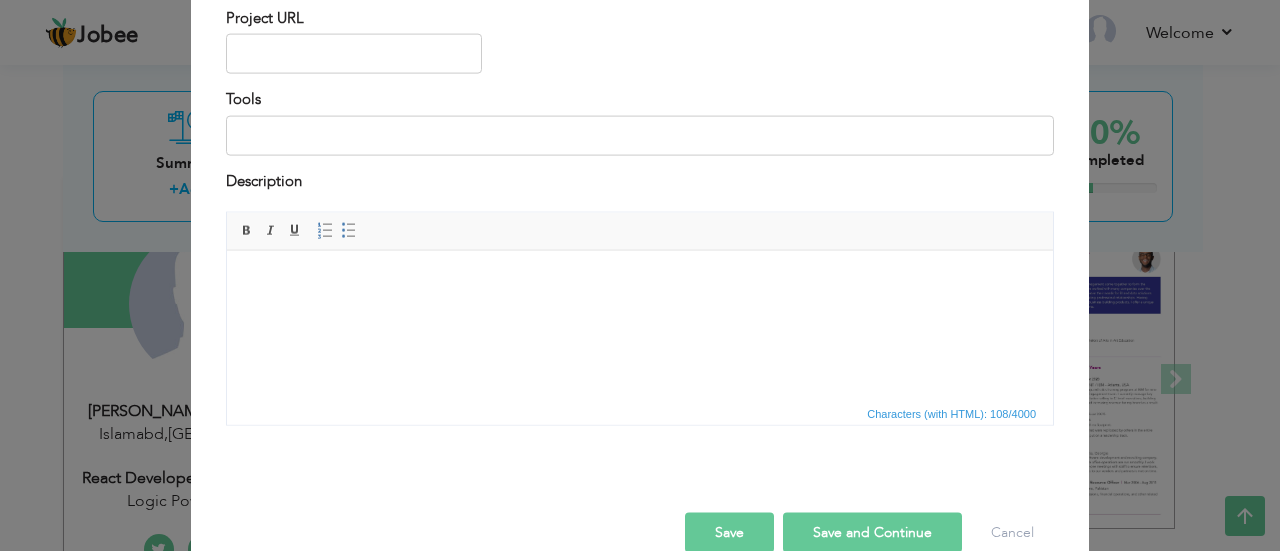 click at bounding box center (640, 457) 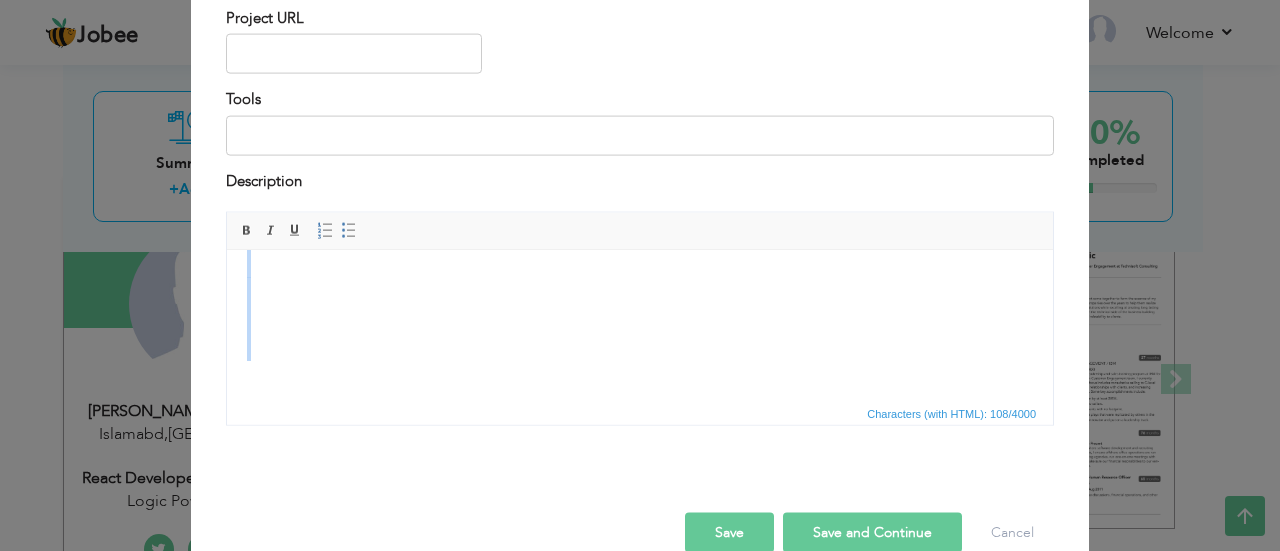 scroll, scrollTop: 0, scrollLeft: 0, axis: both 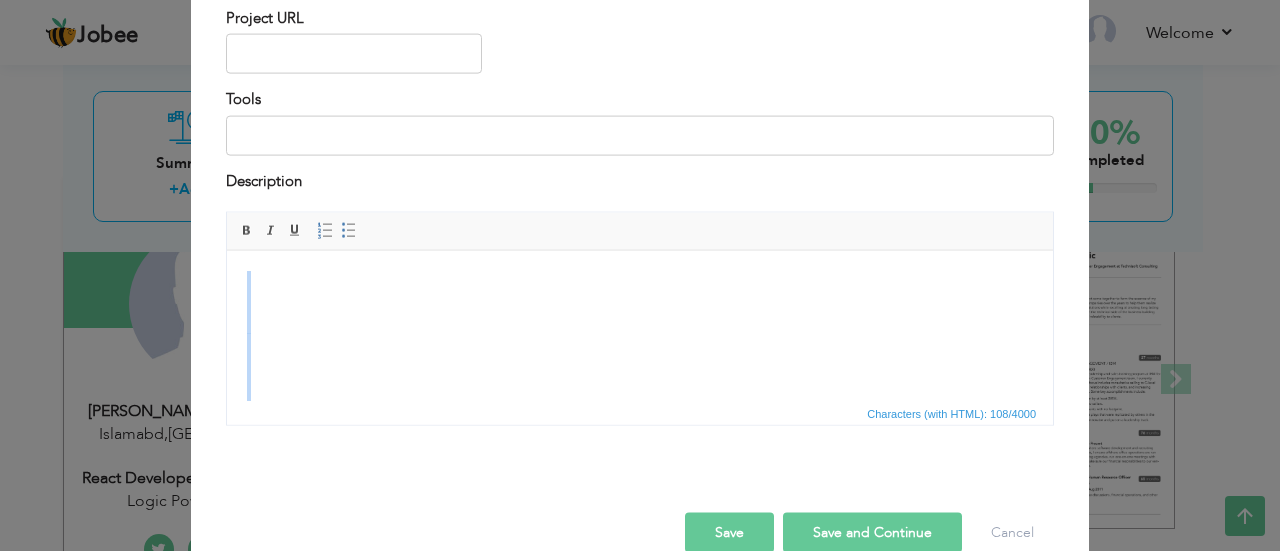 drag, startPoint x: 1043, startPoint y: 285, endPoint x: 1362, endPoint y: 429, distance: 349.99573 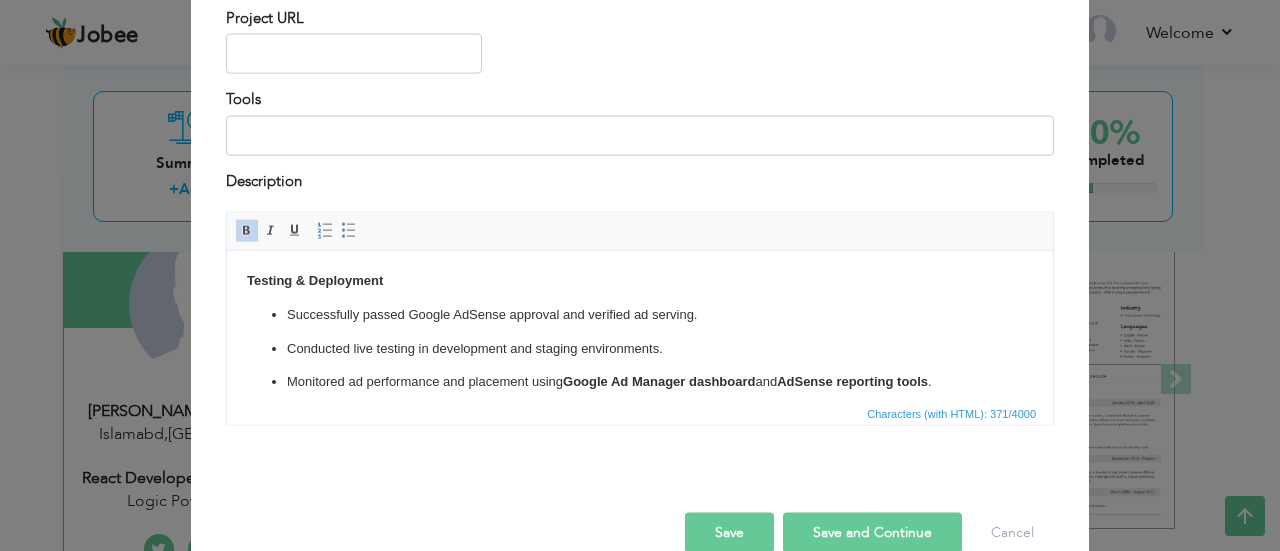 click on "Testing & Deployment Successfully passed Google AdSense approval and verified ad serving. Conducted live testing in development and staging environments. Monitored ad performance and placement using  Google Ad Manager dashboard  and  AdSense reporting tools ." at bounding box center [640, 331] 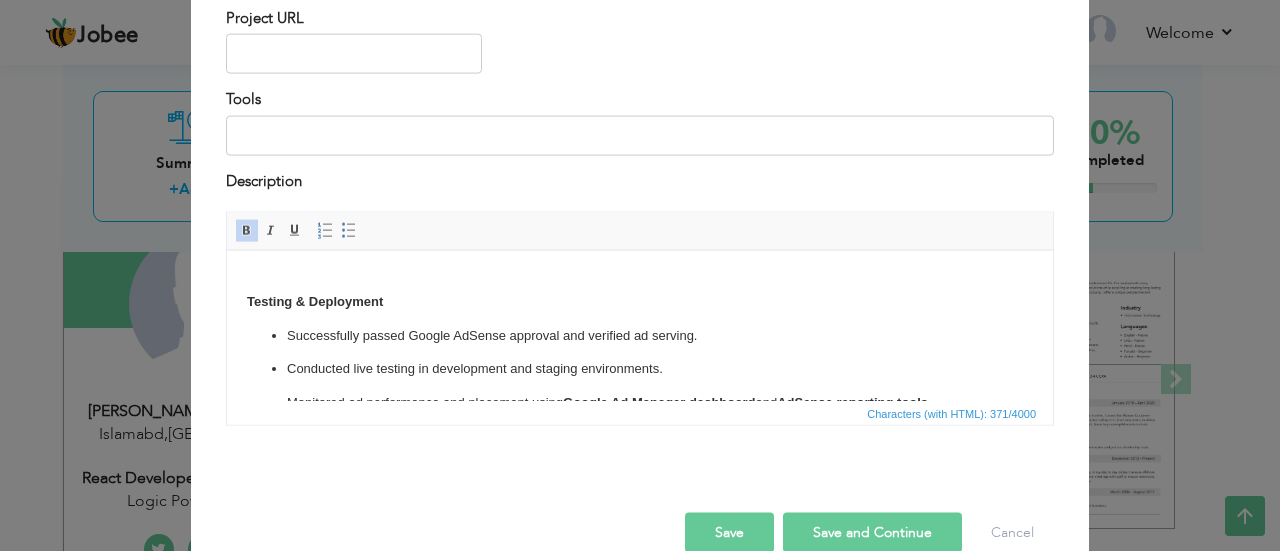 click on "​​​​​​​ Testing & Deployment Successfully passed Google AdSense approval and verified ad serving. Conducted live testing in development and staging environments. Monitored ad performance and placement using  Google Ad Manager dashboard  and  AdSense reporting tools ." at bounding box center [640, 341] 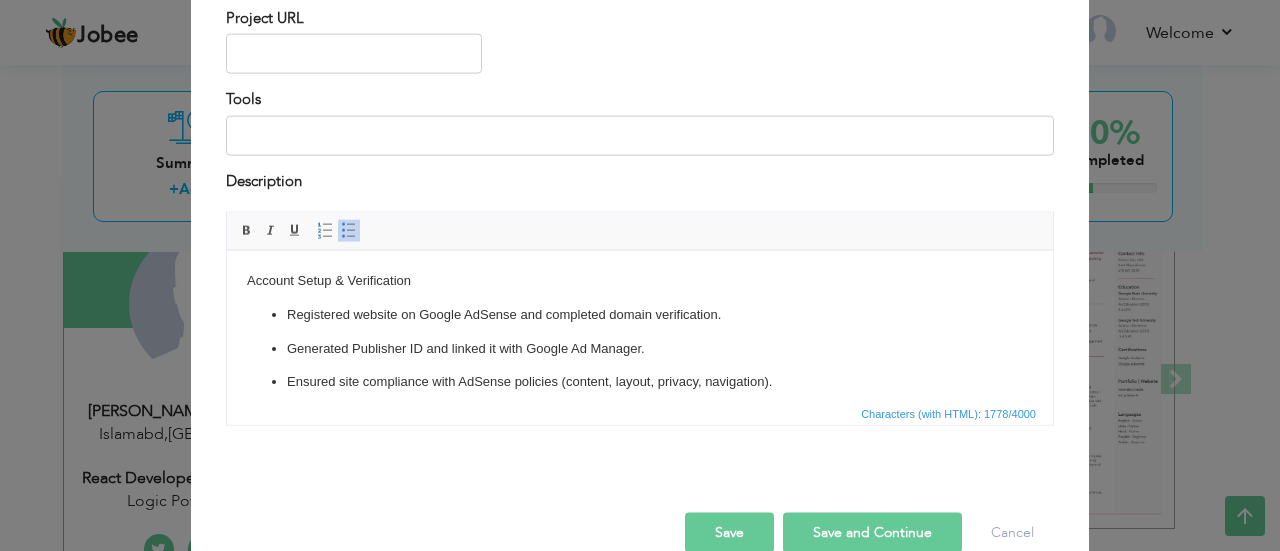 scroll, scrollTop: 631, scrollLeft: 0, axis: vertical 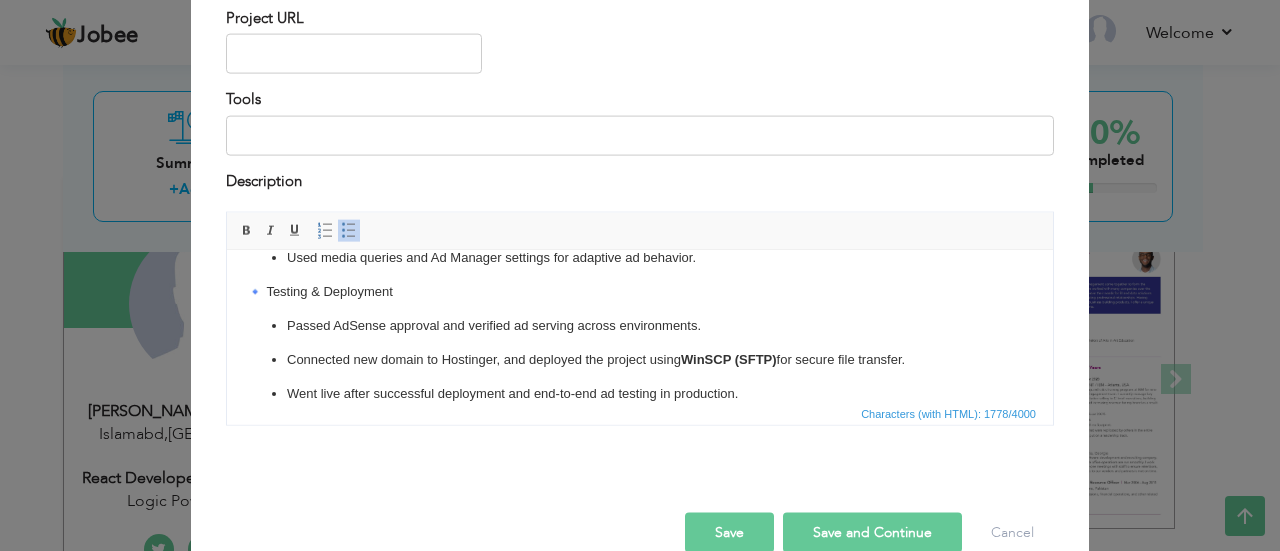 click on "Account Setup & Verification Registered website on Google AdSense and completed domain verification. Generated Publisher ID and linked it with Google Ad Manager. Ensured site compliance with AdSense policies (content, layout, privacy, navigation). 🔹 Ad Manager Configuration Created ad units and placements with defined sizes, formats (banner, responsive), and targeting rules. Mapped ad slot paths and IDs for integration within the React app. 🔹 Script Integration & Initialization Injected AdSense and GPT scripts globally via index.html for initialization. Verified loading and delivery using Google Publisher Console and browser inspector tools. 🔹 React Integration Rendered ads dynamically in React components with route-aware reinitialization using lifecycle methods. Implemented conditional rendering to ensure ads reload on page changes. 🔹 Performance & Optimization Applied lazy loading and CLS-safe spacing to improve Core Web Vitals. 🔹 Responsive Design 🔹 Testing & Deployment WinSCP (SFTP)" at bounding box center [640, 21] 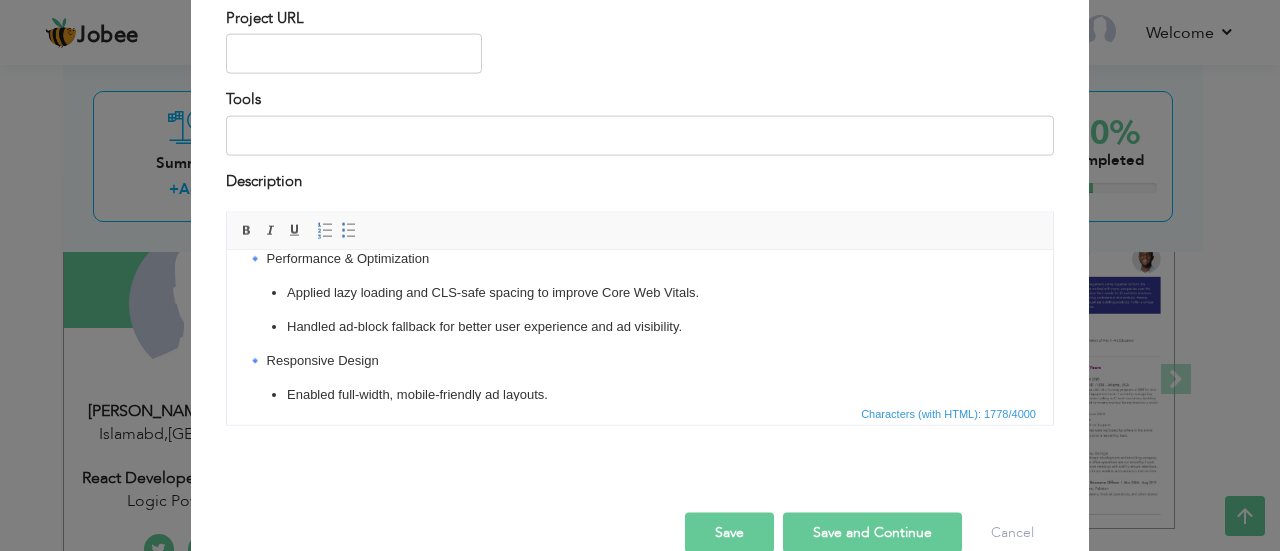 scroll, scrollTop: 428, scrollLeft: 0, axis: vertical 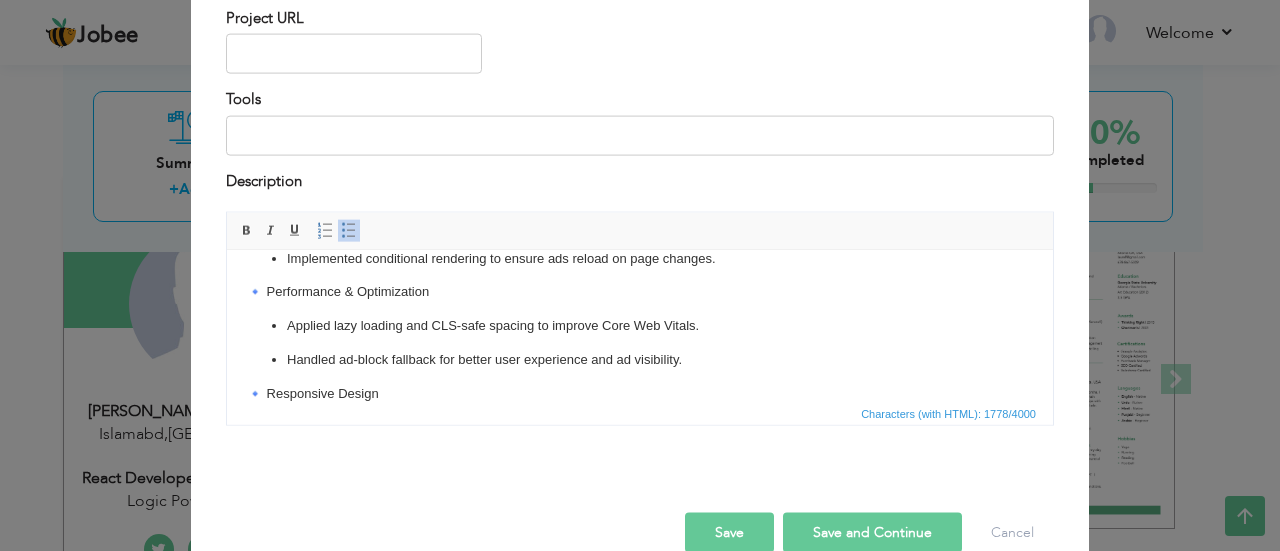 click on "Account Setup & Verification Registered website on Google AdSense and completed domain verification. Generated Publisher ID and linked it with Google Ad Manager. Ensured site compliance with AdSense policies (content, layout, privacy, navigation). 🔹 Ad Manager Configuration Created ad units and placements with defined sizes, formats (banner, responsive), and targeting rules. Mapped ad slot paths and IDs for integration within the React app. 🔹 Script Integration & Initialization Injected AdSense and GPT scripts globally via index.html for initialization. Verified loading and delivery using Google Publisher Console and browser inspector tools. 🔹 React Integration Rendered ads dynamically in React components with route-aware reinitialization using lifecycle methods. Implemented conditional rendering to ensure ads reload on page changes. 🔹 Performance & Optimization Applied lazy loading and CLS-safe spacing to improve Core Web Vitals. 🔹 Responsive Design  Testing & Deployment WinSCP (SFTP)" at bounding box center (640, 224) 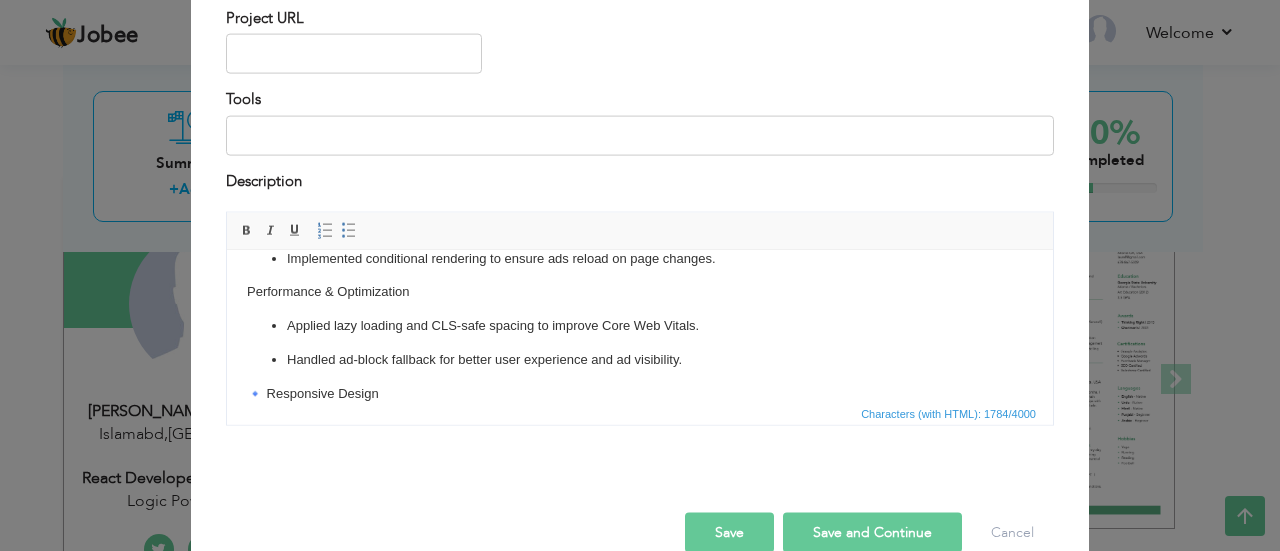 click on "Account Setup & Verification Registered website on Google AdSense and completed domain verification. Generated Publisher ID and linked it with Google Ad Manager. Ensured site compliance with AdSense policies (content, layout, privacy, navigation). 🔹 Ad Manager Configuration Created ad units and placements with defined sizes, formats (banner, responsive), and targeting rules. Mapped ad slot paths and IDs for integration within the React app. 🔹 Script Integration & Initialization Injected AdSense and GPT scripts globally via index.html for initialization. Verified loading and delivery using Google Publisher Console and browser inspector tools. 🔹 React Integration Rendered ads dynamically in React components with route-aware reinitialization using lifecycle methods. Implemented conditional rendering to ensure ads reload on page changes.  Performance & Optimization Applied lazy loading and CLS-safe spacing to improve Core Web Vitals. 🔹 Responsive Design Enabled full-width, mobile-friendly ad layouts." at bounding box center [640, 224] 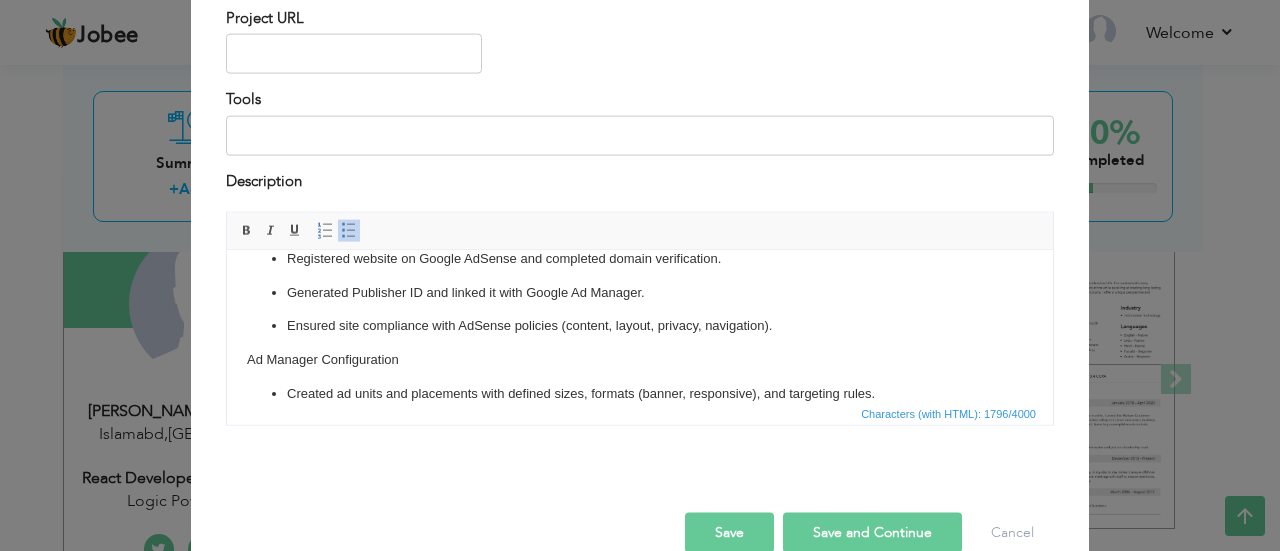 scroll, scrollTop: 22, scrollLeft: 0, axis: vertical 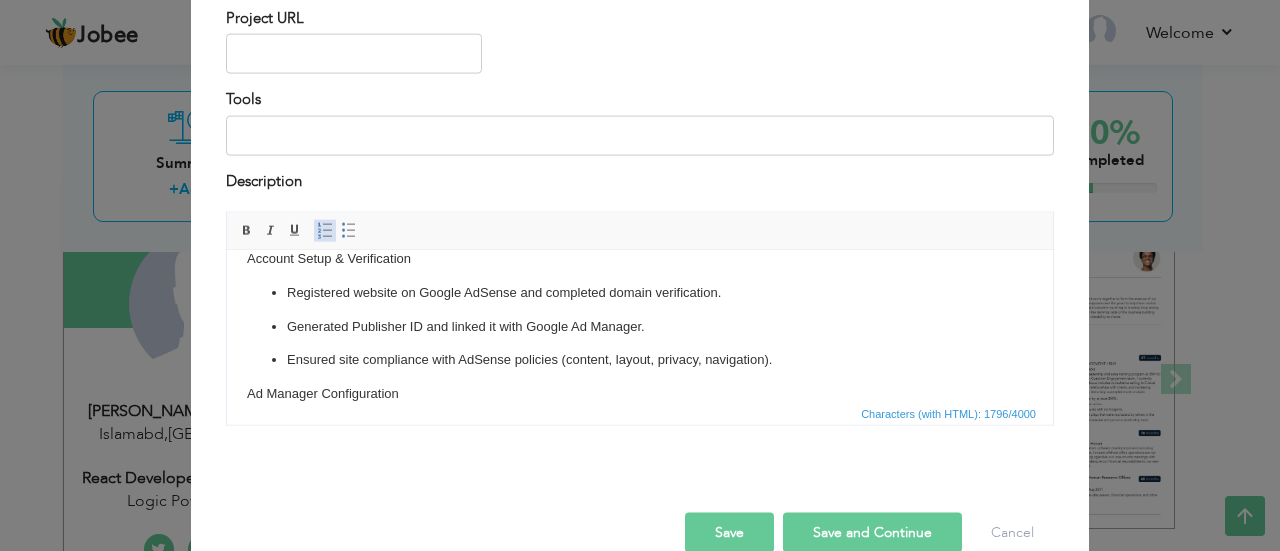 click at bounding box center [325, 231] 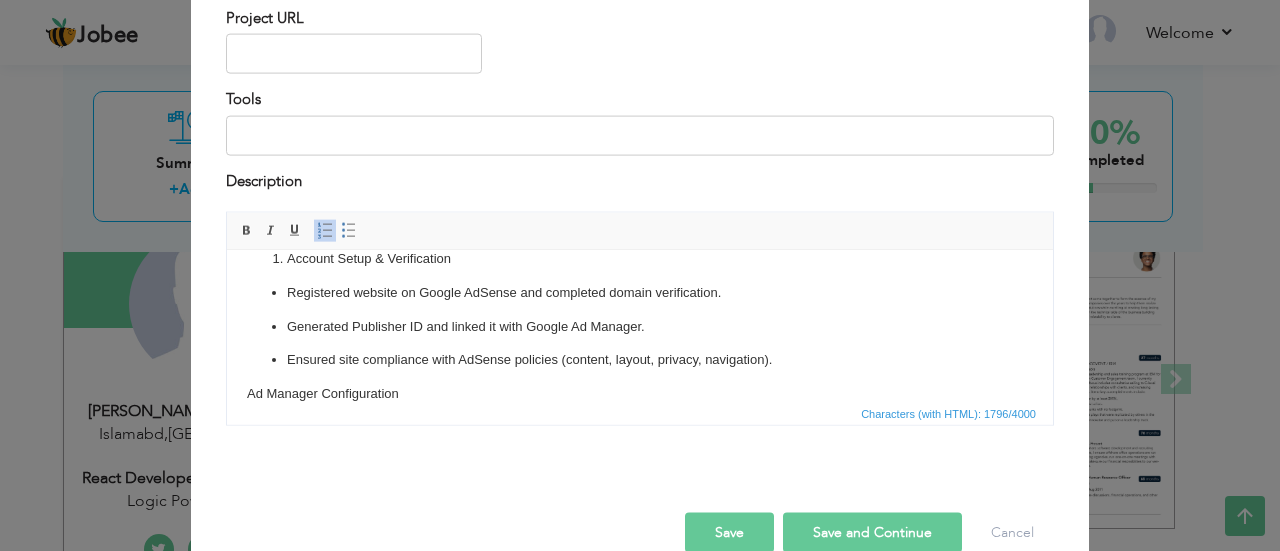 click on "Account Setup & Verification Registered website on Google AdSense and completed domain verification. Generated Publisher ID and linked it with Google Ad Manager. Ensured site compliance with AdSense policies (content, layout, privacy, navigation).  Ad Manager Configuration Created ad units and placements with defined sizes, formats (banner, responsive), and targeting rules. Mapped ad slot paths and IDs for integration within the React app.  Script Integration & Initialization Injected AdSense and GPT scripts globally via index.html for initialization. Verified loading and delivery using Google Publisher Console and browser inspector tools.  React Integration Rendered ads dynamically in React components with route-aware reinitialization using lifecycle methods. Implemented conditional rendering to ensure ads reload on page changes.  Performance & Optimization Applied lazy loading and CLS-safe spacing to improve Core Web Vitals. Handled ad-block fallback for better user experience and ad visibility." at bounding box center [640, 630] 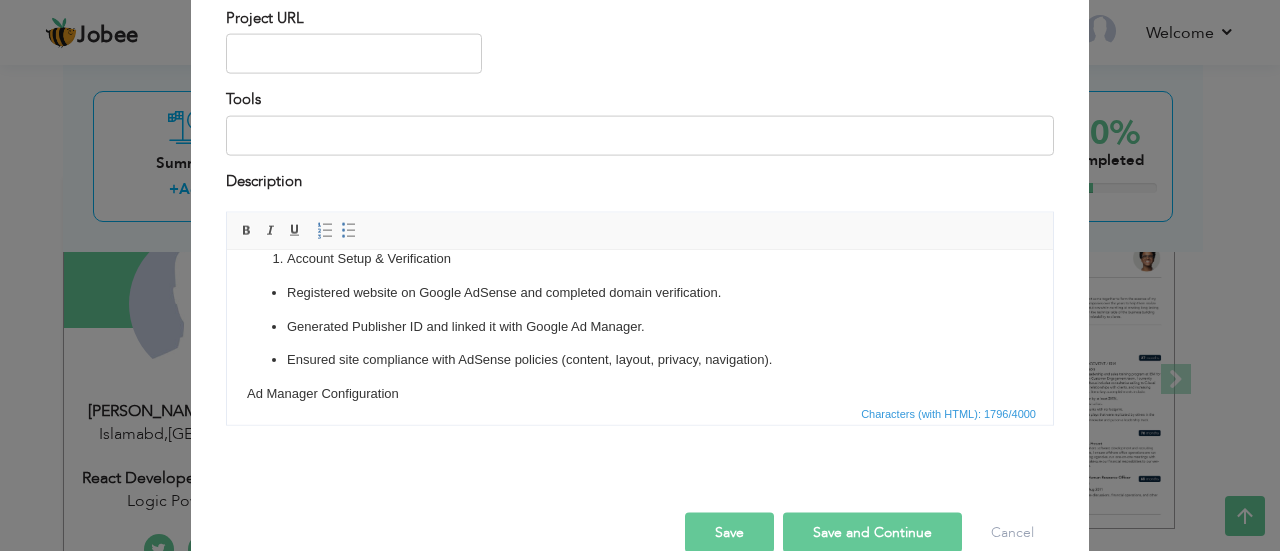 click on "Account Setup & Verification Registered website on Google AdSense and completed domain verification. Generated Publisher ID and linked it with Google Ad Manager. Ensured site compliance with AdSense policies (content, layout, privacy, navigation).  Ad Manager Configuration Created ad units and placements with defined sizes, formats (banner, responsive), and targeting rules. Mapped ad slot paths and IDs for integration within the React app.  Script Integration & Initialization Injected AdSense and GPT scripts globally via index.html for initialization. Verified loading and delivery using Google Publisher Console and browser inspector tools.  React Integration Rendered ads dynamically in React components with route-aware reinitialization using lifecycle methods. Implemented conditional rendering to ensure ads reload on page changes.  Performance & Optimization Applied lazy loading and CLS-safe spacing to improve Core Web Vitals. Handled ad-block fallback for better user experience and ad visibility." at bounding box center (640, 630) 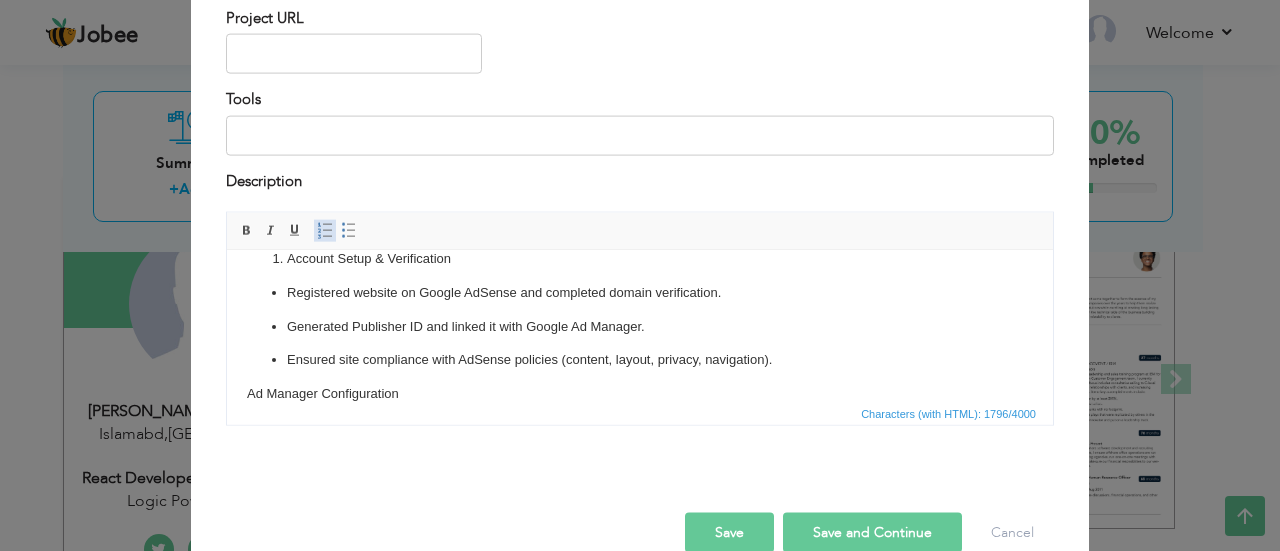 click on "Insert/Remove Numbered List" at bounding box center [325, 231] 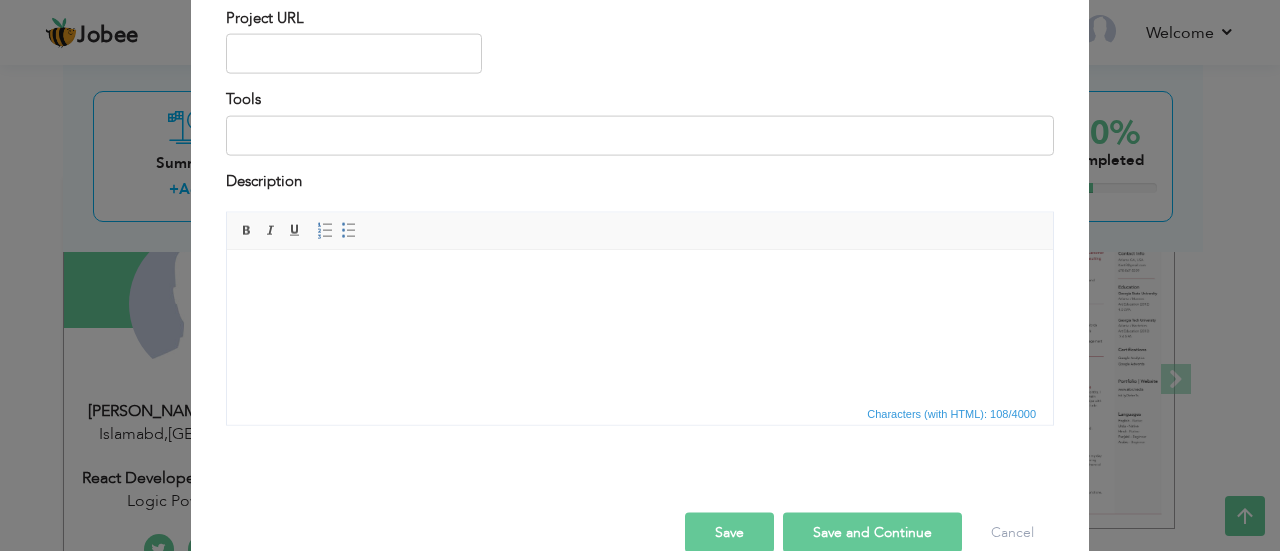 click at bounding box center [640, 435] 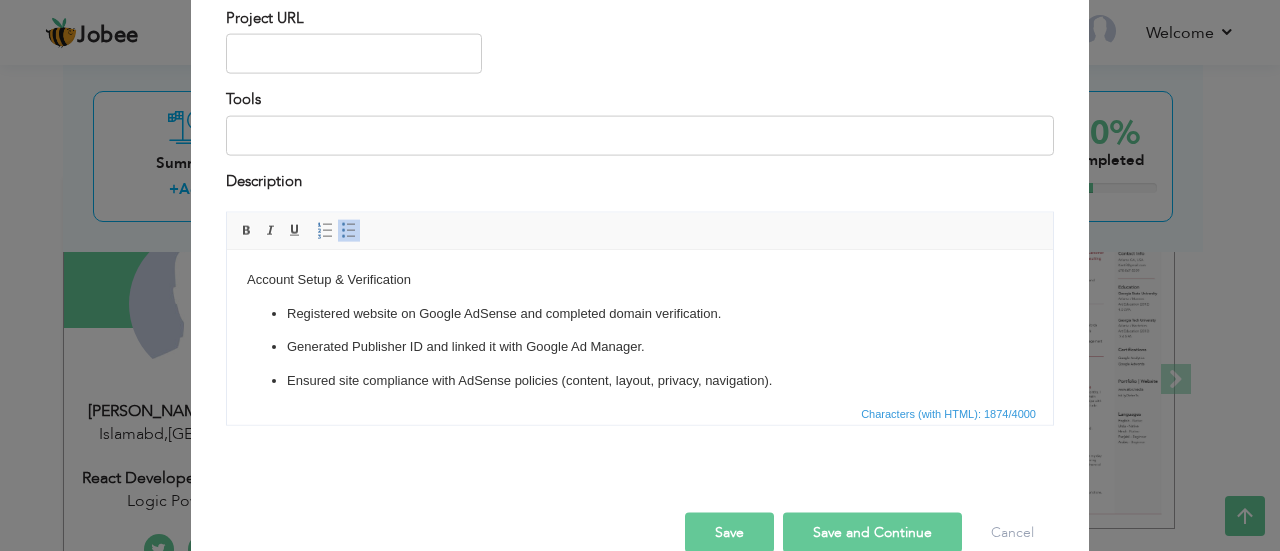 scroll, scrollTop: 652, scrollLeft: 0, axis: vertical 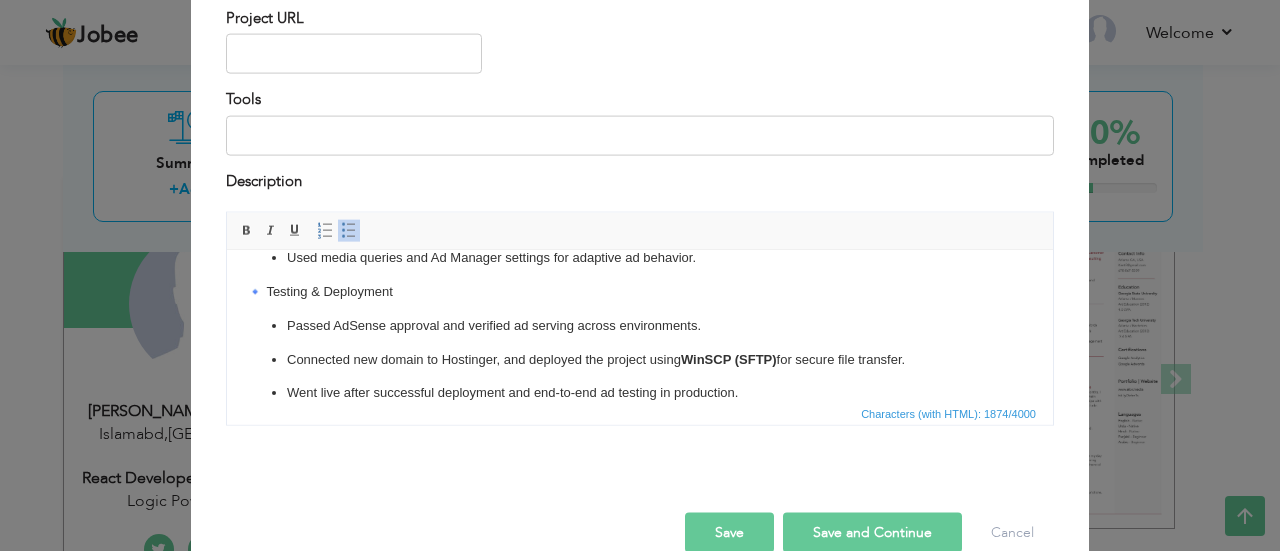 click on "Account Setup & Verification Registered website on Google AdSense and completed domain verification. Generated Publisher ID and linked it with Google Ad Manager. Ensured site compliance with AdSense policies (content, layout, privacy, navigation). 🔹 Ad Manager Configuration Created ad units and placements with defined sizes, formats (banner, responsive), and targeting rules. Mapped ad slot paths and IDs for integration within the React app. 🔹 Script Integration & Initialization Injected AdSense and GPT scripts globally via index.html for initialization. Verified loading and delivery using Google Publisher Console and browser inspector tools. 🔹 React Integration Rendered ads dynamically in React components with route-aware reinitialization using lifecycle methods. Implemented conditional rendering to ensure ads reload on page changes. 🔹 Performance & Optimization Applied lazy loading and CLS-safe spacing to improve Core Web Vitals. 🔹 Responsive Design 🔹 Testing & Deployment WinSCP (SFTP)" at bounding box center [640, 183] 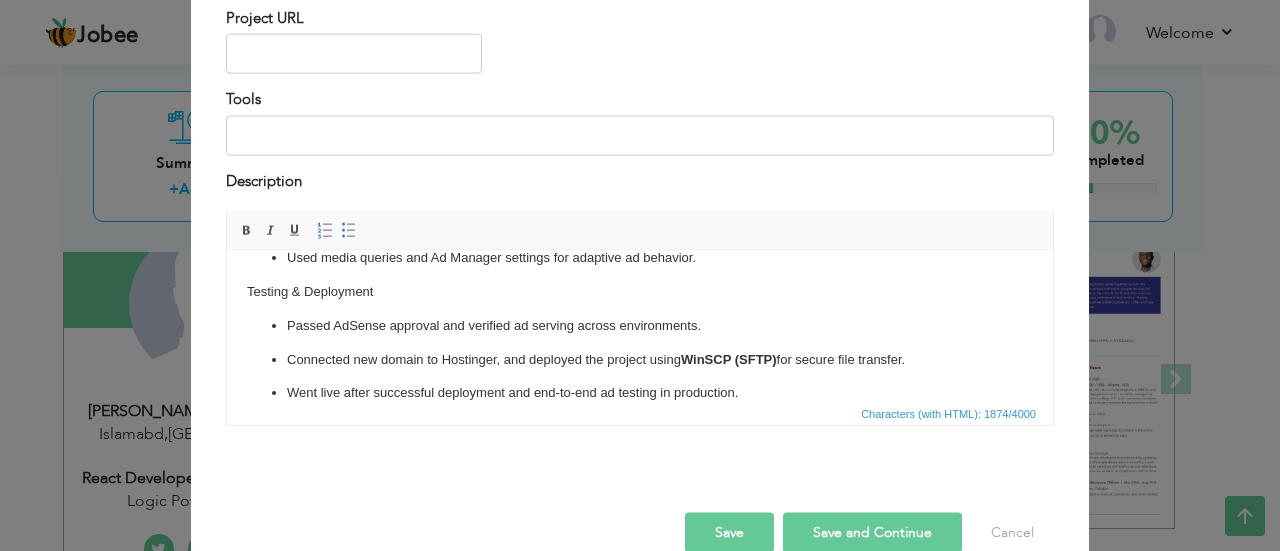 drag, startPoint x: 379, startPoint y: 287, endPoint x: 245, endPoint y: 293, distance: 134.13426 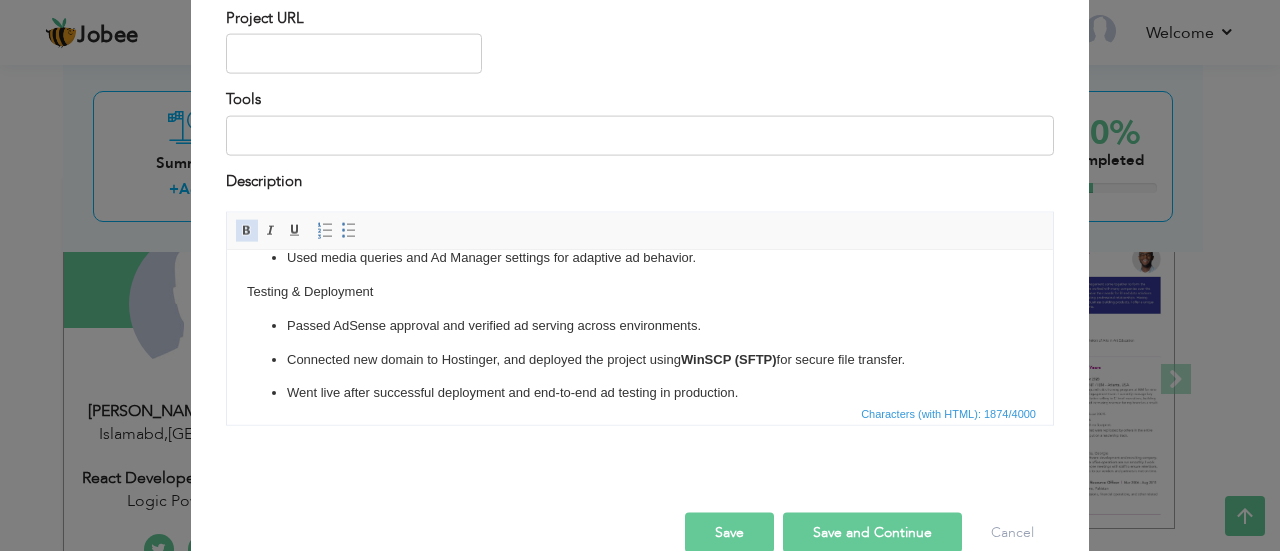 click at bounding box center (247, 231) 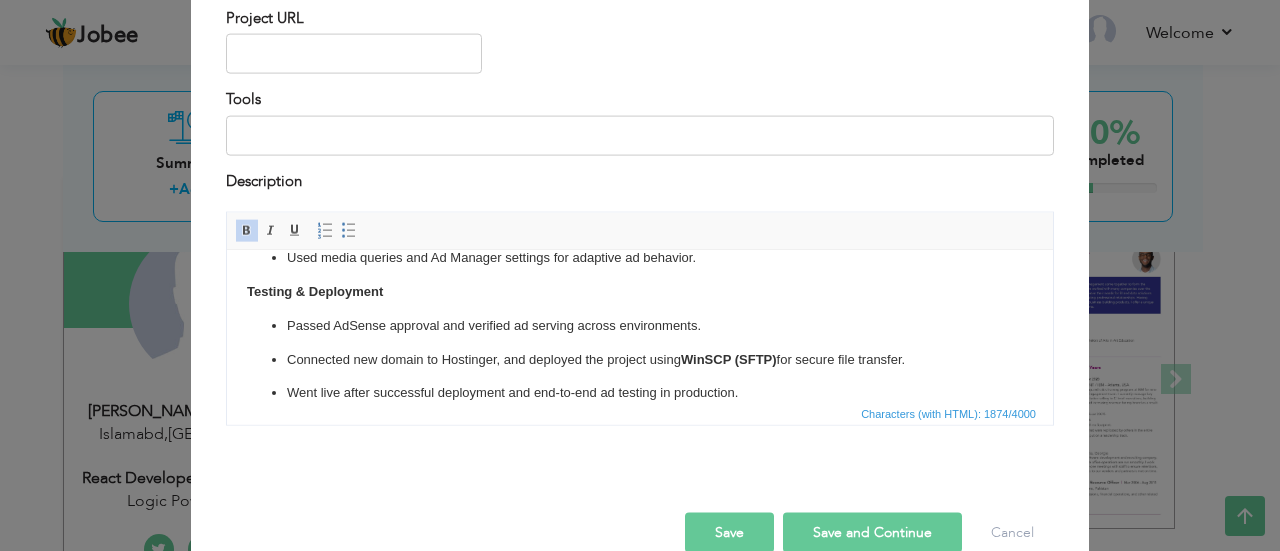 click on "Passed AdSense approval and verified ad serving across environments." at bounding box center [640, 325] 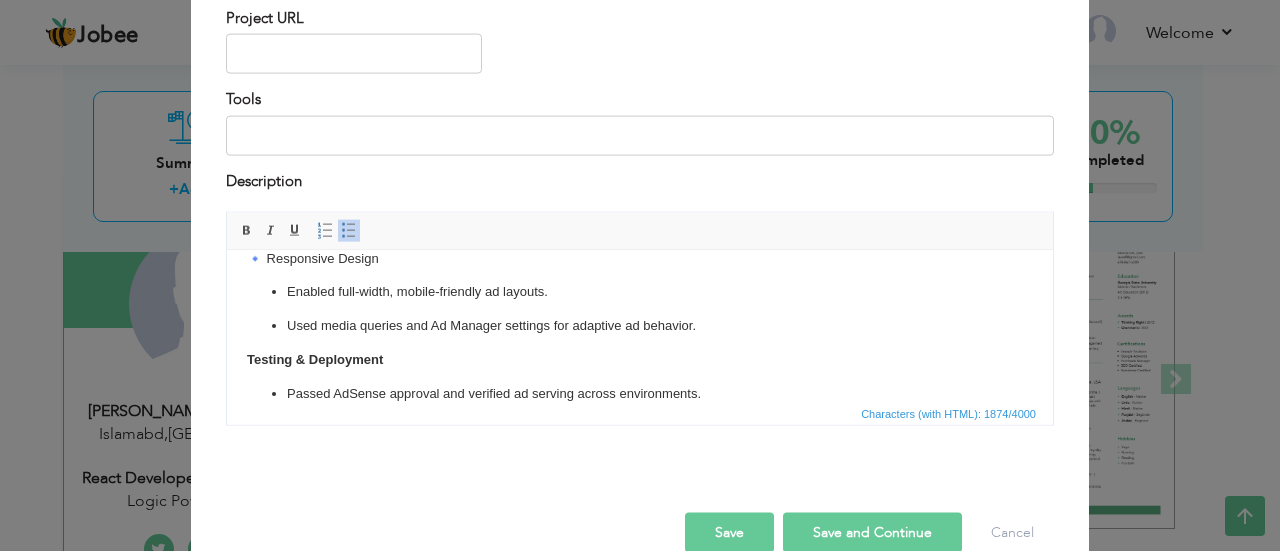 scroll, scrollTop: 550, scrollLeft: 0, axis: vertical 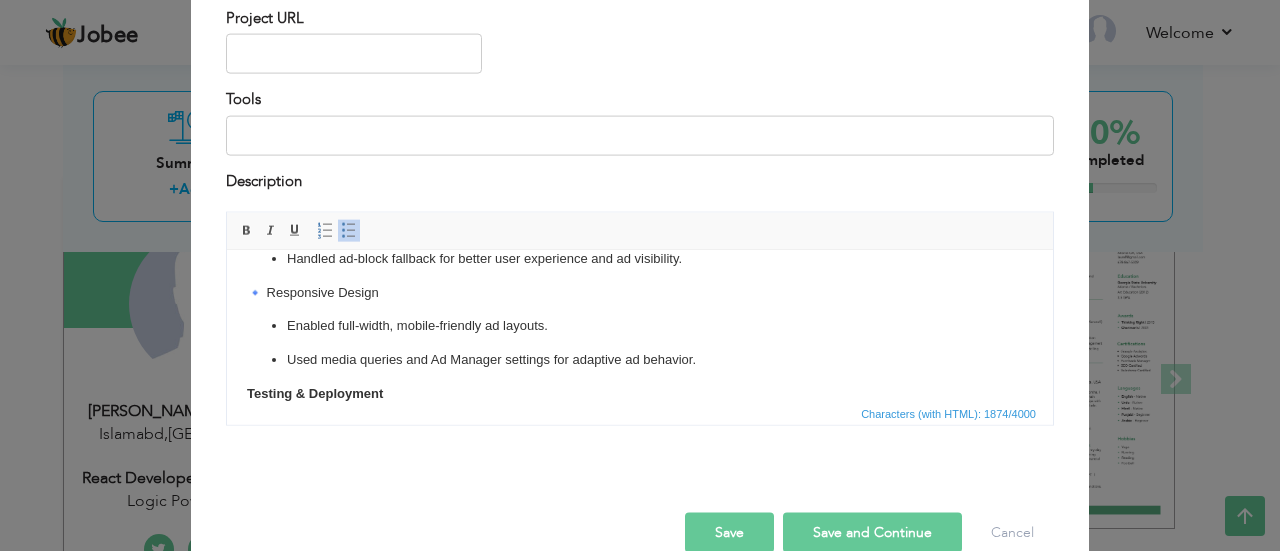 click on "Account Setup & Verification Registered website on Google AdSense and completed domain verification. Generated Publisher ID and linked it with Google Ad Manager. Ensured site compliance with AdSense policies (content, layout, privacy, navigation). 🔹 Ad Manager Configuration Created ad units and placements with defined sizes, formats (banner, responsive), and targeting rules. Mapped ad slot paths and IDs for integration within the React app. 🔹 Script Integration & Initialization Injected AdSense and GPT scripts globally via index.html for initialization. Verified loading and delivery using Google Publisher Console and browser inspector tools. 🔹 React Integration Rendered ads dynamically in React components with route-aware reinitialization using lifecycle methods. Implemented conditional rendering to ensure ads reload on page changes. 🔹 Performance & Optimization Applied lazy loading and CLS-safe spacing to improve Core Web Vitals. 🔹 Responsive Design  Testing & Deployment WinSCP (SFTP)" at bounding box center (640, 285) 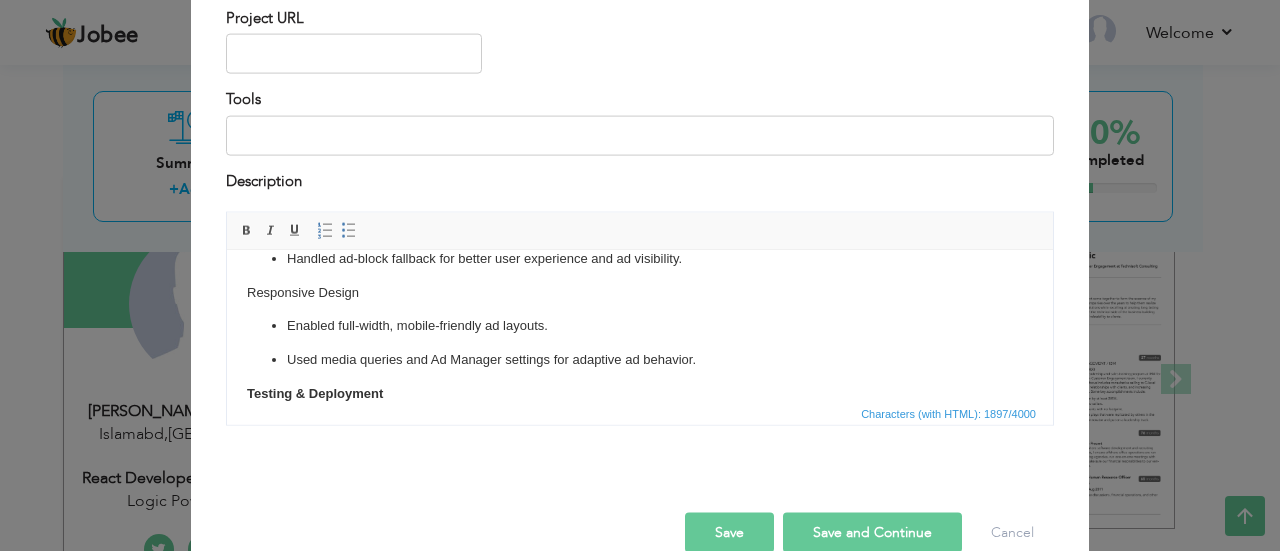 drag, startPoint x: 374, startPoint y: 286, endPoint x: 237, endPoint y: 288, distance: 137.0146 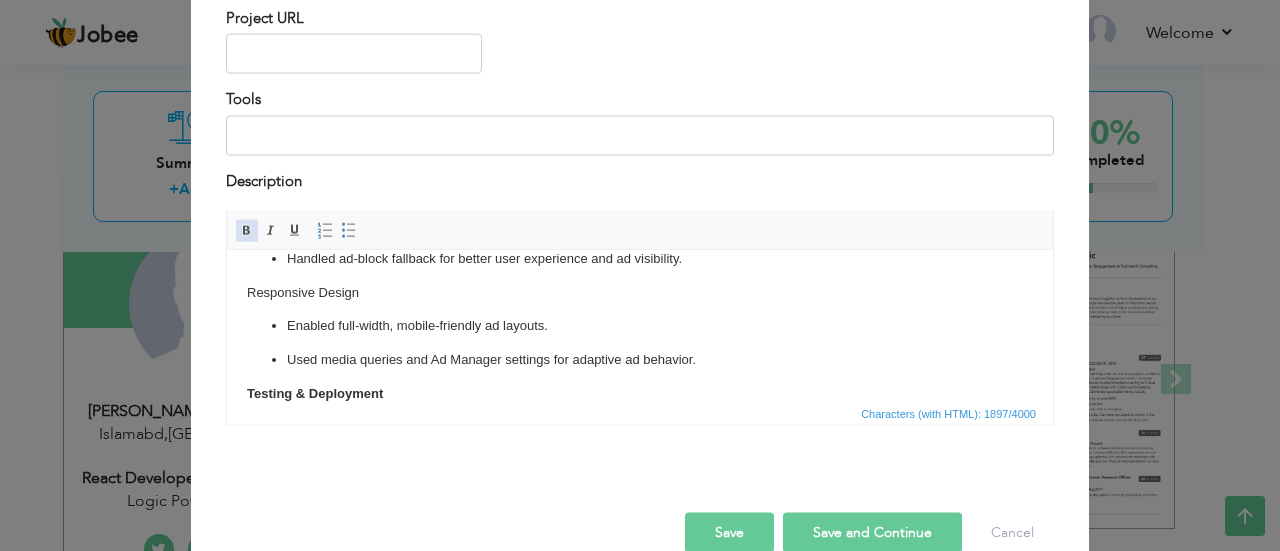 click at bounding box center (247, 231) 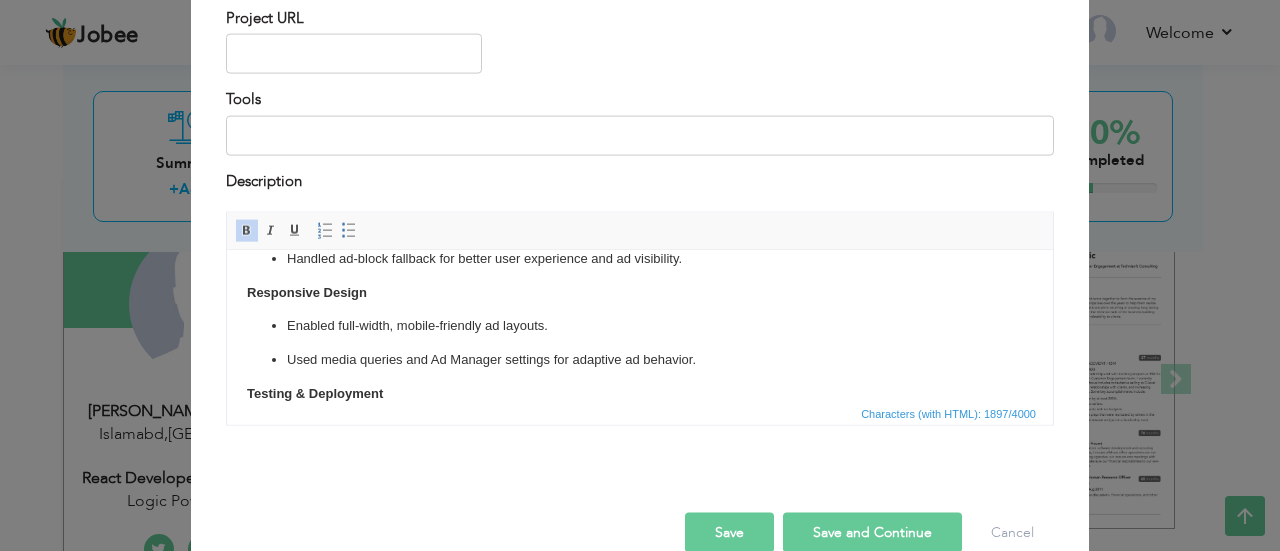 click on "Account Setup & Verification Registered website on Google AdSense and completed domain verification. Generated Publisher ID and linked it with Google Ad Manager. Ensured site compliance with AdSense policies (content, layout, privacy, navigation). 🔹 Ad Manager Configuration Created ad units and placements with defined sizes, formats (banner, responsive), and targeting rules. Mapped ad slot paths and IDs for integration within the React app. 🔹 Script Integration & Initialization Injected AdSense and GPT scripts globally via index.html for initialization. Verified loading and delivery using Google Publisher Console and browser inspector tools. 🔹 React Integration Rendered ads dynamically in React components with route-aware reinitialization using lifecycle methods. Implemented conditional rendering to ensure ads reload on page changes. 🔹 Performance & Optimization Applied lazy loading and CLS-safe spacing to improve Core Web Vitals.  Responsive Design Enabled full-width, mobile-friendly ad layouts." at bounding box center [640, 285] 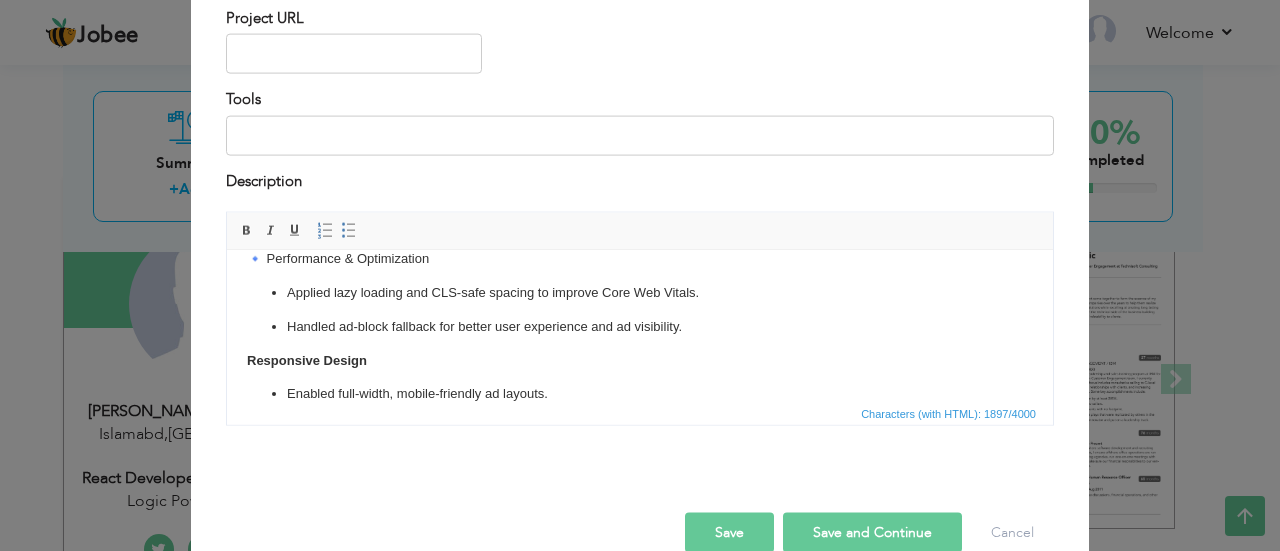 scroll, scrollTop: 448, scrollLeft: 0, axis: vertical 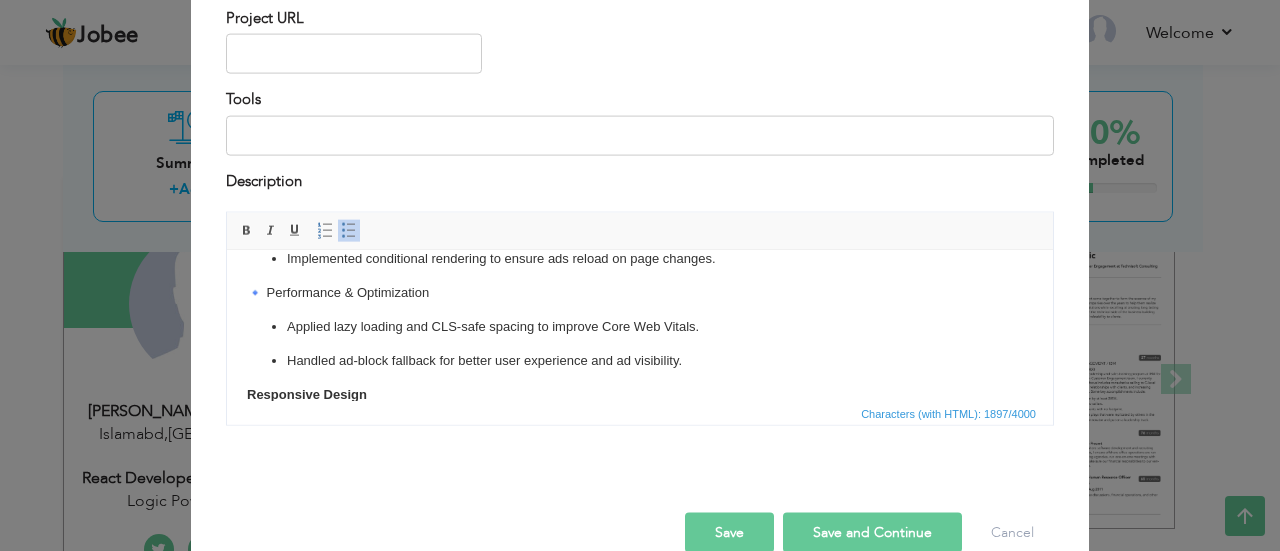 click on "Account Setup & Verification Registered website on Google AdSense and completed domain verification. Generated Publisher ID and linked it with Google Ad Manager. Ensured site compliance with AdSense policies (content, layout, privacy, navigation). 🔹 Ad Manager Configuration Created ad units and placements with defined sizes, formats (banner, responsive), and targeting rules. Mapped ad slot paths and IDs for integration within the React app. 🔹 Script Integration & Initialization Injected AdSense and GPT scripts globally via index.html for initialization. Verified loading and delivery using Google Publisher Console and browser inspector tools. 🔹 React Integration Rendered ads dynamically in React components with route-aware reinitialization using lifecycle methods. Implemented conditional rendering to ensure ads reload on page changes. 🔹 Performance & Optimization Applied lazy loading and CLS-safe spacing to improve Core Web Vitals.  Responsive Design Enabled full-width, mobile-friendly ad layouts." at bounding box center (640, 387) 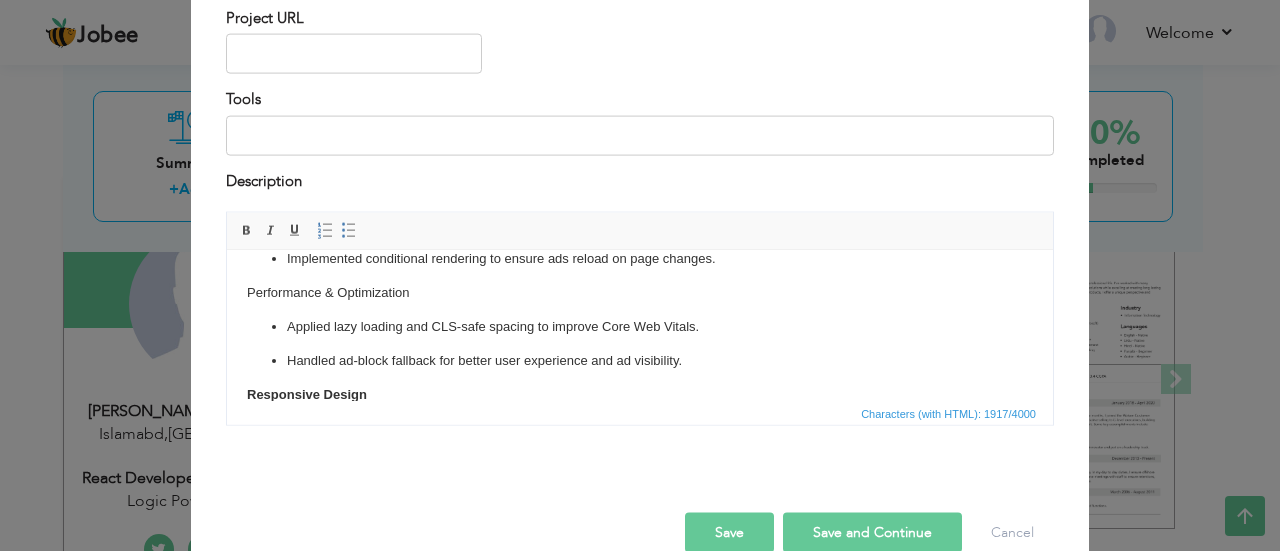 drag, startPoint x: 420, startPoint y: 286, endPoint x: 234, endPoint y: 290, distance: 186.043 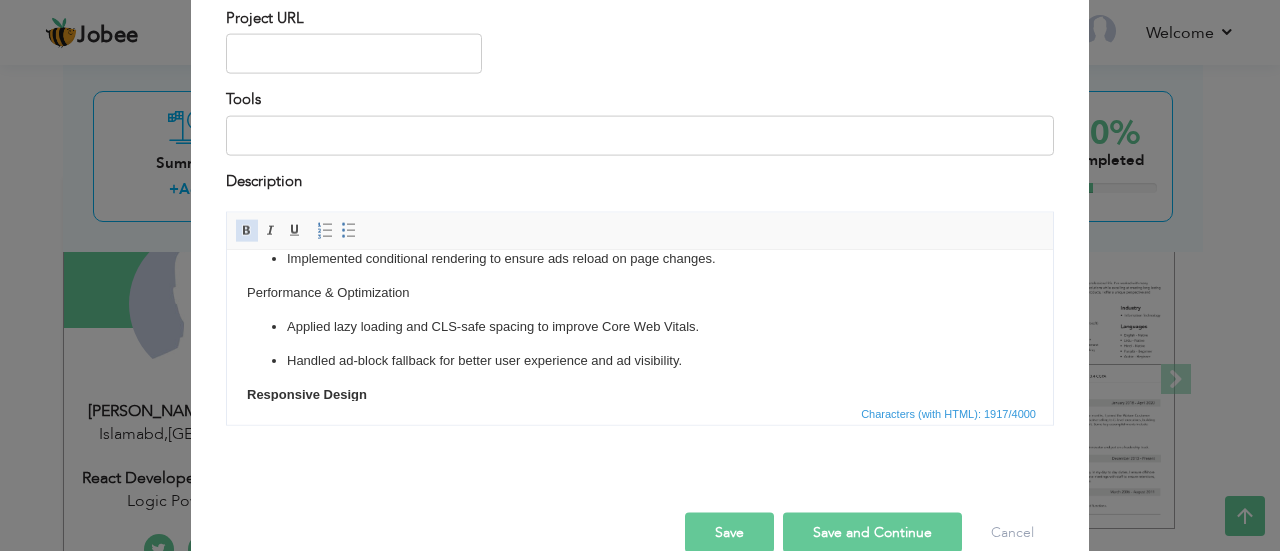 click at bounding box center [247, 231] 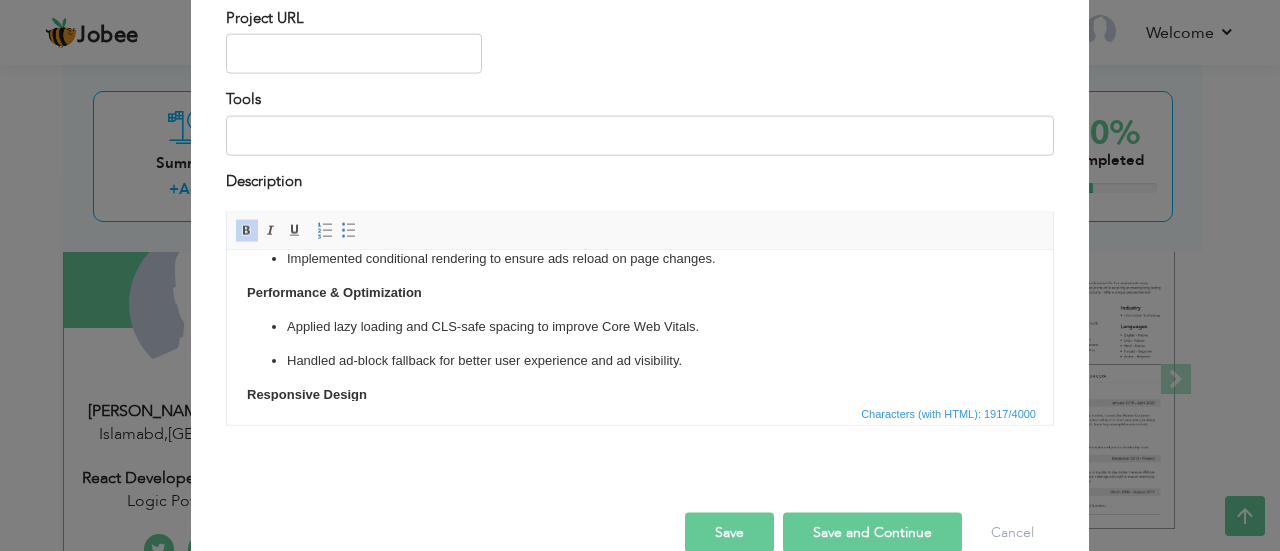 click on "Account Setup & Verification Registered website on Google AdSense and completed domain verification. Generated Publisher ID and linked it with Google Ad Manager. Ensured site compliance with AdSense policies (content, layout, privacy, navigation). 🔹 Ad Manager Configuration Created ad units and placements with defined sizes, formats (banner, responsive), and targeting rules. Mapped ad slot paths and IDs for integration within the React app. 🔹 Script Integration & Initialization Injected AdSense and GPT scripts globally via index.html for initialization. Verified loading and delivery using Google Publisher Console and browser inspector tools. 🔹 React Integration Rendered ads dynamically in React components with route-aware reinitialization using lifecycle methods. Implemented conditional rendering to ensure ads reload on page changes.  Performance & Optimization Applied lazy loading and CLS-safe spacing to improve Core Web Vitals.  Responsive Design Enabled full-width, mobile-friendly ad layouts." at bounding box center [640, 387] 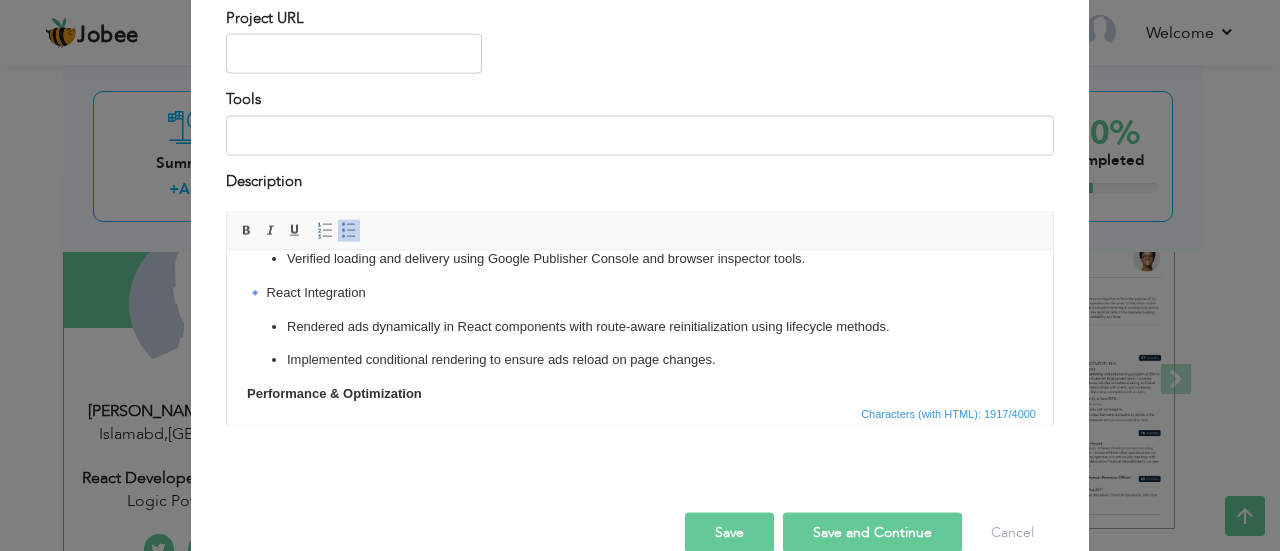 scroll, scrollTop: 313, scrollLeft: 0, axis: vertical 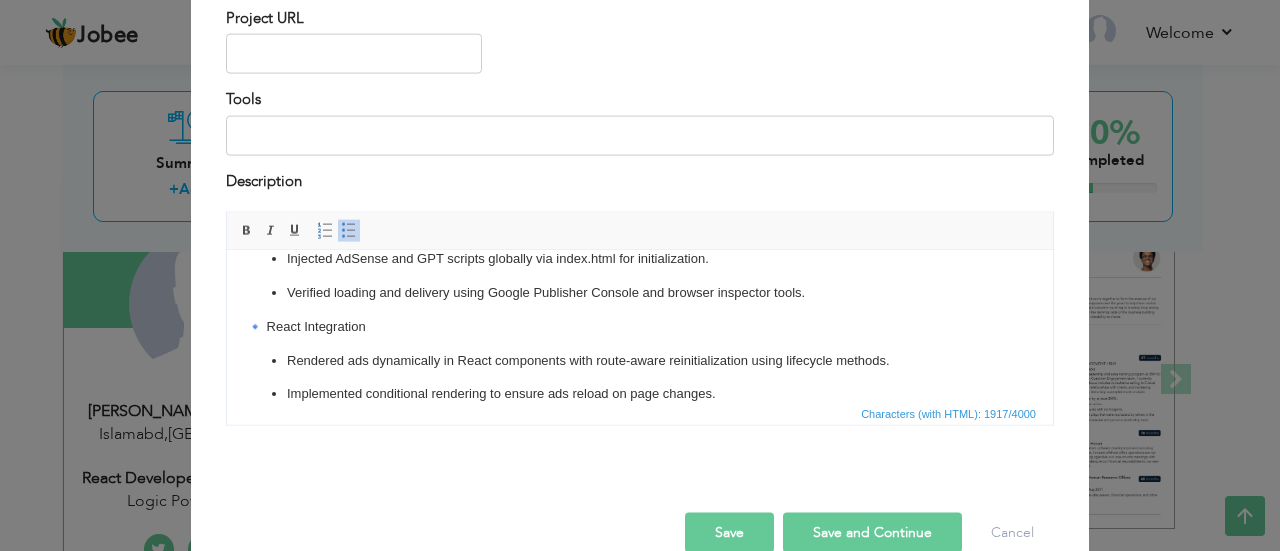 click on "Account Setup & Verification Registered website on Google AdSense and completed domain verification. Generated Publisher ID and linked it with Google Ad Manager. Ensured site compliance with AdSense policies (content, layout, privacy, navigation). 🔹 Ad Manager Configuration Created ad units and placements with defined sizes, formats (banner, responsive), and targeting rules. Mapped ad slot paths and IDs for integration within the React app. 🔹 Script Integration & Initialization Injected AdSense and GPT scripts globally via index.html for initialization. Verified loading and delivery using Google Publisher Console and browser inspector tools. 🔹 React Integration Rendered ads dynamically in React components with route-aware reinitialization using lifecycle methods. Implemented conditional rendering to ensure ads reload on page changes.  Performance & Optimization Applied lazy loading and CLS-safe spacing to improve Core Web Vitals.  Responsive Design Enabled full-width, mobile-friendly ad layouts." at bounding box center [640, 522] 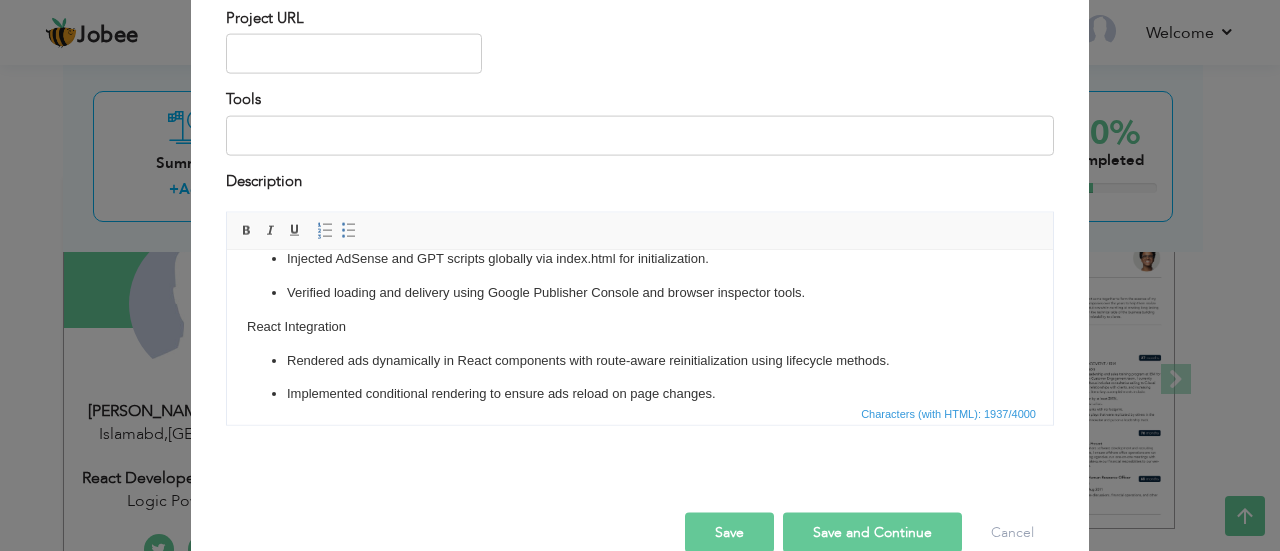 drag, startPoint x: 353, startPoint y: 329, endPoint x: 247, endPoint y: 320, distance: 106.381386 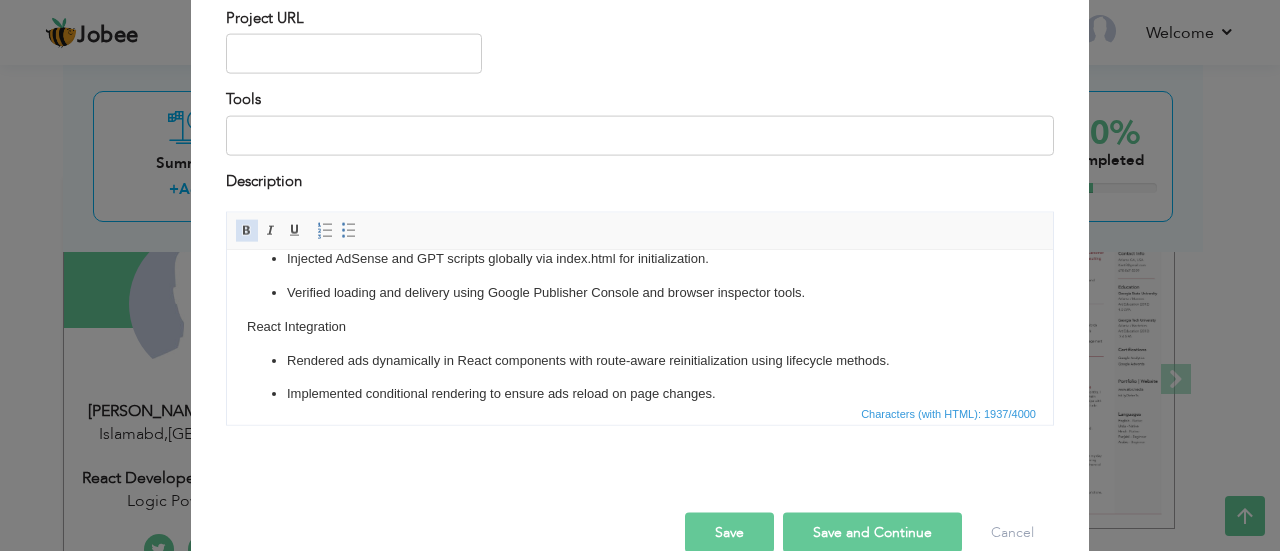 click at bounding box center (247, 231) 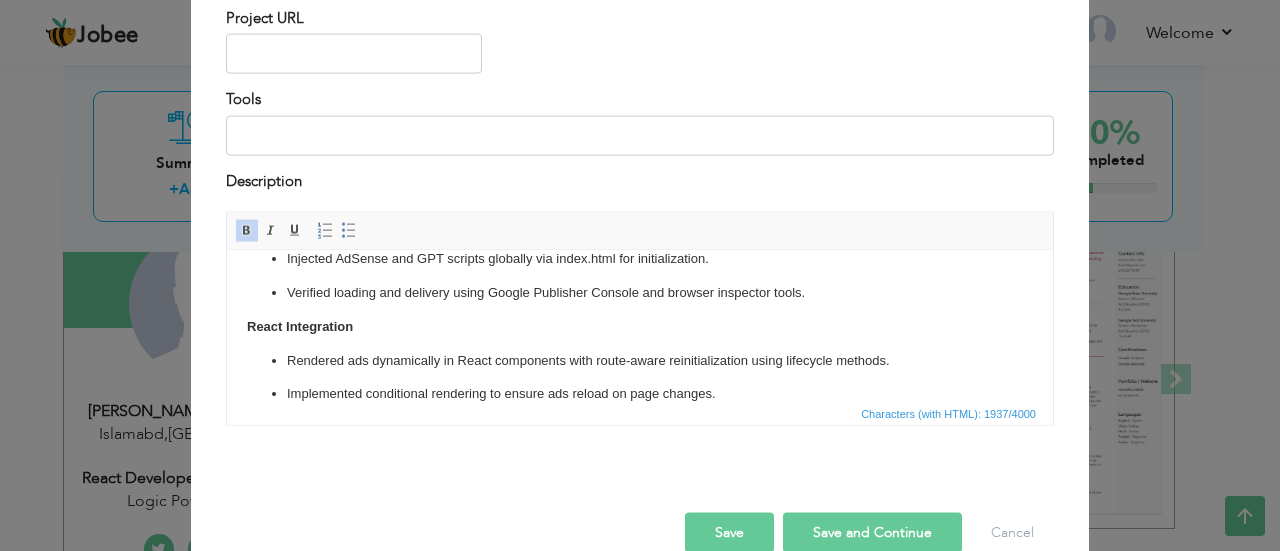 click on "Account Setup & Verification Registered website on Google AdSense and completed domain verification. Generated Publisher ID and linked it with Google Ad Manager. Ensured site compliance with AdSense policies (content, layout, privacy, navigation). 🔹 Ad Manager Configuration Created ad units and placements with defined sizes, formats (banner, responsive), and targeting rules. Mapped ad slot paths and IDs for integration within the React app. 🔹 Script Integration & Initialization Injected AdSense and GPT scripts globally via index.html for initialization. Verified loading and delivery using Google Publisher Console and browser inspector tools.  React Integration Rendered ads dynamically in React components with route-aware reinitialization using lifecycle methods. Implemented conditional rendering to ensure ads reload on page changes.  Performance & Optimization Applied lazy loading and CLS-safe spacing to improve Core Web Vitals. Handled ad-block fallback for better user experience and ad visibility." at bounding box center [640, 522] 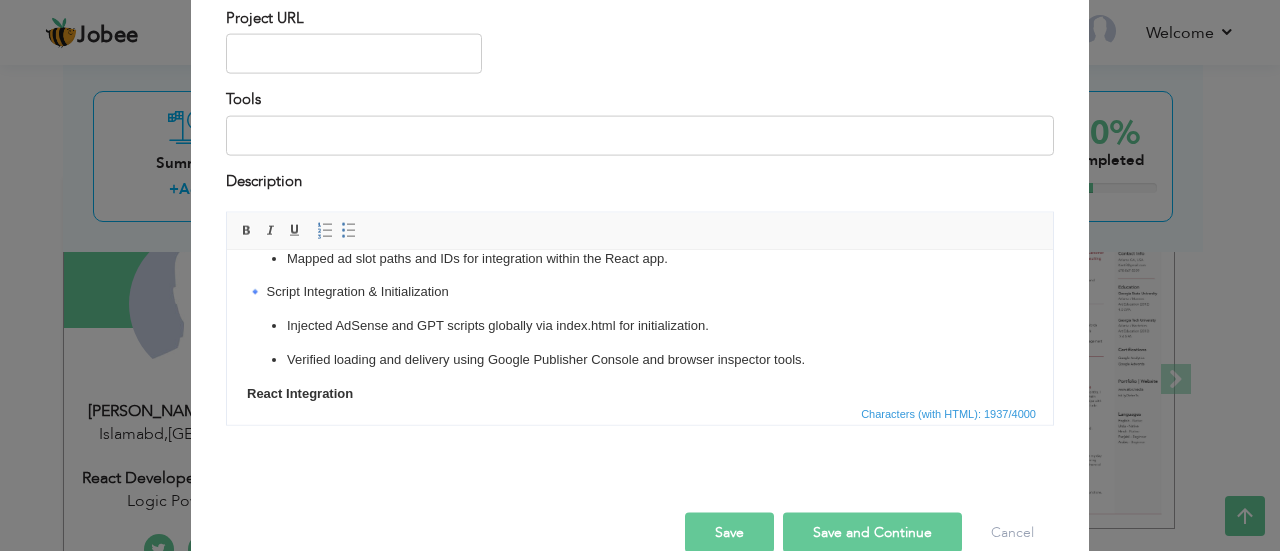scroll, scrollTop: 212, scrollLeft: 0, axis: vertical 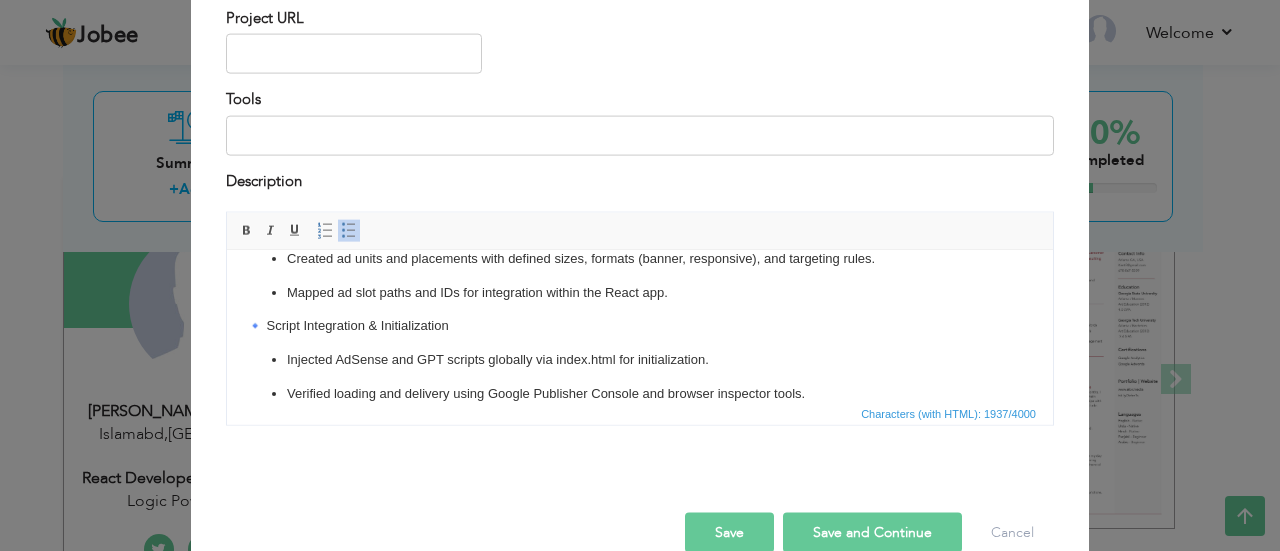 click on "Account Setup & Verification Registered website on Google AdSense and completed domain verification. Generated Publisher ID and linked it with Google Ad Manager. Ensured site compliance with AdSense policies (content, layout, privacy, navigation). 🔹 Ad Manager Configuration Created ad units and placements with defined sizes, formats (banner, responsive), and targeting rules. Mapped ad slot paths and IDs for integration within the React app. 🔹 Script Integration & Initialization Injected AdSense and GPT scripts globally via index.html for initialization. Verified loading and delivery using Google Publisher Console and browser inspector tools.  React Integration Rendered ads dynamically in React components with route-aware reinitialization using lifecycle methods. Implemented conditional rendering to ensure ads reload on page changes.  Performance & Optimization Applied lazy loading and CLS-safe spacing to improve Core Web Vitals. Handled ad-block fallback for better user experience and ad visibility." at bounding box center [640, 623] 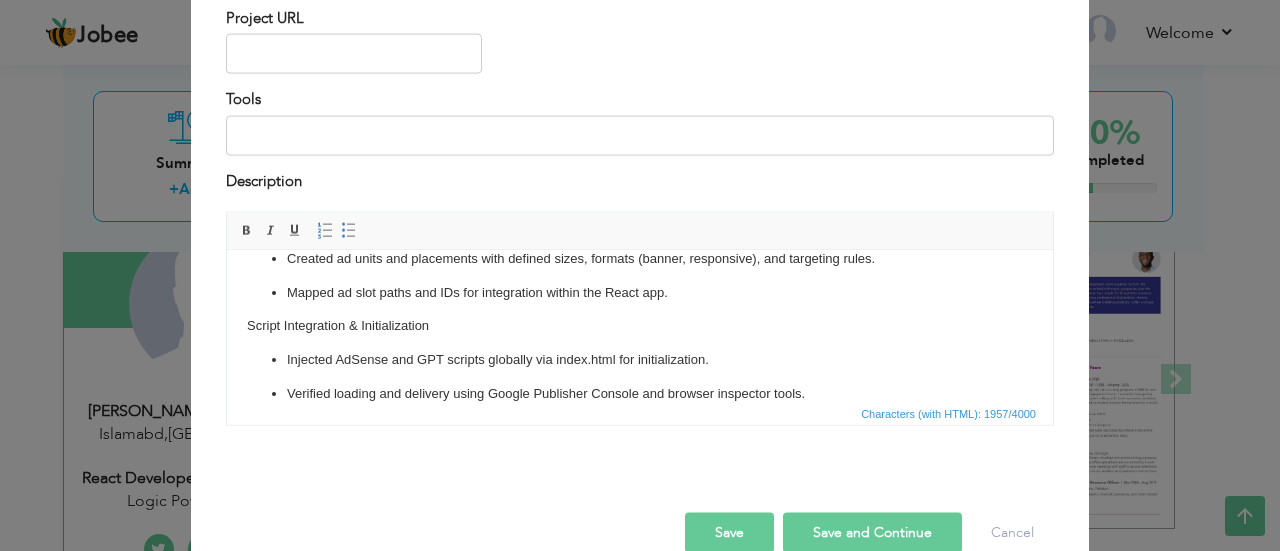 drag, startPoint x: 439, startPoint y: 326, endPoint x: 249, endPoint y: 318, distance: 190.16835 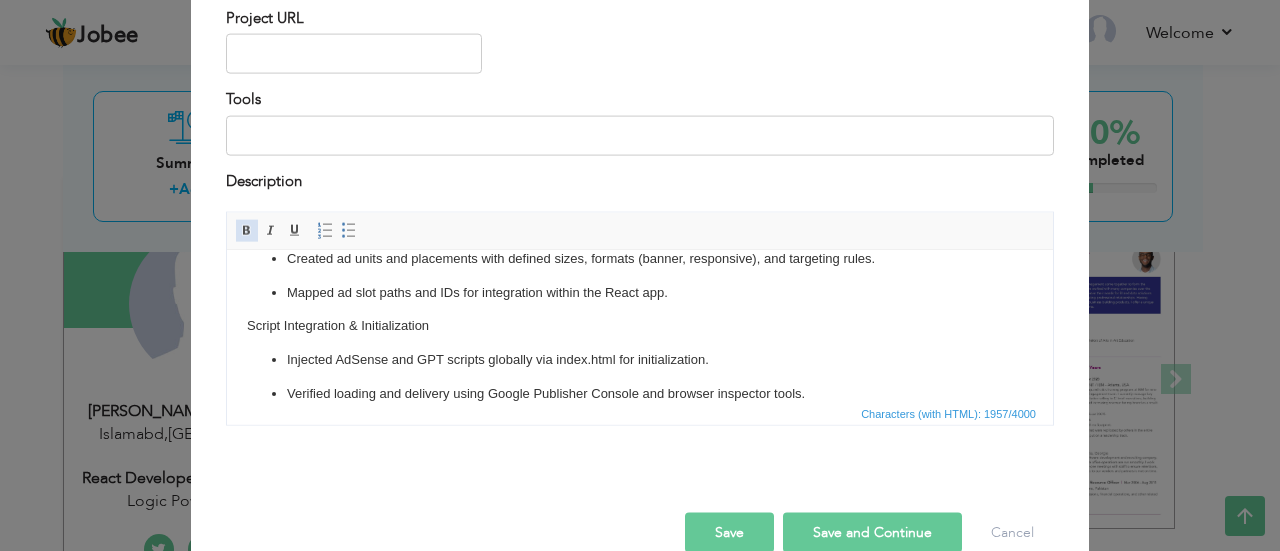 drag, startPoint x: 242, startPoint y: 216, endPoint x: 238, endPoint y: 228, distance: 12.649111 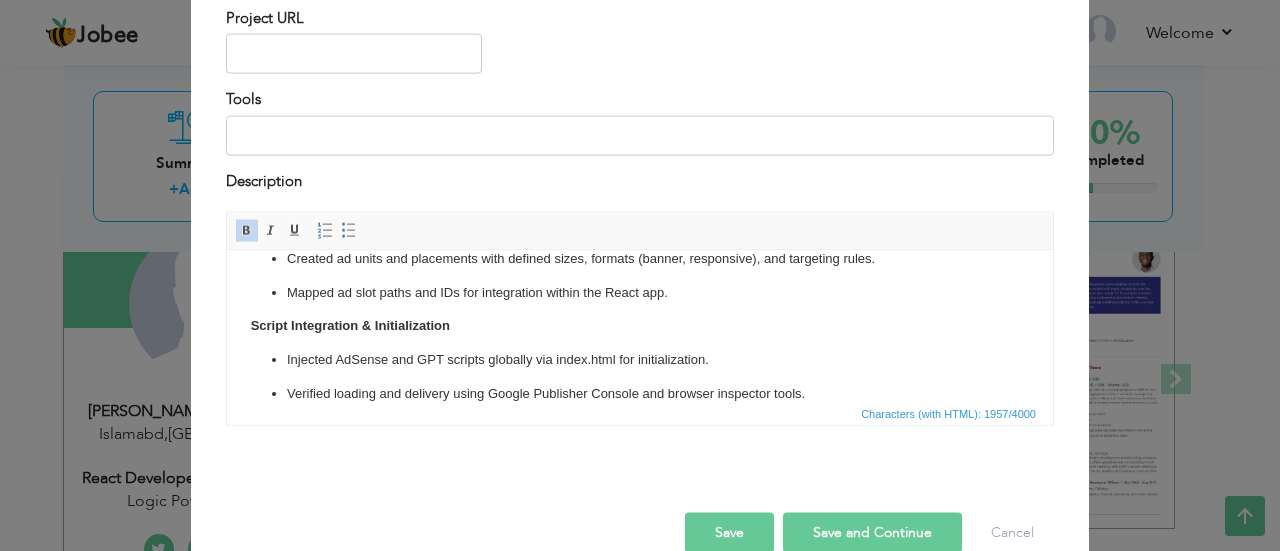 click on "Account Setup & Verification Registered website on Google AdSense and completed domain verification. Generated Publisher ID and linked it with Google Ad Manager. Ensured site compliance with AdSense policies (content, layout, privacy, navigation). 🔹 Ad Manager Configuration Created ad units and placements with defined sizes, formats (banner, responsive), and targeting rules. Mapped ad slot paths and IDs for integration within the React app.   Script Integration & Initialization Injected AdSense and GPT scripts globally via index.html for initialization. Verified loading and delivery using Google Publisher Console and browser inspector tools.  React Integration Rendered ads dynamically in React components with route-aware reinitialization using lifecycle methods. Implemented conditional rendering to ensure ads reload on page changes.  Performance & Optimization Applied lazy loading and CLS-safe spacing to improve Core Web Vitals. Handled ad-block fallback for better user experience and ad visibility." at bounding box center [640, 623] 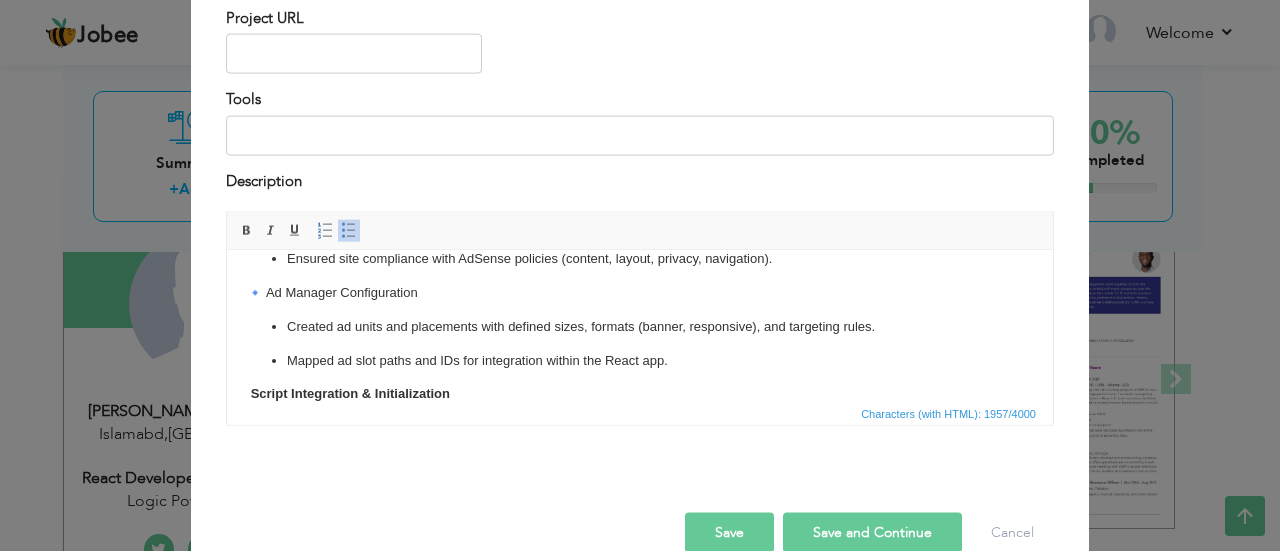 scroll, scrollTop: 110, scrollLeft: 0, axis: vertical 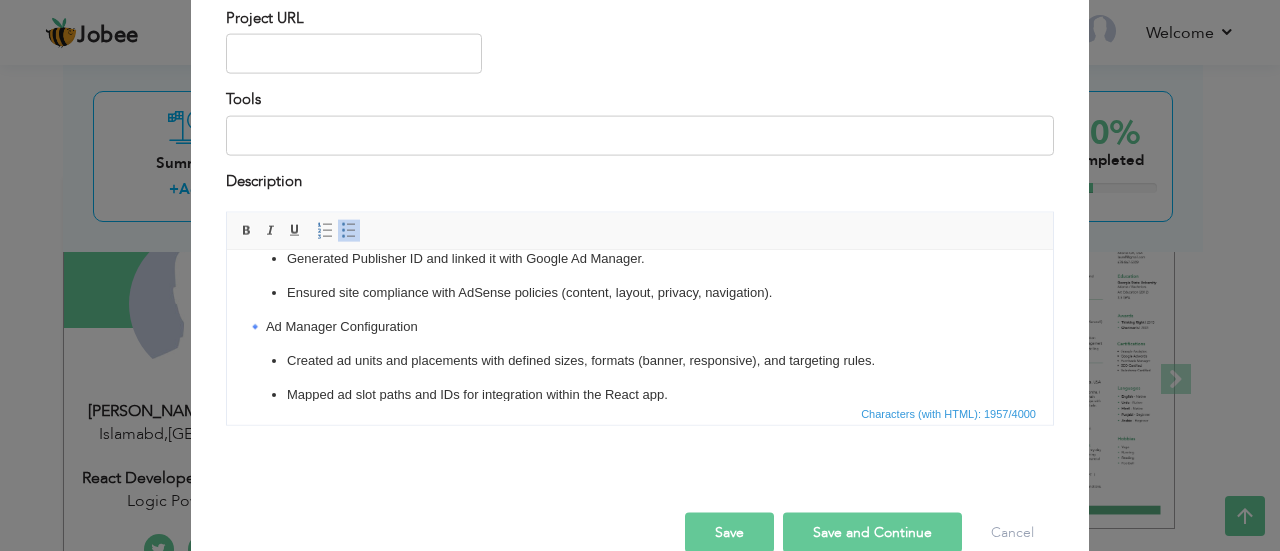 click on "Account Setup & Verification Registered website on Google AdSense and completed domain verification. Generated Publisher ID and linked it with Google Ad Manager. Ensured site compliance with AdSense policies (content, layout, privacy, navigation). 🔹 Ad Manager Configuration Created ad units and placements with defined sizes, formats (banner, responsive), and targeting rules. Mapped ad slot paths and IDs for integration within the React app.   Script Integration & Initialization Injected AdSense and GPT scripts globally via index.html for initialization. Verified loading and delivery using Google Publisher Console and browser inspector tools.  React Integration Rendered ads dynamically in React components with route-aware reinitialization using lifecycle methods. Implemented conditional rendering to ensure ads reload on page changes.  Performance & Optimization Applied lazy loading and CLS-safe spacing to improve Core Web Vitals. Handled ad-block fallback for better user experience and ad visibility." at bounding box center (640, 725) 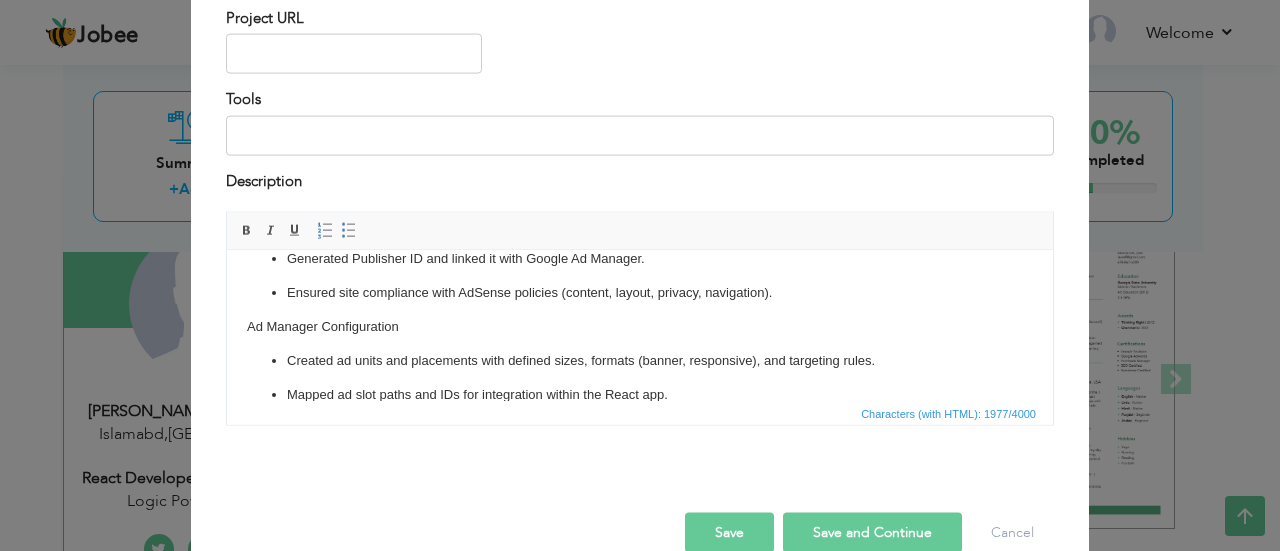 drag, startPoint x: 408, startPoint y: 330, endPoint x: 249, endPoint y: 311, distance: 160.1312 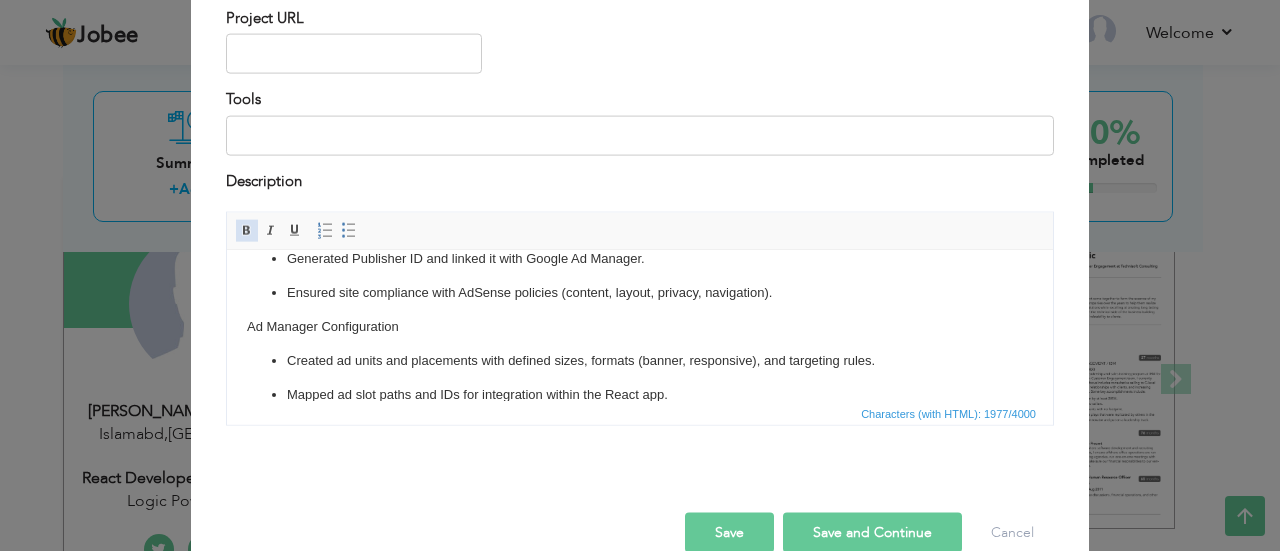 click on "Bold" at bounding box center [247, 231] 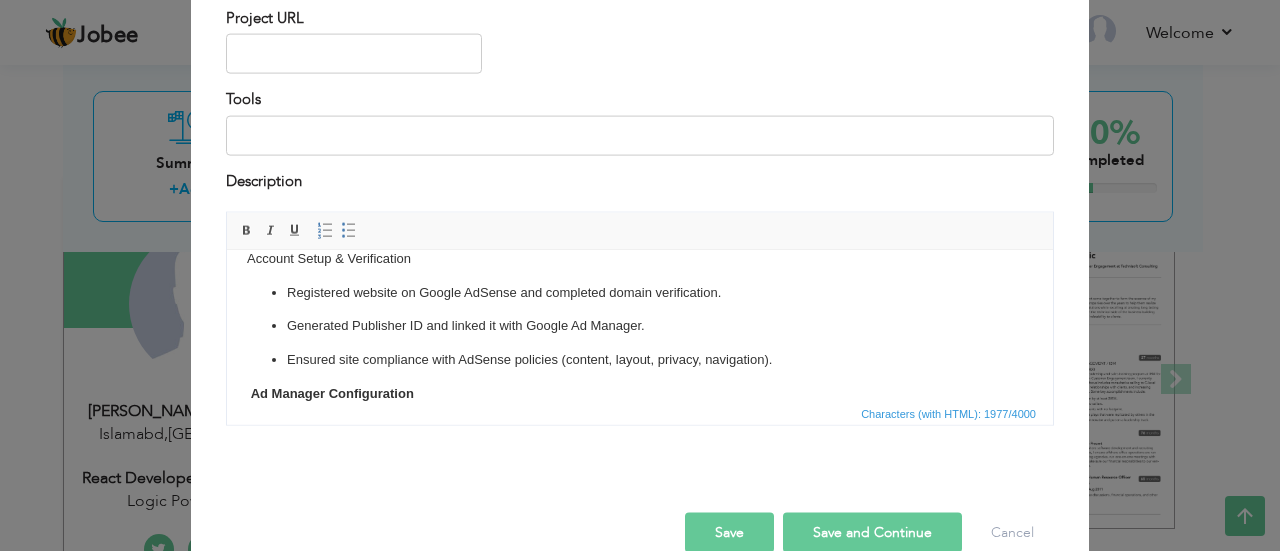 scroll, scrollTop: 22, scrollLeft: 0, axis: vertical 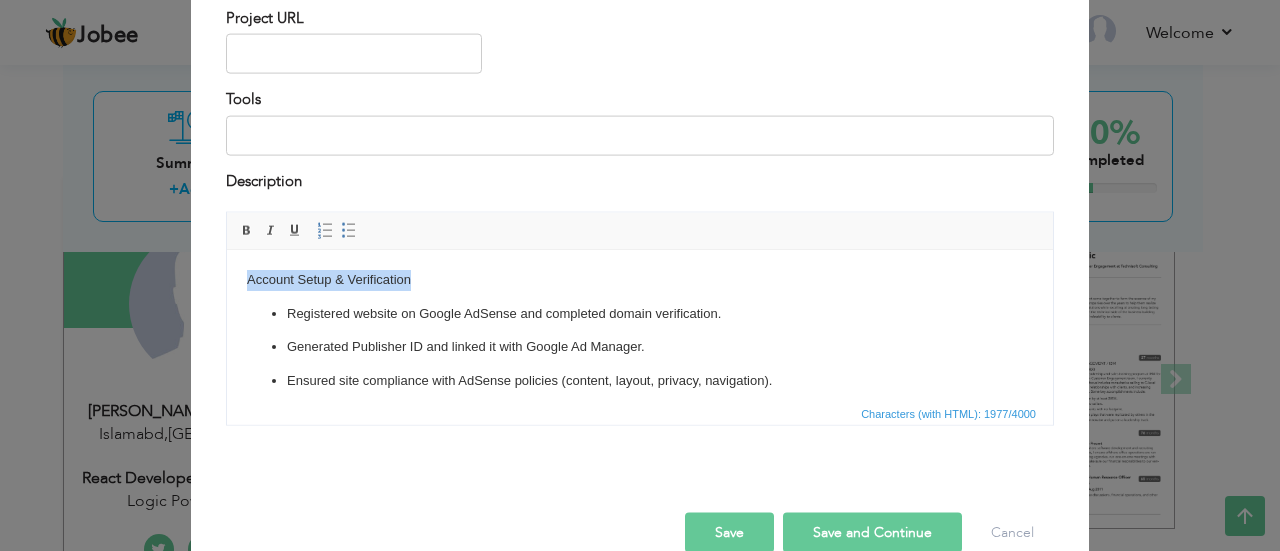 drag, startPoint x: 419, startPoint y: 274, endPoint x: 245, endPoint y: 280, distance: 174.10342 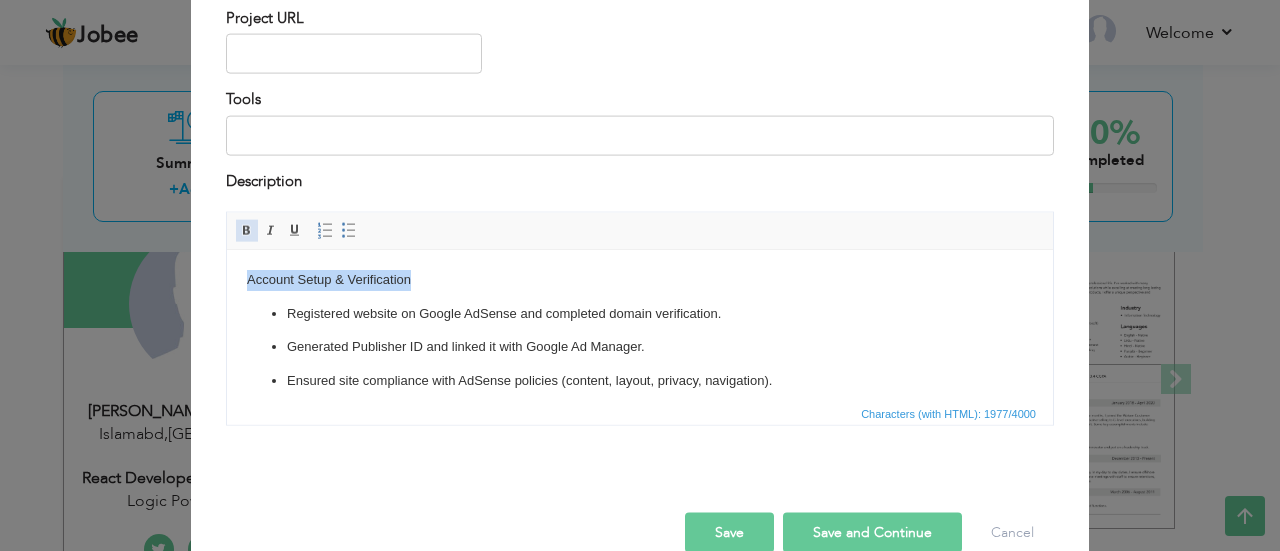 click at bounding box center [247, 231] 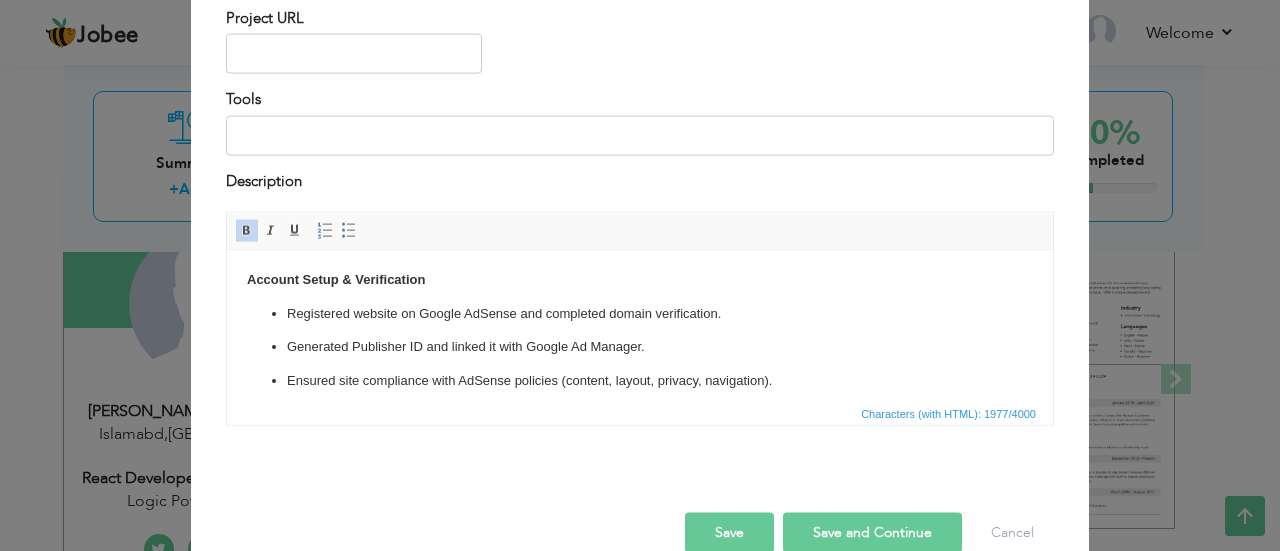 click on "Registered website on Google AdSense and completed domain verification." at bounding box center [640, 313] 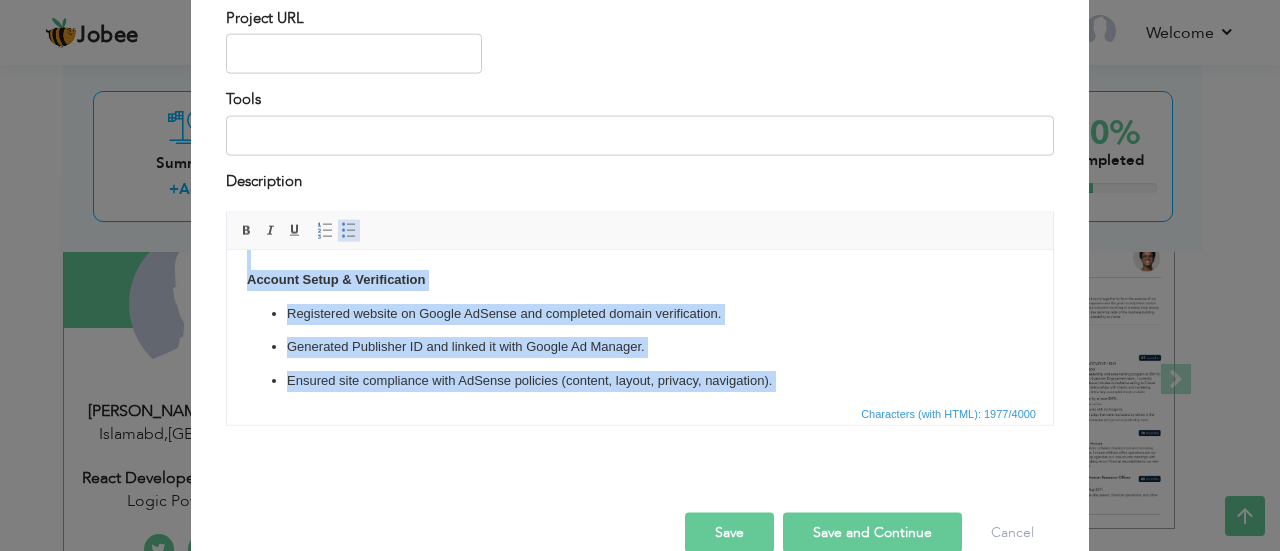 click at bounding box center [349, 231] 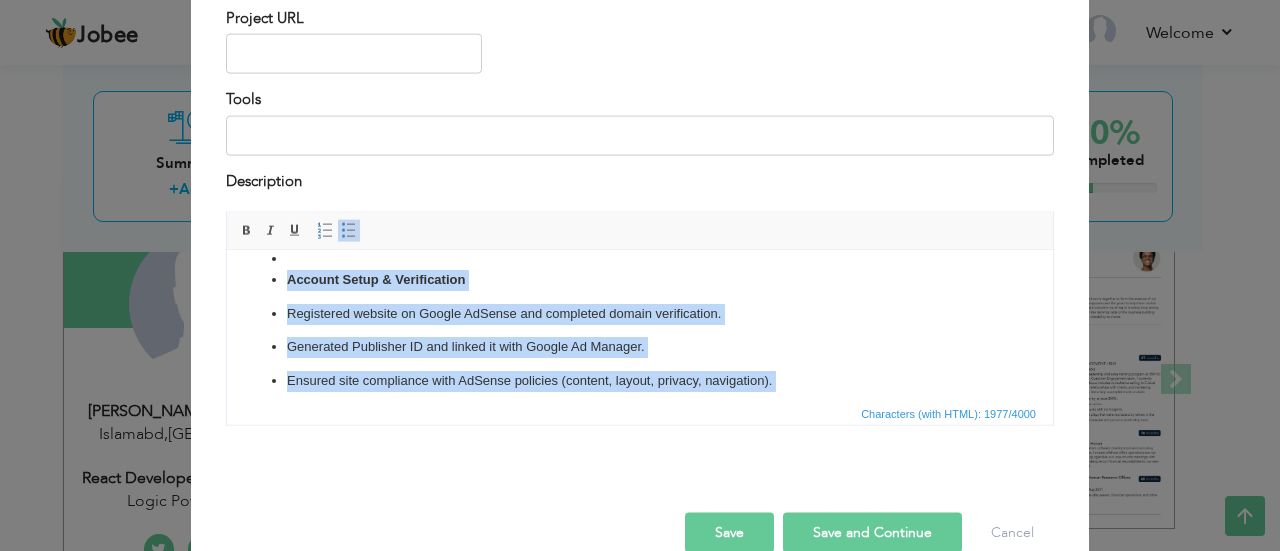 click on "Account Setup & Verification Registered website on Google AdSense and completed domain verification. Generated Publisher ID and linked it with Google Ad Manager. Ensured site compliance with AdSense policies (content, layout, privacy, navigation).   Ad Manager Configuration Created ad units and placements with defined sizes, formats (banner, responsive), and targeting rules. Mapped ad slot paths and IDs for integration within the React app.   Script Integration & Initialization Injected AdSense and GPT scripts globally via index.html for initialization. Verified loading and delivery using Google Publisher Console and browser inspector tools.  React Integration Rendered ads dynamically in React components with route-aware reinitialization using lifecycle methods. Implemented conditional rendering to ensure ads reload on page changes.  Performance & Optimization Applied lazy loading and CLS-safe spacing to improve Core Web Vitals. Handled ad-block fallback for better user experience and ad visibility." at bounding box center [640, 803] 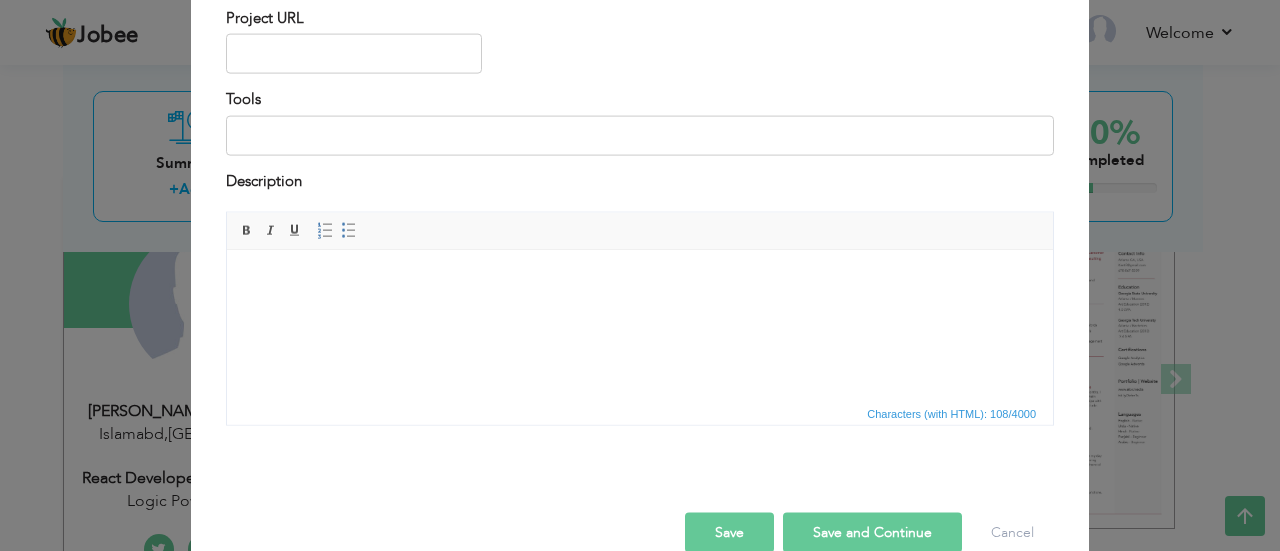 click at bounding box center (640, 435) 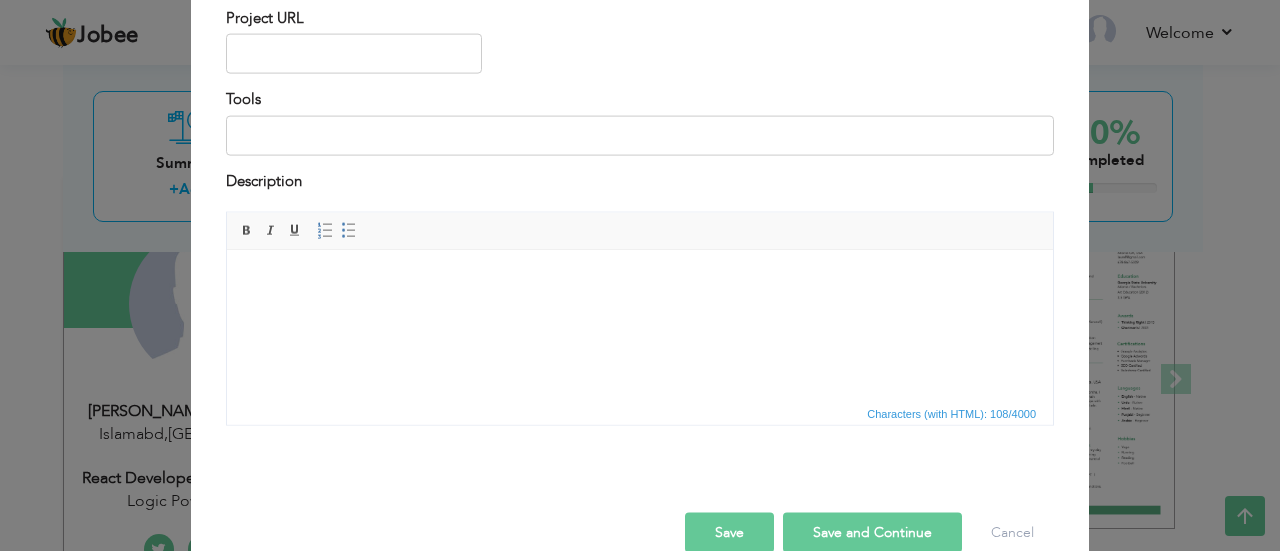 scroll, scrollTop: 0, scrollLeft: 0, axis: both 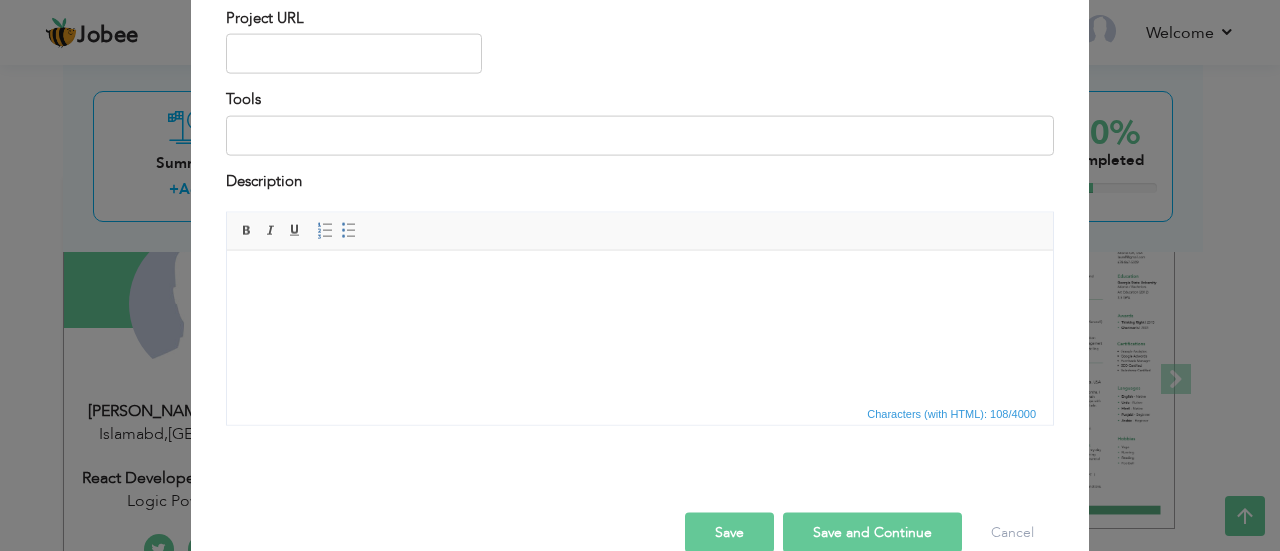 click at bounding box center (640, 457) 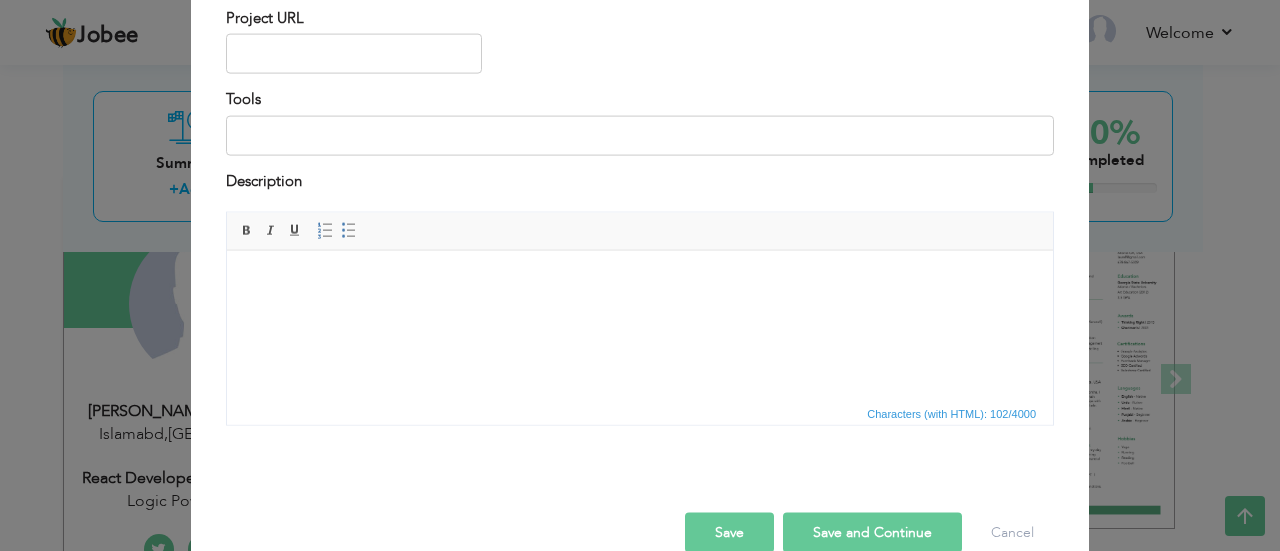 scroll, scrollTop: 631, scrollLeft: 0, axis: vertical 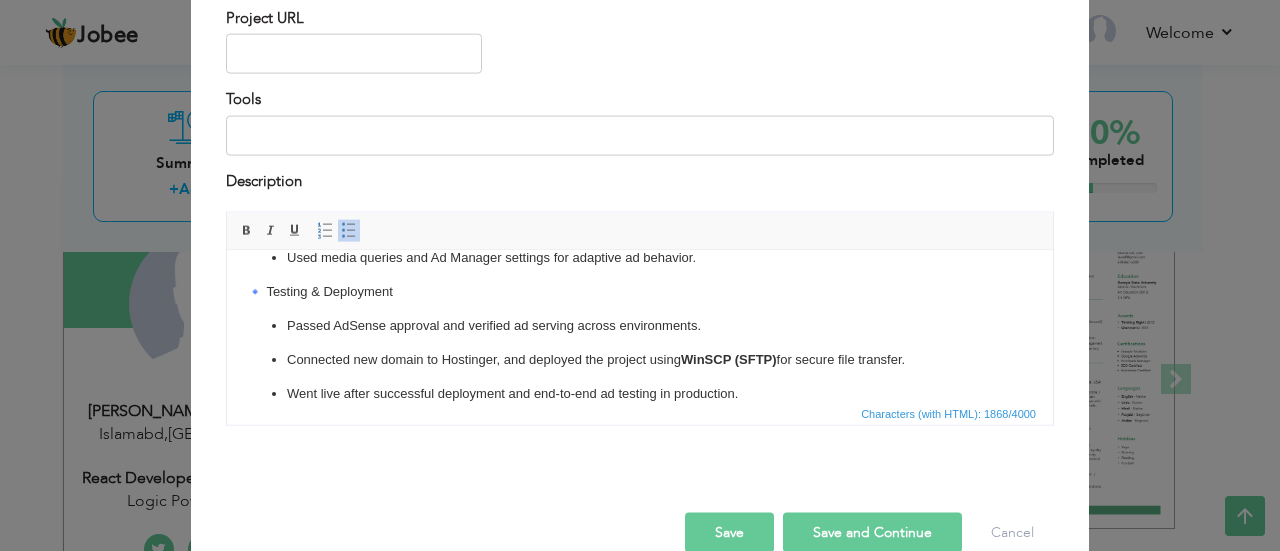 click on "Account Setup & Verification Registered website on Google AdSense and completed domain verification. Generated Publisher ID and linked it with Google Ad Manager. Ensured site compliance with AdSense policies (content, layout, privacy, navigation). 🔹 Ad Manager Configuration Created ad units and placements with defined sizes, formats (banner, responsive), and targeting rules. Mapped ad slot paths and IDs for integration within the React app. 🔹 Script Integration & Initialization Injected AdSense and GPT scripts globally via index.html for initialization. Verified loading and delivery using Google Publisher Console and browser inspector tools. 🔹 React Integration Rendered ads dynamically in React components with route-aware reinitialization using lifecycle methods. Implemented conditional rendering to ensure ads reload on page changes. 🔹 Performance & Optimization Applied lazy loading and CLS-safe spacing to improve Core Web Vitals. 🔹 Responsive Design 🔹 Testing & Deployment WinSCP (SFTP)" at bounding box center [640, 194] 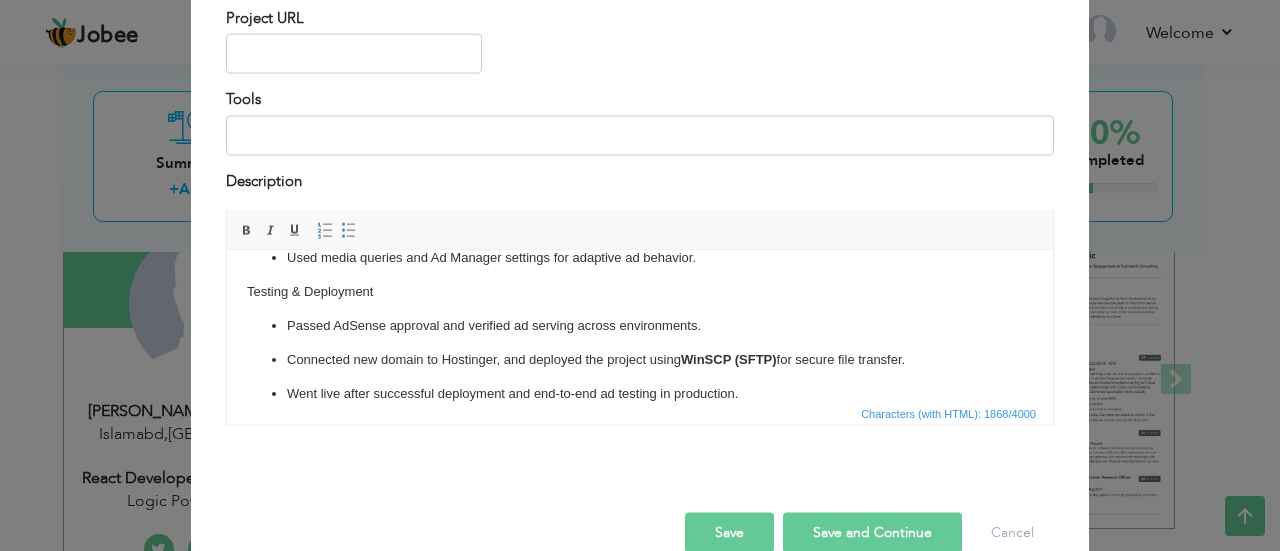 drag, startPoint x: 390, startPoint y: 291, endPoint x: 227, endPoint y: 290, distance: 163.00307 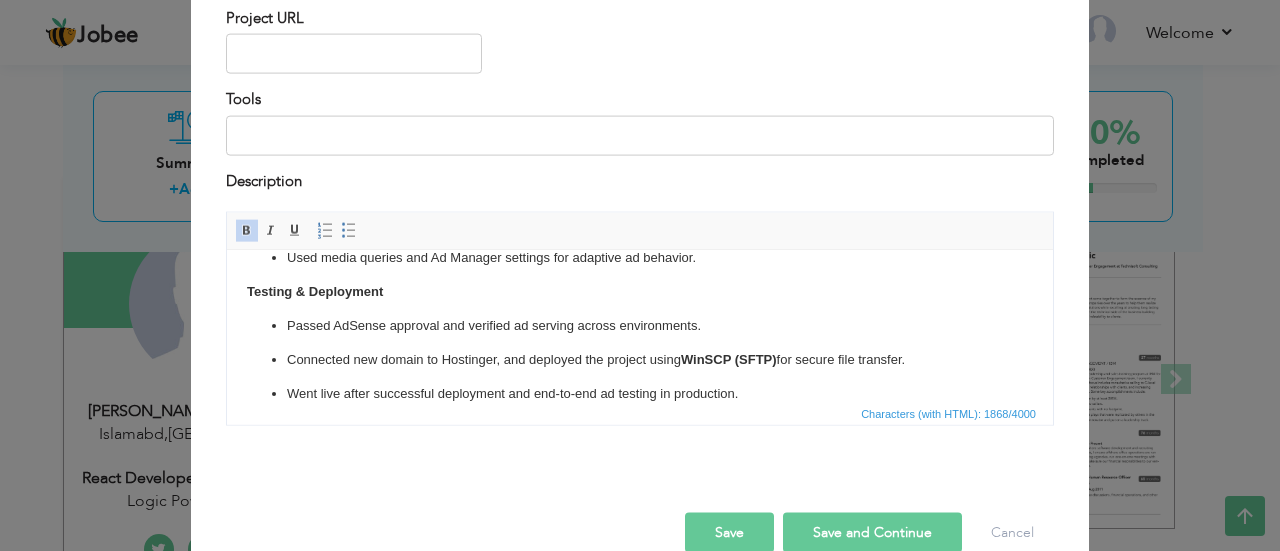 click on "Passed AdSense approval and verified ad serving across environments. Connected new domain to Hostinger, and deployed the project using  WinSCP (SFTP)  for secure file transfer. Went live after successful deployment and end-to-end ad testing in production." at bounding box center [640, 359] 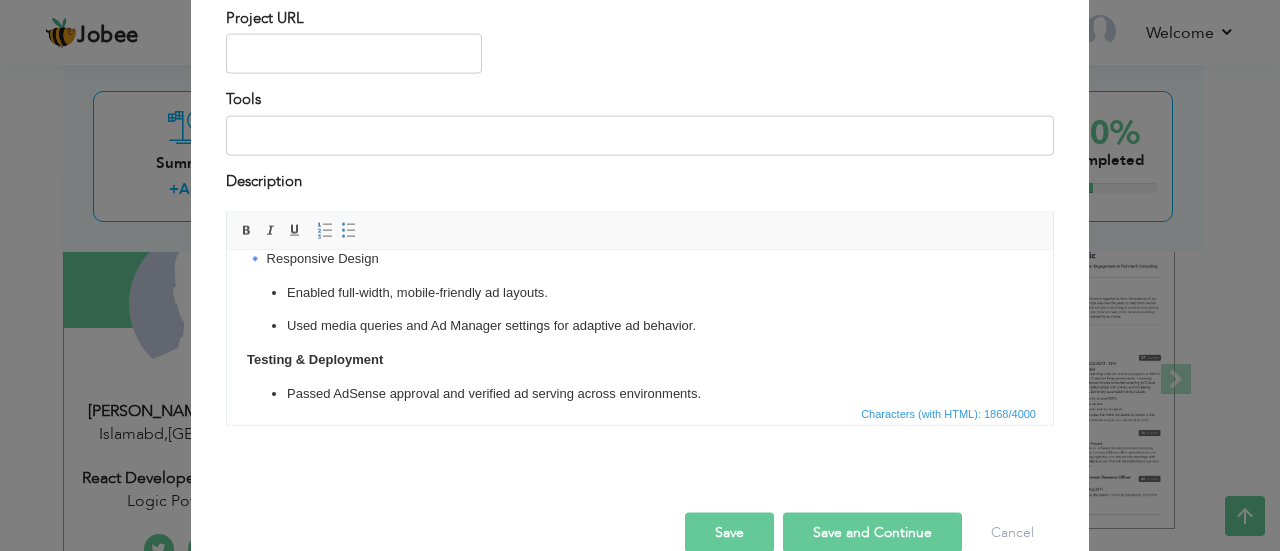 scroll, scrollTop: 529, scrollLeft: 0, axis: vertical 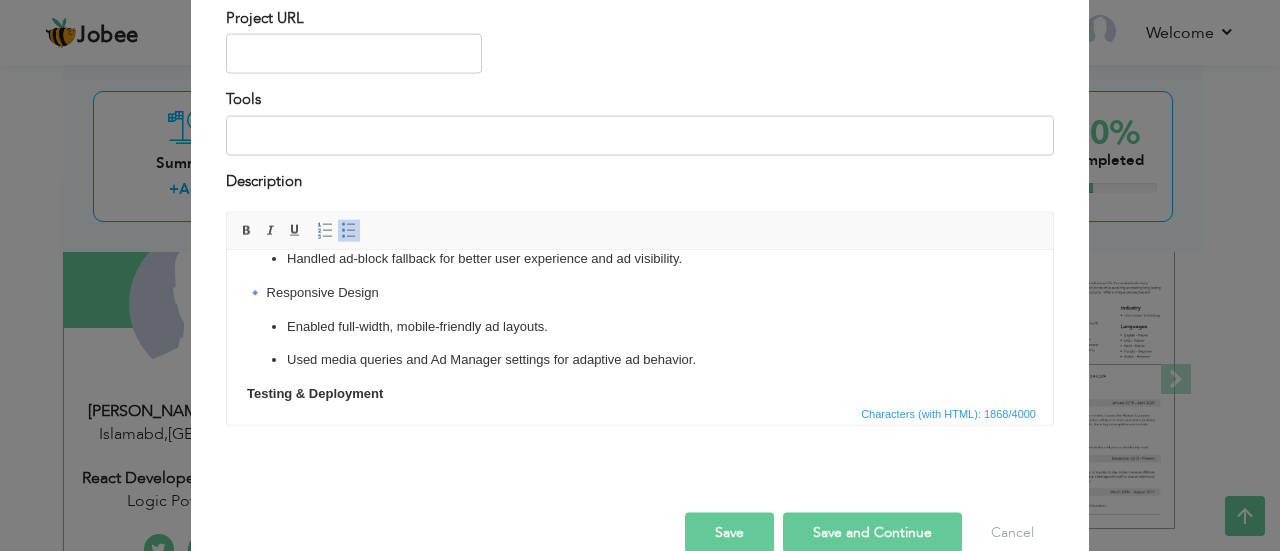 click on "Account Setup & Verification Registered website on Google AdSense and completed domain verification. Generated Publisher ID and linked it with Google Ad Manager. Ensured site compliance with AdSense policies (content, layout, privacy, navigation). 🔹 Ad Manager Configuration Created ad units and placements with defined sizes, formats (banner, responsive), and targeting rules. Mapped ad slot paths and IDs for integration within the React app. 🔹 Script Integration & Initialization Injected AdSense and GPT scripts globally via index.html for initialization. Verified loading and delivery using Google Publisher Console and browser inspector tools. 🔹 React Integration Rendered ads dynamically in React components with route-aware reinitialization using lifecycle methods. Implemented conditional rendering to ensure ads reload on page changes. 🔹 Performance & Optimization Applied lazy loading and CLS-safe spacing to improve Core Web Vitals. 🔹 Responsive Design  Testing & Deployment WinSCP (SFTP)" at bounding box center (640, 296) 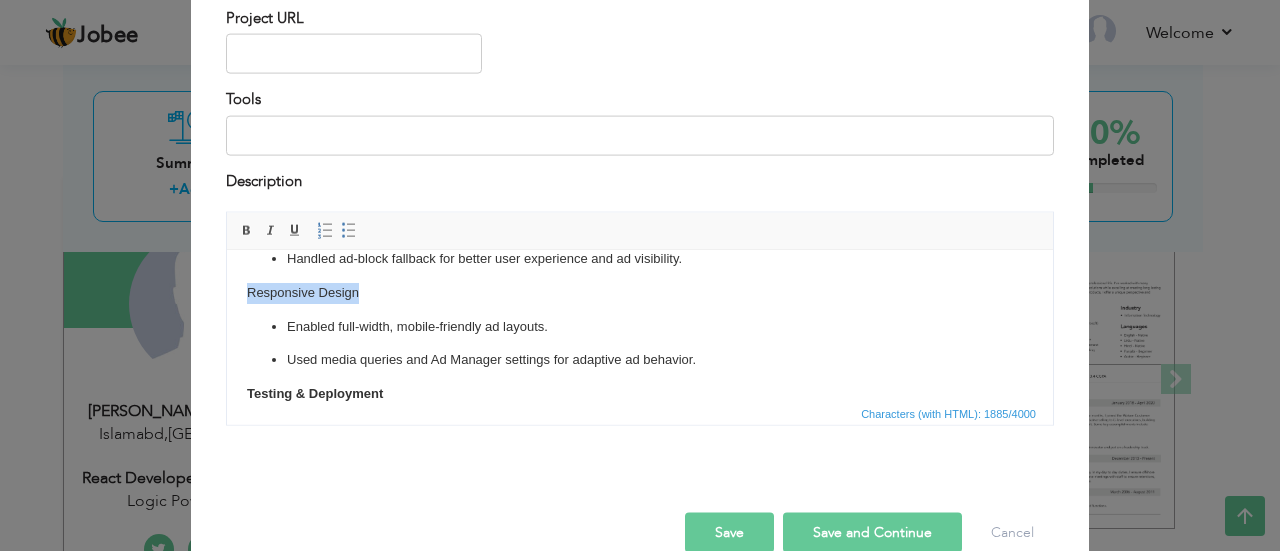 drag, startPoint x: 370, startPoint y: 296, endPoint x: 428, endPoint y: 542, distance: 252.74493 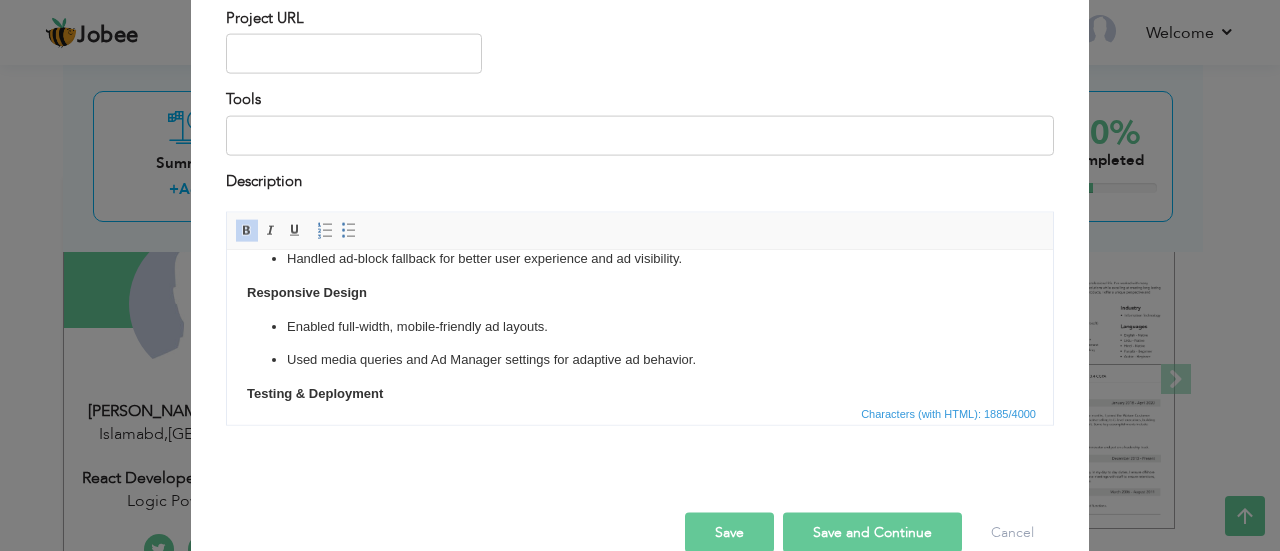 click on "Account Setup & Verification Registered website on Google AdSense and completed domain verification. Generated Publisher ID and linked it with Google Ad Manager. Ensured site compliance with AdSense policies (content, layout, privacy, navigation). 🔹 Ad Manager Configuration Created ad units and placements with defined sizes, formats (banner, responsive), and targeting rules. Mapped ad slot paths and IDs for integration within the React app. 🔹 Script Integration & Initialization Injected AdSense and GPT scripts globally via index.html for initialization. Verified loading and delivery using Google Publisher Console and browser inspector tools. 🔹 React Integration Rendered ads dynamically in React components with route-aware reinitialization using lifecycle methods. Implemented conditional rendering to ensure ads reload on page changes. 🔹 Performance & Optimization Applied lazy loading and CLS-safe spacing to improve Core Web Vitals. Responsive Design Enabled full-width, mobile-friendly ad layouts." at bounding box center [640, 296] 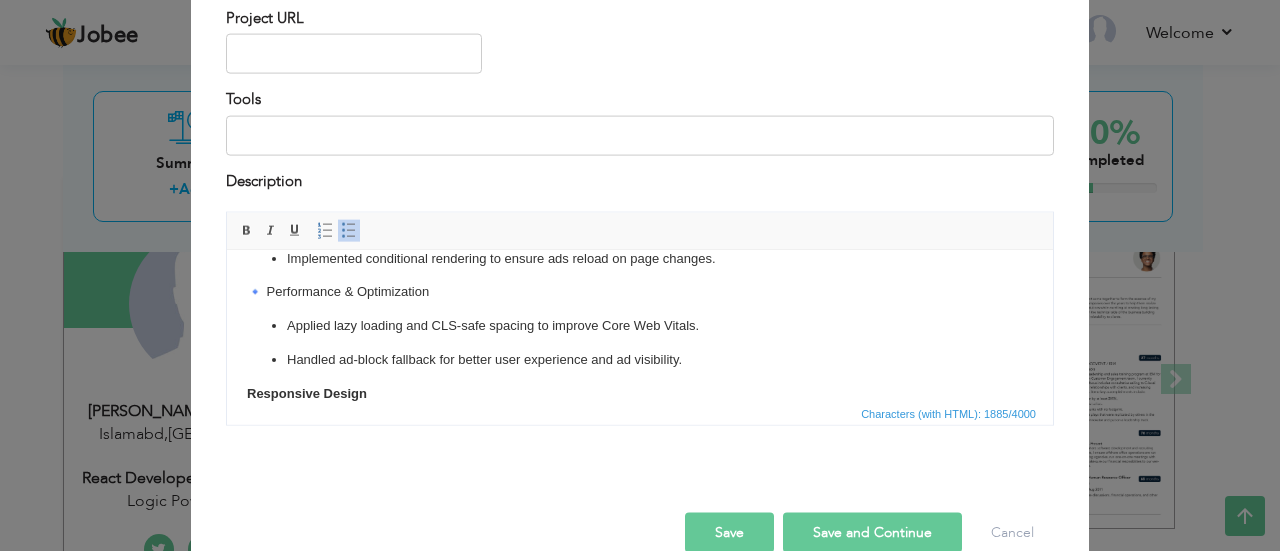 scroll, scrollTop: 394, scrollLeft: 0, axis: vertical 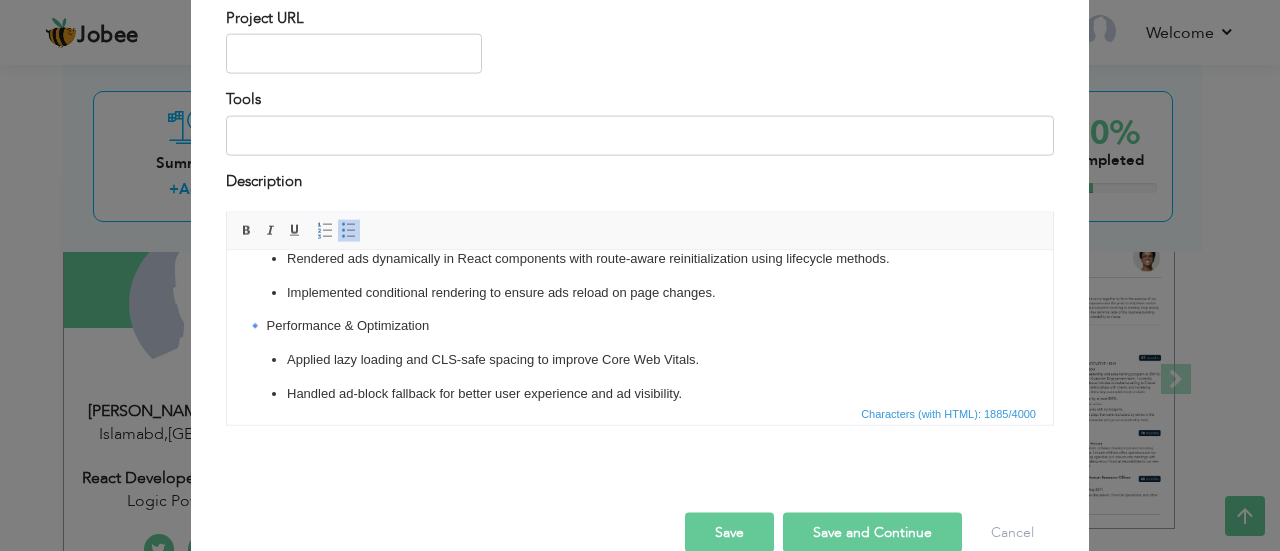click on "Account Setup & Verification Registered website on Google AdSense and completed domain verification. Generated Publisher ID and linked it with Google Ad Manager. Ensured site compliance with AdSense policies (content, layout, privacy, navigation). 🔹 Ad Manager Configuration Created ad units and placements with defined sizes, formats (banner, responsive), and targeting rules. Mapped ad slot paths and IDs for integration within the React app. 🔹 Script Integration & Initialization Injected AdSense and GPT scripts globally via index.html for initialization. Verified loading and delivery using Google Publisher Console and browser inspector tools. 🔹 React Integration Rendered ads dynamically in React components with route-aware reinitialization using lifecycle methods. Implemented conditional rendering to ensure ads reload on page changes. 🔹 Performance & Optimization Applied lazy loading and CLS-safe spacing to improve Core Web Vitals. Responsive Design Enabled full-width, mobile-friendly ad layouts." at bounding box center (640, 431) 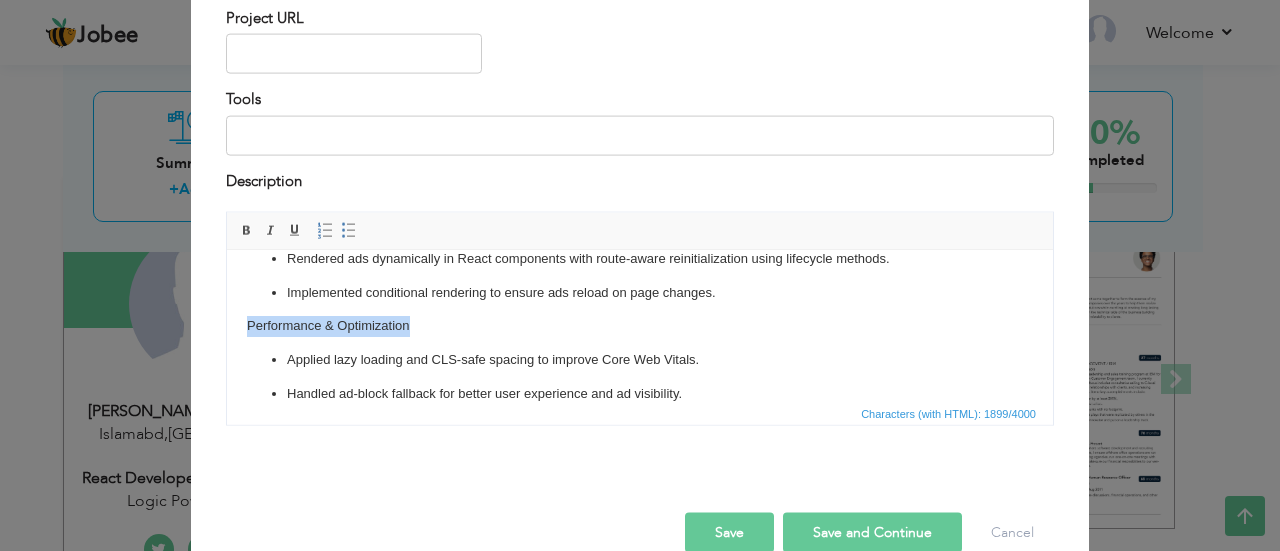drag, startPoint x: 416, startPoint y: 320, endPoint x: 233, endPoint y: 318, distance: 183.01093 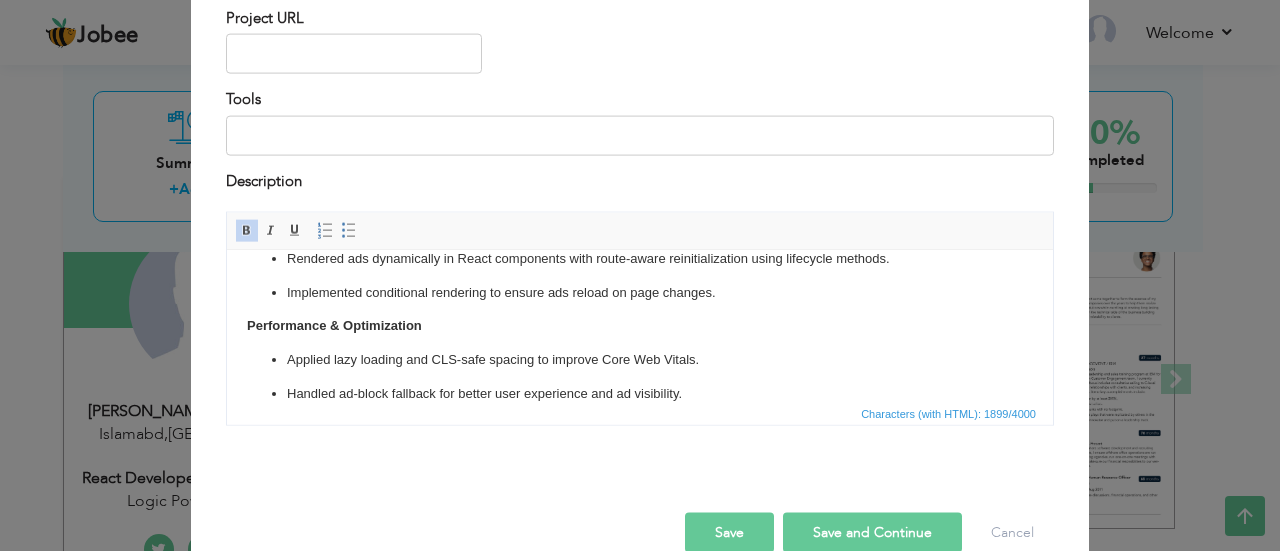 click on "Account Setup & Verification Registered website on Google AdSense and completed domain verification. Generated Publisher ID and linked it with Google Ad Manager. Ensured site compliance with AdSense policies (content, layout, privacy, navigation). 🔹 Ad Manager Configuration Created ad units and placements with defined sizes, formats (banner, responsive), and targeting rules. Mapped ad slot paths and IDs for integration within the React app. 🔹 Script Integration & Initialization Injected AdSense and GPT scripts globally via index.html for initialization. Verified loading and delivery using Google Publisher Console and browser inspector tools. 🔹 React Integration Rendered ads dynamically in React components with route-aware reinitialization using lifecycle methods. Implemented conditional rendering to ensure ads reload on page changes. Performance & Optimization Applied lazy loading and CLS-safe spacing to improve Core Web Vitals. Handled ad-block fallback for better user experience and ad visibility." at bounding box center (640, 431) 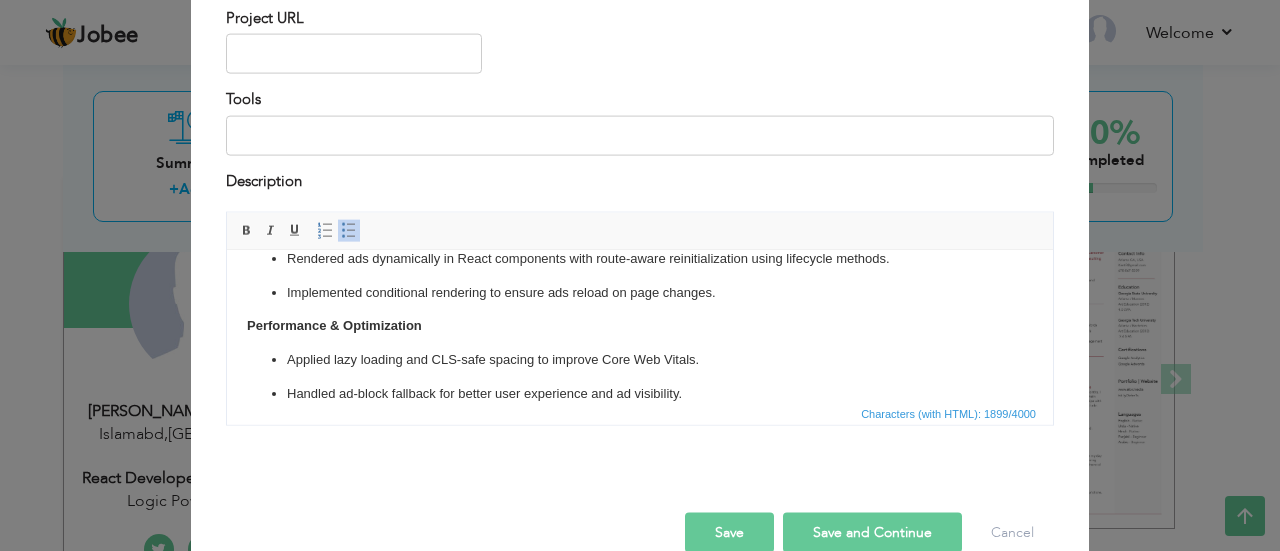scroll, scrollTop: 326, scrollLeft: 0, axis: vertical 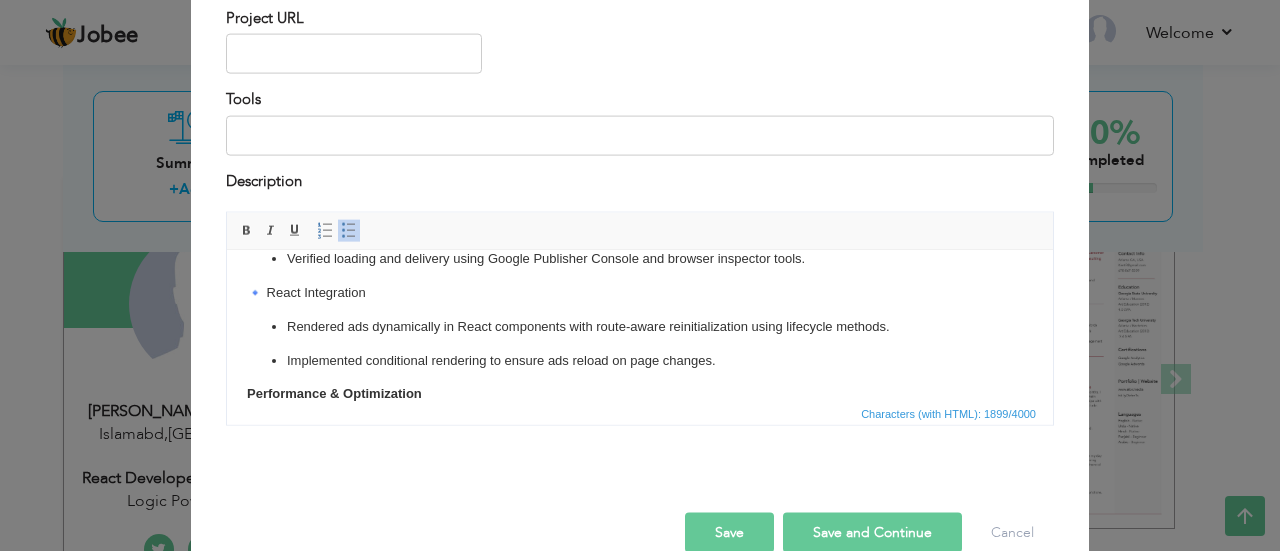 click on "Account Setup & Verification Registered website on Google AdSense and completed domain verification. Generated Publisher ID and linked it with Google Ad Manager. Ensured site compliance with AdSense policies (content, layout, privacy, navigation). 🔹 Ad Manager Configuration Created ad units and placements with defined sizes, formats (banner, responsive), and targeting rules. Mapped ad slot paths and IDs for integration within the React app. 🔹 Script Integration & Initialization Injected AdSense and GPT scripts globally via index.html for initialization. Verified loading and delivery using Google Publisher Console and browser inspector tools. 🔹 React Integration Rendered ads dynamically in React components with route-aware reinitialization using lifecycle methods. Implemented conditional rendering to ensure ads reload on page changes. Performance & Optimization Applied lazy loading and CLS-safe spacing to improve Core Web Vitals. Handled ad-block fallback for better user experience and ad visibility." at bounding box center (640, 499) 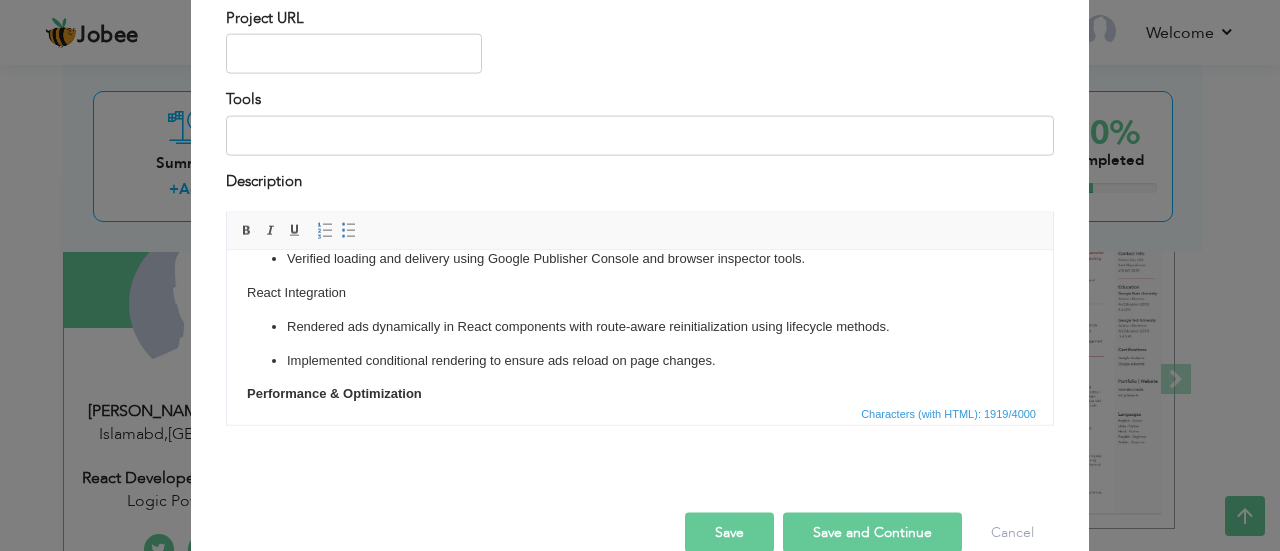 drag, startPoint x: 362, startPoint y: 298, endPoint x: 225, endPoint y: 294, distance: 137.05838 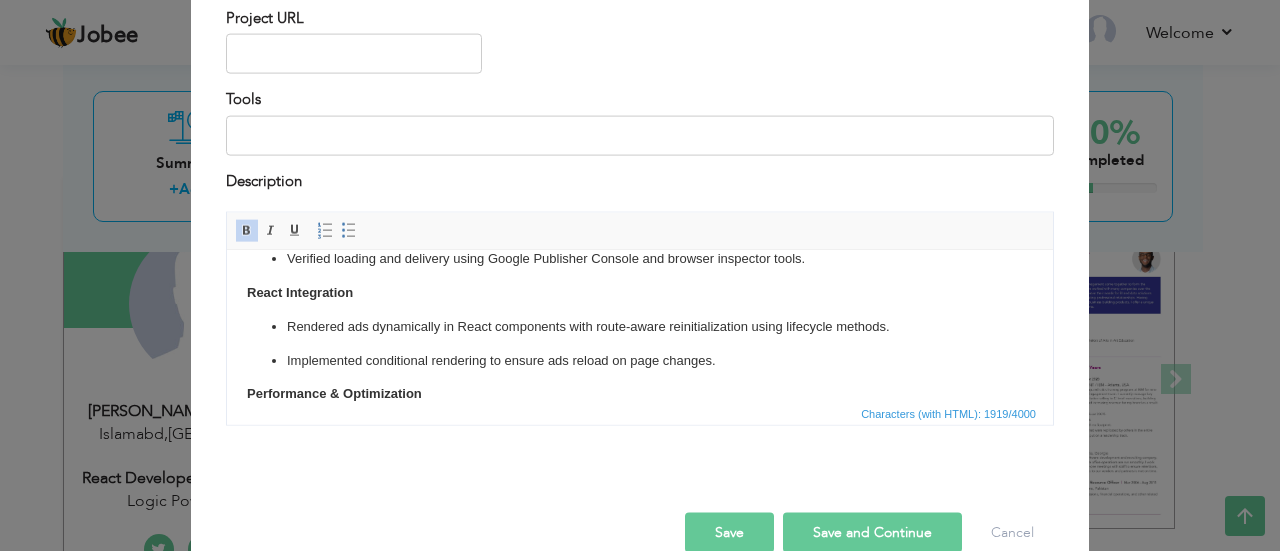 click on "Account Setup & Verification Registered website on Google AdSense and completed domain verification. Generated Publisher ID and linked it with Google Ad Manager. Ensured site compliance with AdSense policies (content, layout, privacy, navigation). 🔹 Ad Manager Configuration Created ad units and placements with defined sizes, formats (banner, responsive), and targeting rules. Mapped ad slot paths and IDs for integration within the React app. 🔹 Script Integration & Initialization Injected AdSense and GPT scripts globally via index.html for initialization. Verified loading and delivery using Google Publisher Console and browser inspector tools.  React Integration Rendered ads dynamically in React components with route-aware reinitialization using lifecycle methods. Implemented conditional rendering to ensure ads reload on page changes. Performance & Optimization Applied lazy loading and CLS-safe spacing to improve Core Web Vitals. Handled ad-block fallback for better user experience and ad visibility." at bounding box center (640, 499) 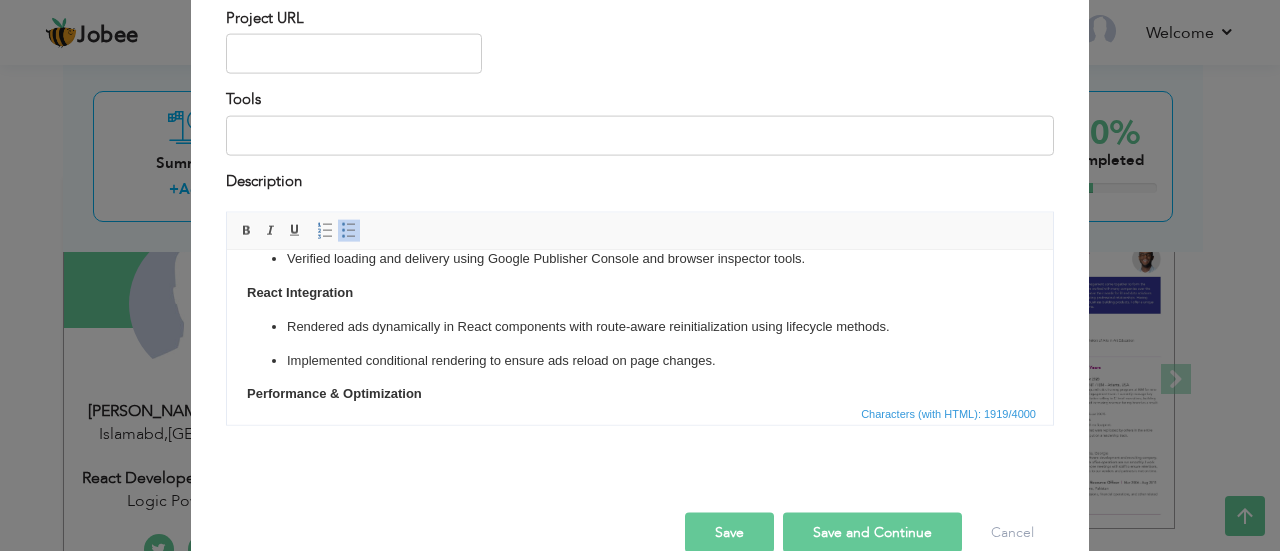 scroll, scrollTop: 191, scrollLeft: 0, axis: vertical 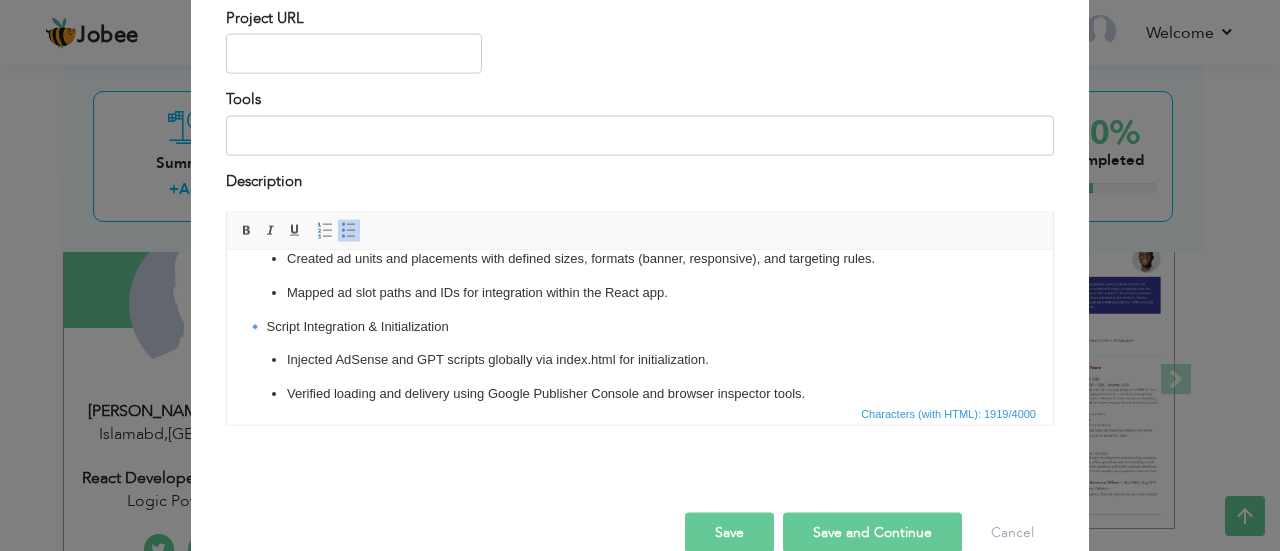 click on "Account Setup & Verification Registered website on Google AdSense and completed domain verification. Generated Publisher ID and linked it with Google Ad Manager. Ensured site compliance with AdSense policies (content, layout, privacy, navigation). 🔹 Ad Manager Configuration Created ad units and placements with defined sizes, formats (banner, responsive), and targeting rules. Mapped ad slot paths and IDs for integration within the React app. 🔹 Script Integration & Initialization Injected AdSense and GPT scripts globally via index.html for initialization. Verified loading and delivery using Google Publisher Console and browser inspector tools.  React Integration Rendered ads dynamically in React components with route-aware reinitialization using lifecycle methods. Implemented conditional rendering to ensure ads reload on page changes. Performance & Optimization Applied lazy loading and CLS-safe spacing to improve Core Web Vitals. Handled ad-block fallback for better user experience and ad visibility." at bounding box center (640, 634) 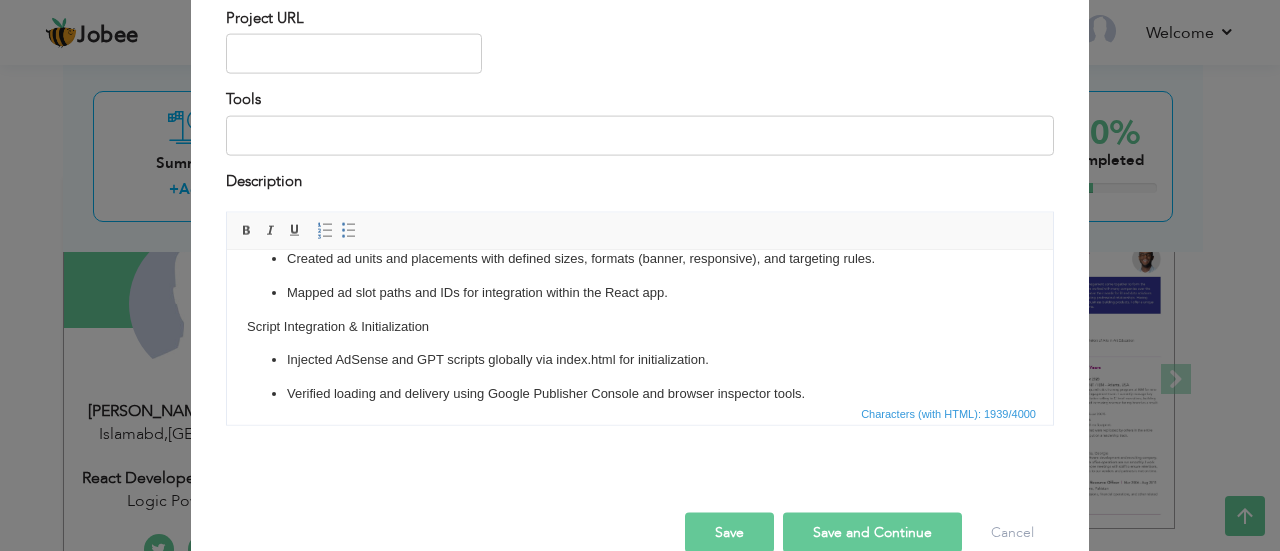 drag, startPoint x: 440, startPoint y: 320, endPoint x: 246, endPoint y: 335, distance: 194.57903 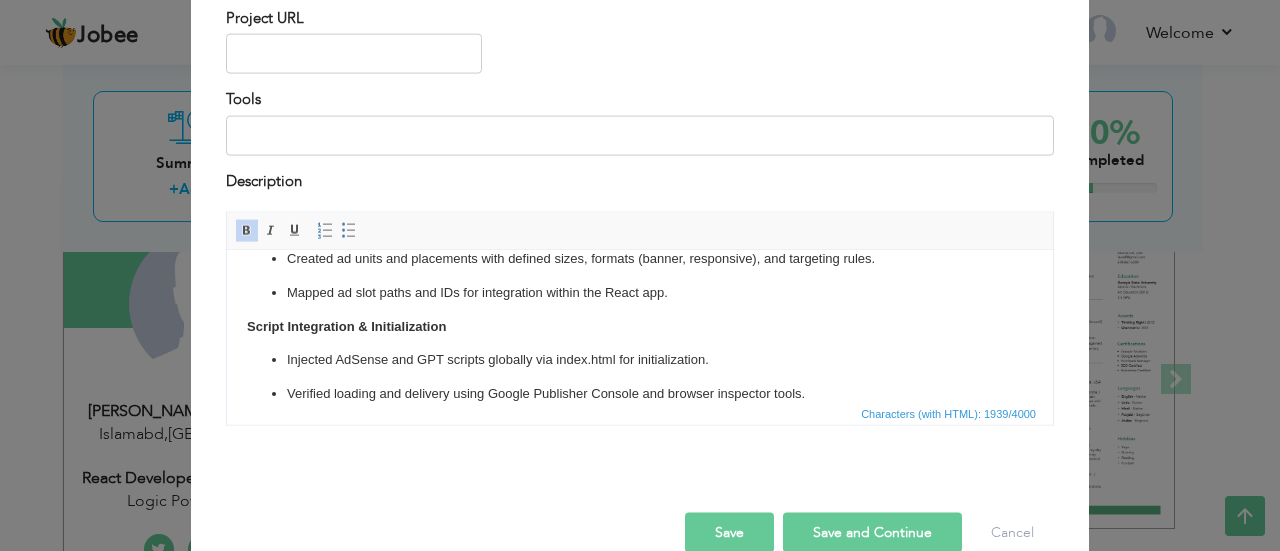 click on "Script Integration & Initialization" at bounding box center (346, 325) 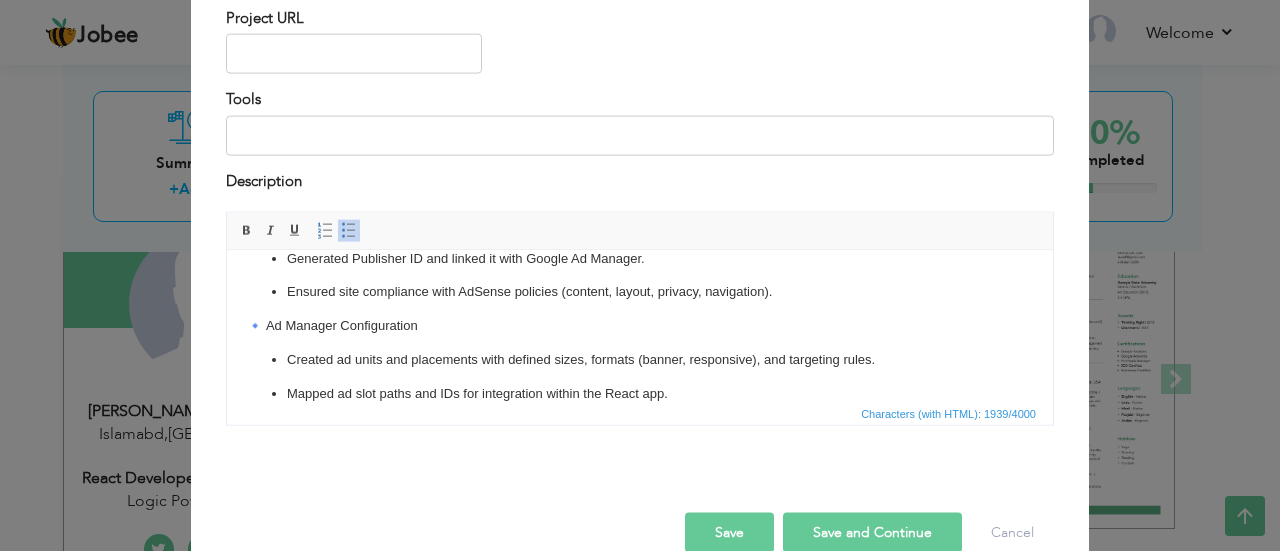 click on "Account Setup & Verification Registered website on Google AdSense and completed domain verification. Generated Publisher ID and linked it with Google Ad Manager. Ensured site compliance with AdSense policies (content, layout, privacy, navigation). 🔹 Ad Manager Configuration Created ad units and placements with defined sizes, formats (banner, responsive), and targeting rules. Mapped ad slot paths and IDs for integration within the React app.  Script Integration & Initialization Injected AdSense and GPT scripts globally via index.html for initialization. Verified loading and delivery using Google Publisher Console and browser inspector tools.  React Integration Rendered ads dynamically in React components with route-aware reinitialization using lifecycle methods. Implemented conditional rendering to ensure ads reload on page changes. Performance & Optimization Applied lazy loading and CLS-safe spacing to improve Core Web Vitals. Handled ad-block fallback for better user experience and ad visibility." at bounding box center [640, 735] 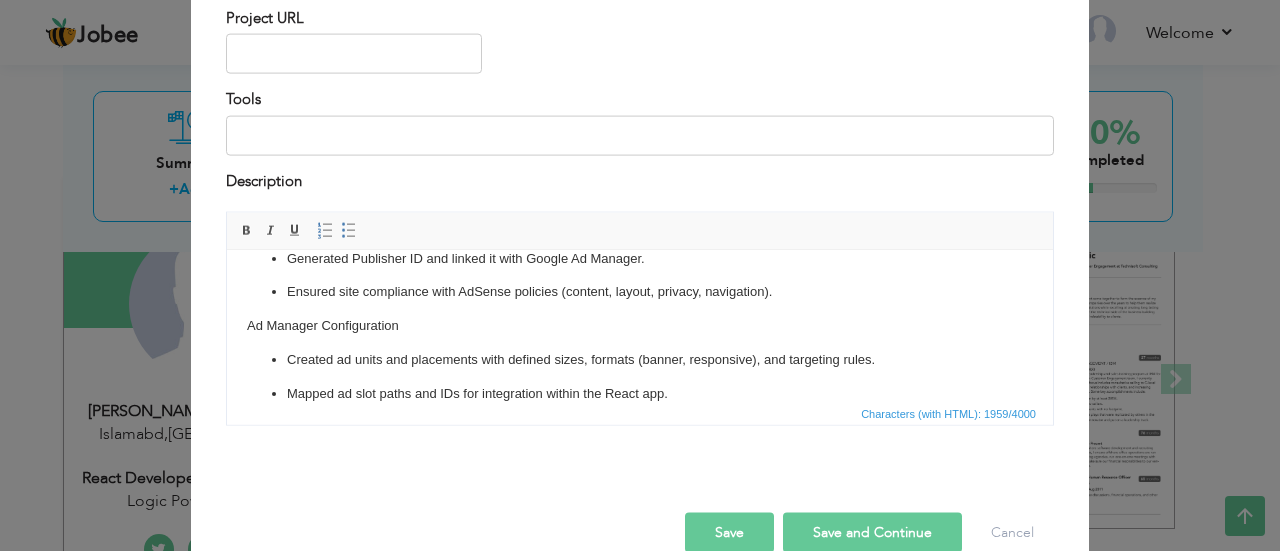 drag, startPoint x: 417, startPoint y: 329, endPoint x: 441, endPoint y: 578, distance: 250.15395 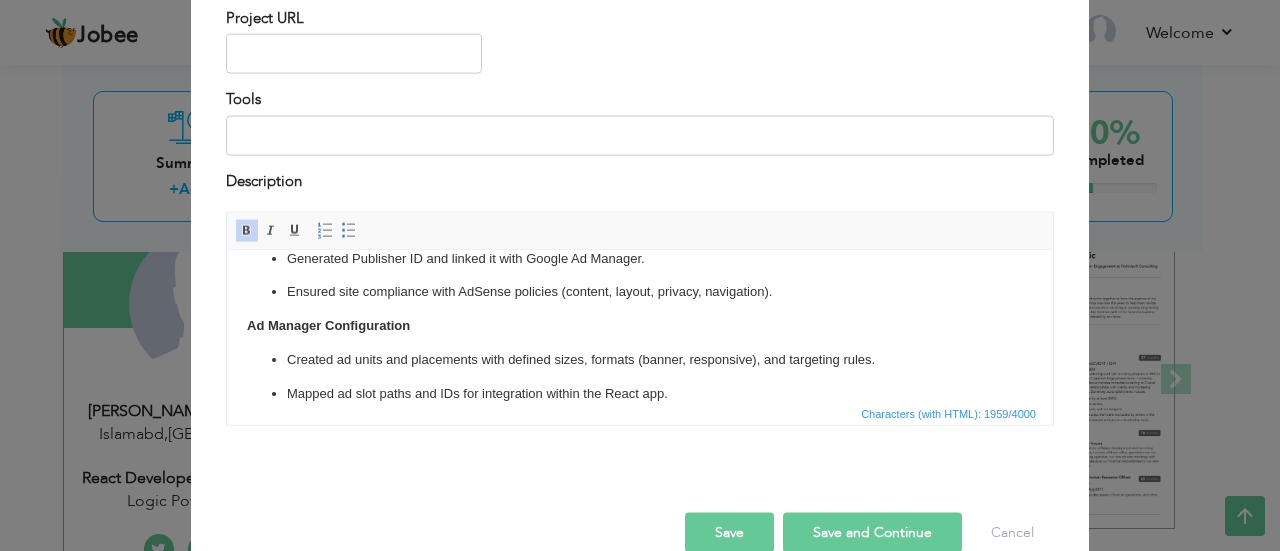 click on "Account Setup & Verification Registered website on Google AdSense and completed domain verification. Generated Publisher ID and linked it with Google Ad Manager. Ensured site compliance with AdSense policies (content, layout, privacy, navigation).  Ad Manager Configuration Created ad units and placements with defined sizes, formats (banner, responsive), and targeting rules. Mapped ad slot paths and IDs for integration within the React app.  Script Integration & Initialization Injected AdSense and GPT scripts globally via index.html for initialization. Verified loading and delivery using Google Publisher Console and browser inspector tools.  React Integration Rendered ads dynamically in React components with route-aware reinitialization using lifecycle methods. Implemented conditional rendering to ensure ads reload on page changes. Performance & Optimization Applied lazy loading and CLS-safe spacing to improve Core Web Vitals. Handled ad-block fallback for better user experience and ad visibility." at bounding box center [640, 735] 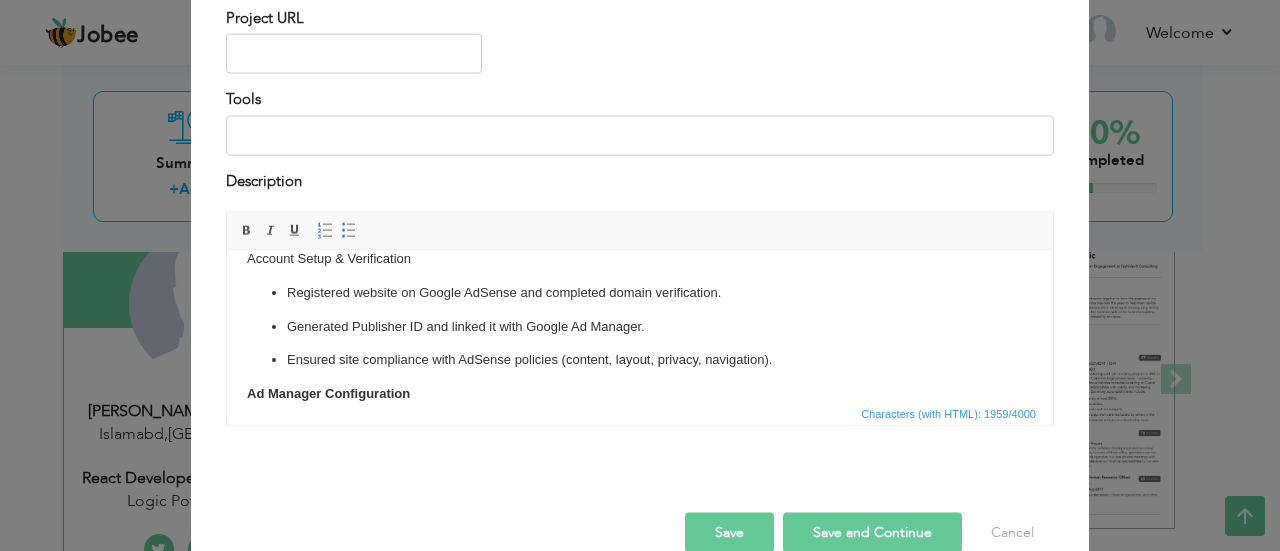 scroll, scrollTop: 0, scrollLeft: 0, axis: both 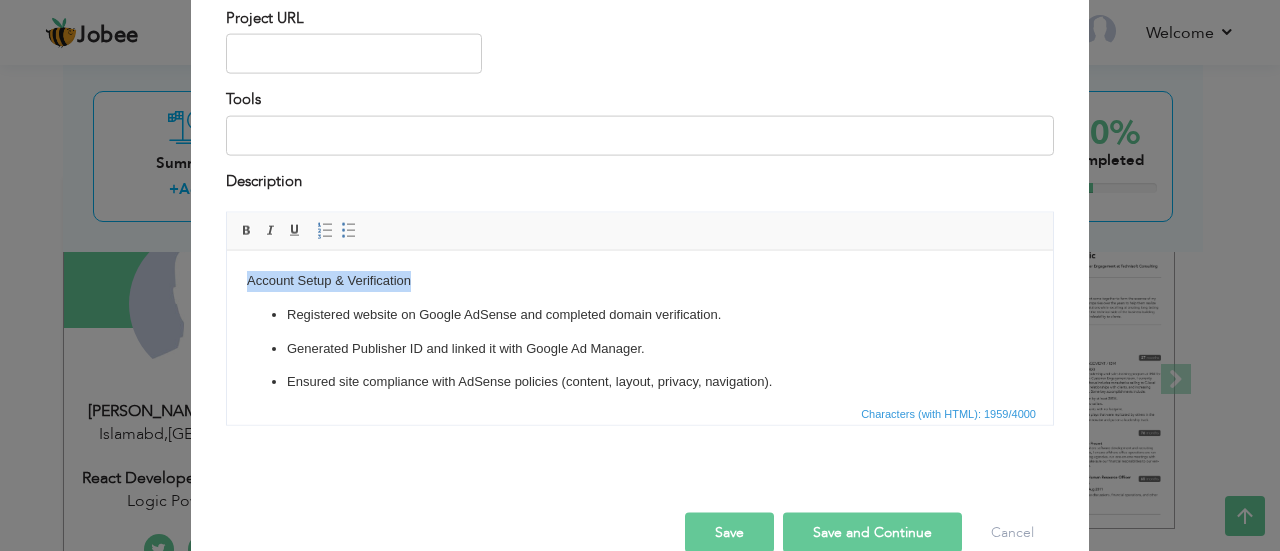 drag, startPoint x: 414, startPoint y: 259, endPoint x: 233, endPoint y: 252, distance: 181.13531 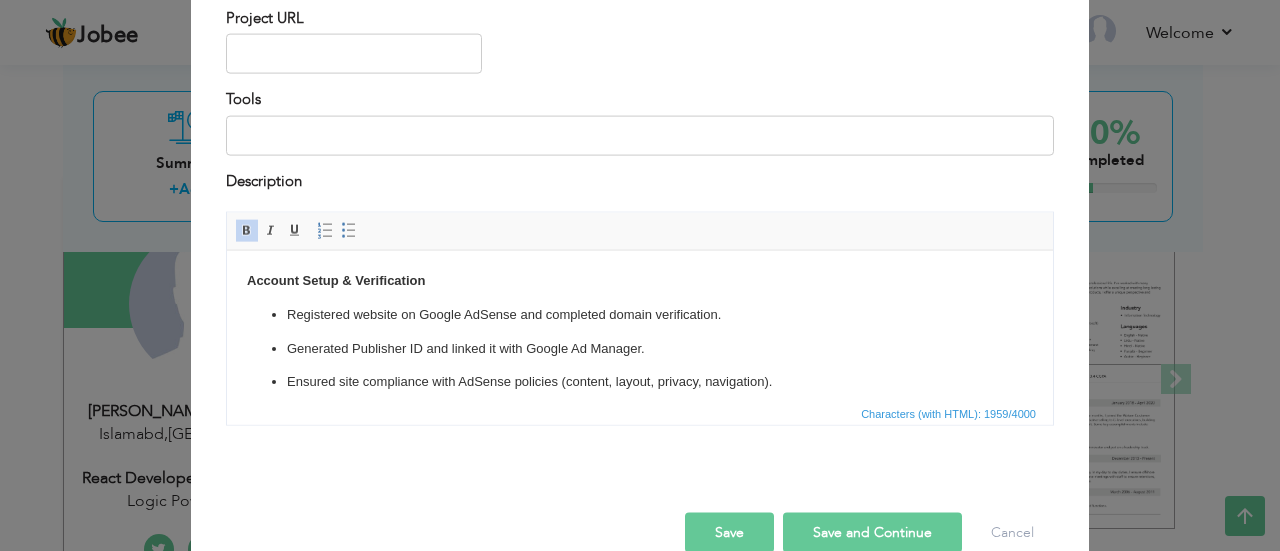 click on "Registered website on Google AdSense and completed domain verification." at bounding box center (640, 314) 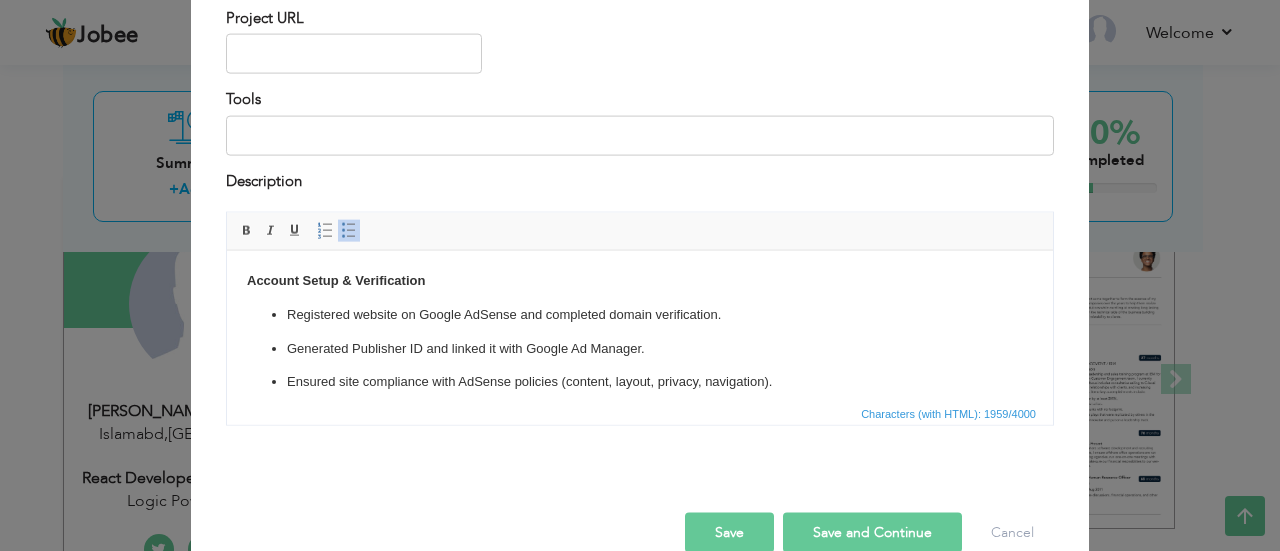 click on "Generated Publisher ID and linked it with Google Ad Manager." at bounding box center [640, 348] 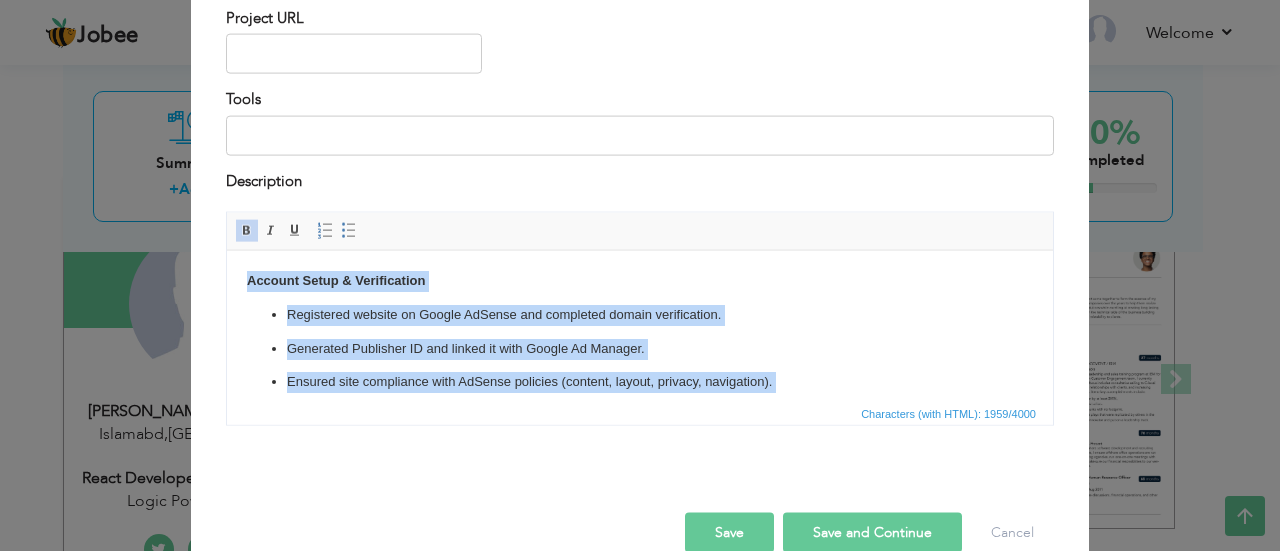 copy on "Account Setup & Verification Registered website on Google AdSense and completed domain verification. Generated Publisher ID and linked it with Google Ad Manager. Ensured site compliance with AdSense policies (content, layout, privacy, navigation).  Ad Manager Configuration Created ad units and placements with defined sizes, formats (banner, responsive), and targeting rules. Mapped ad slot paths and IDs for integration within the React app.  Script Integration & Initialization Injected AdSense and GPT scripts globally via index.html for initialization. Verified loading and delivery using Google Publisher Console and browser inspector tools.  React Integration Rendered ads dynamically in React components with route-aware reinitialization using lifecycle methods. Implemented conditional rendering to ensure ads reload on page changes. Performance & Optimization Applied lazy loading and CLS-safe spacing to improve Core Web Vitals. Handled ad-block fallback for better user experience and ad visibility. Responsiv..." 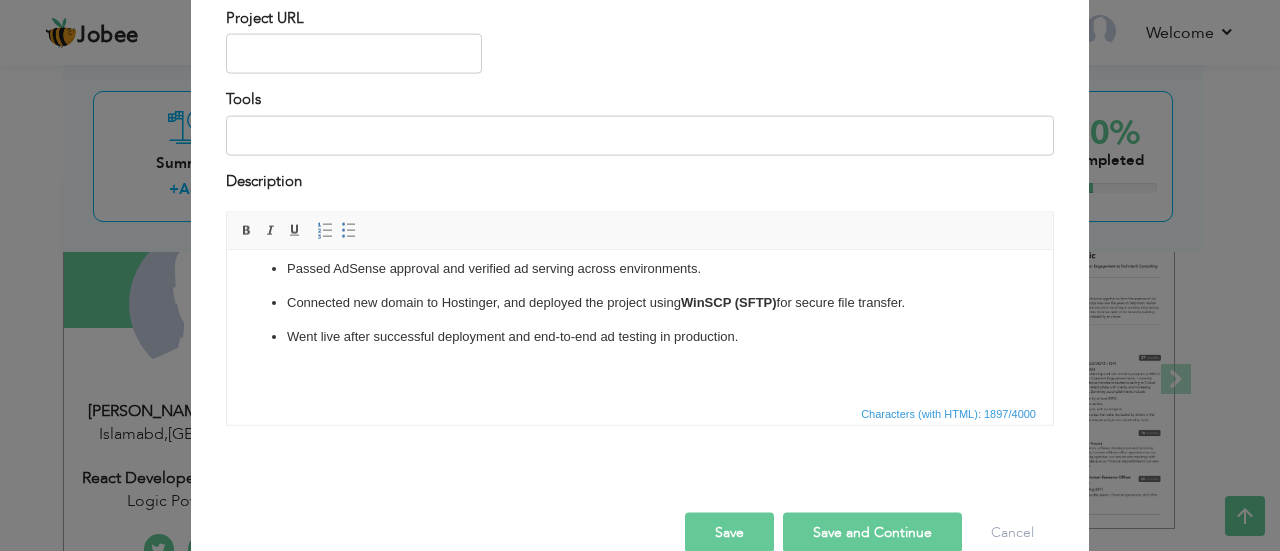 scroll, scrollTop: 654, scrollLeft: 0, axis: vertical 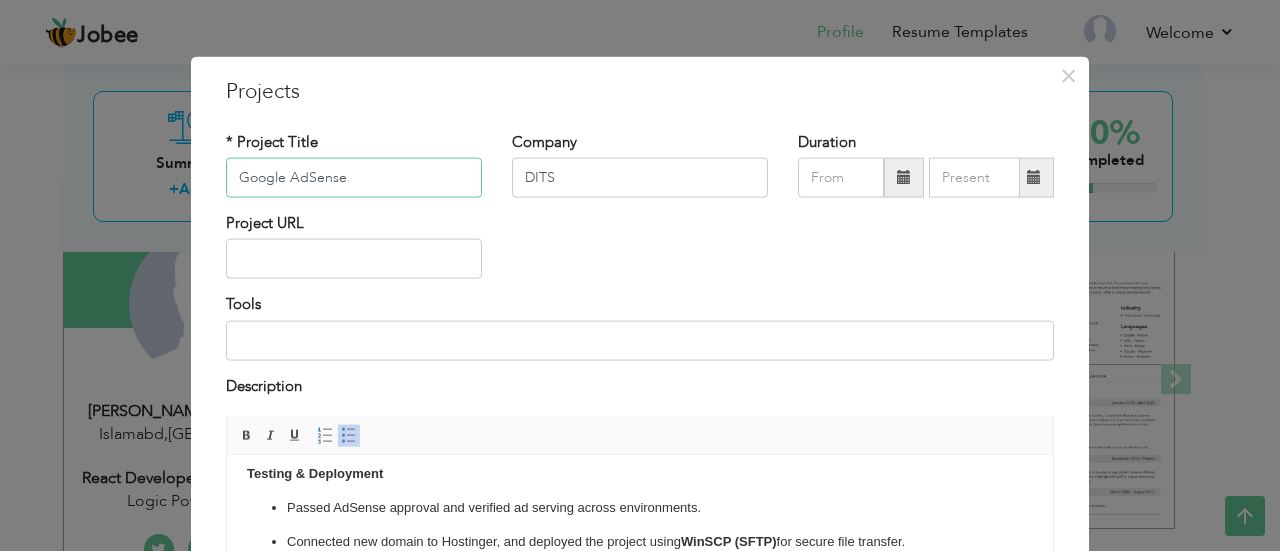 click on "Google AdSense" at bounding box center (354, 178) 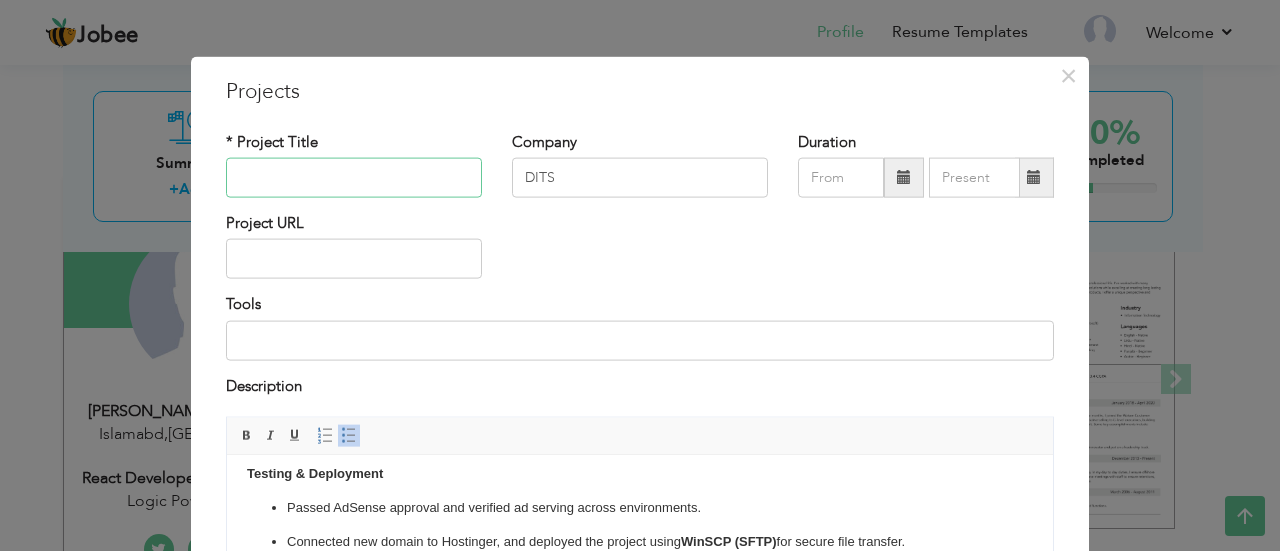 paste on "Google AdSense & Ad Manager Integration – React.js Panel" 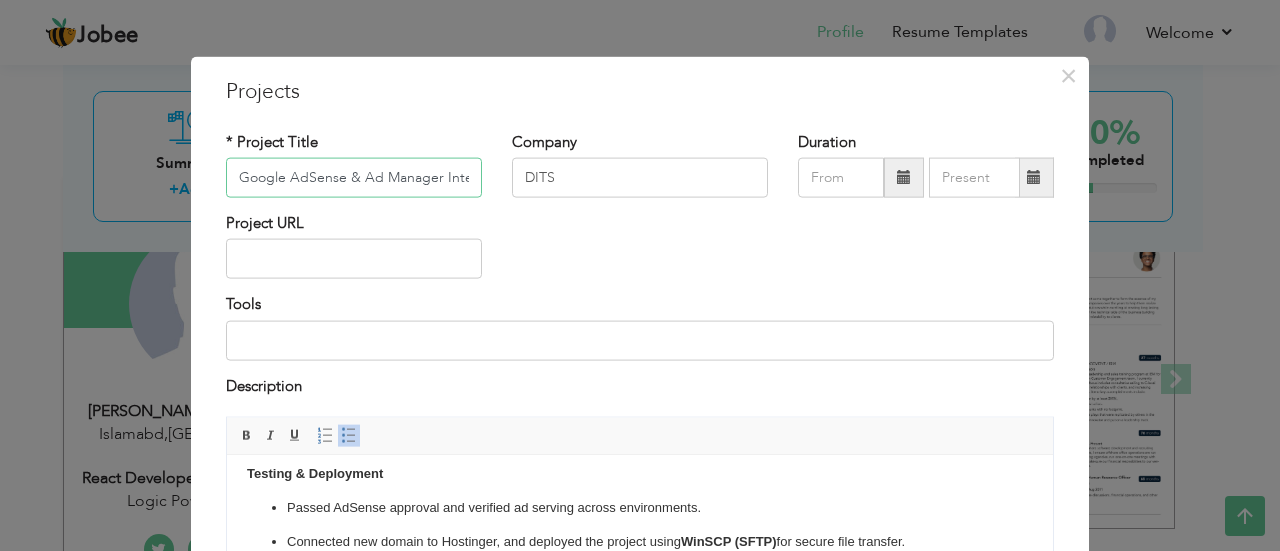 scroll, scrollTop: 0, scrollLeft: 142, axis: horizontal 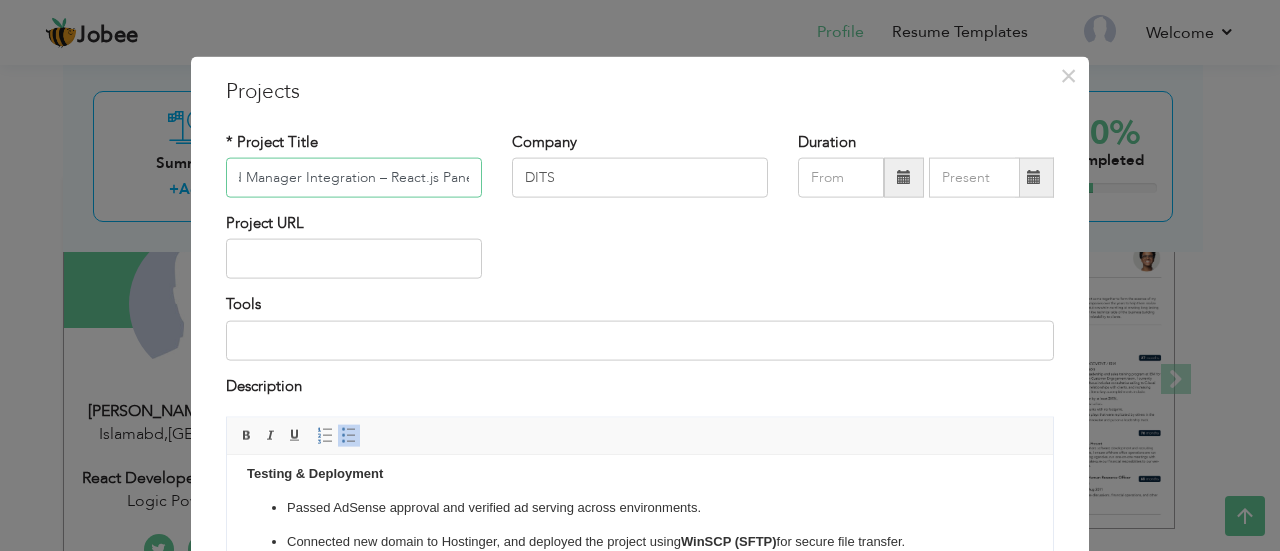 type on "Google AdSense & Ad Manager Integration – React.js Panel" 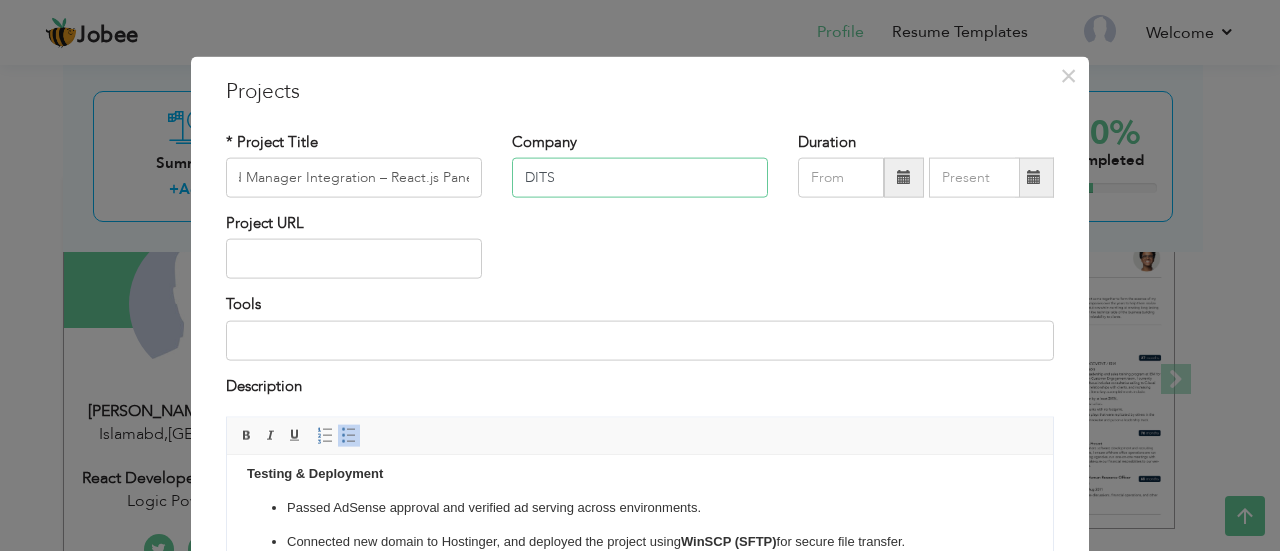 scroll, scrollTop: 0, scrollLeft: 0, axis: both 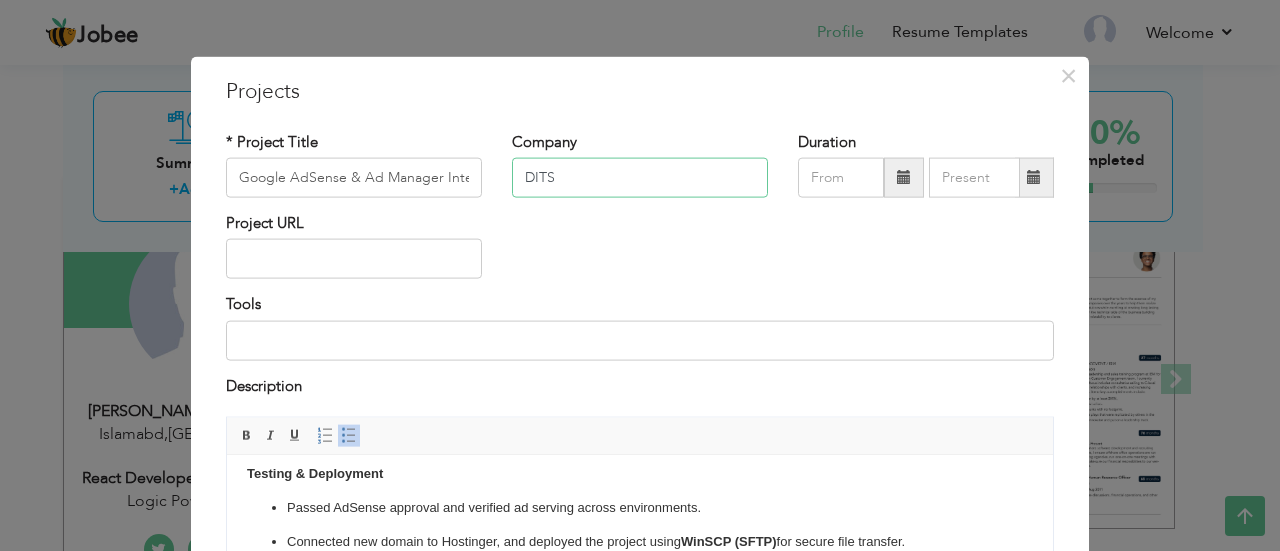 click on "DITS" at bounding box center (640, 178) 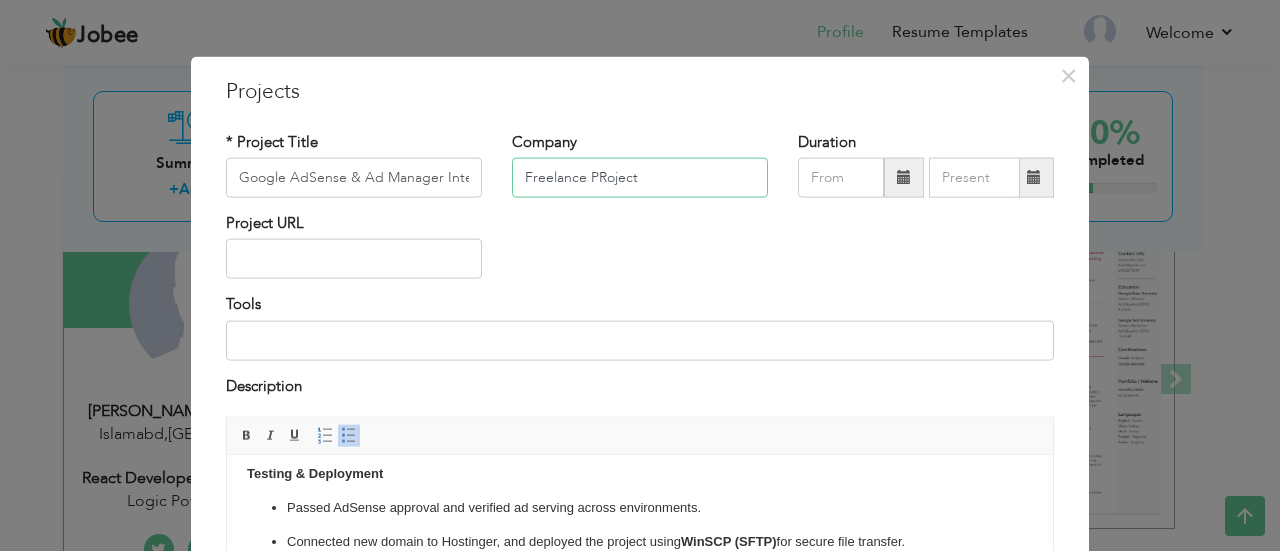click on "Freelance PRoject" at bounding box center [640, 178] 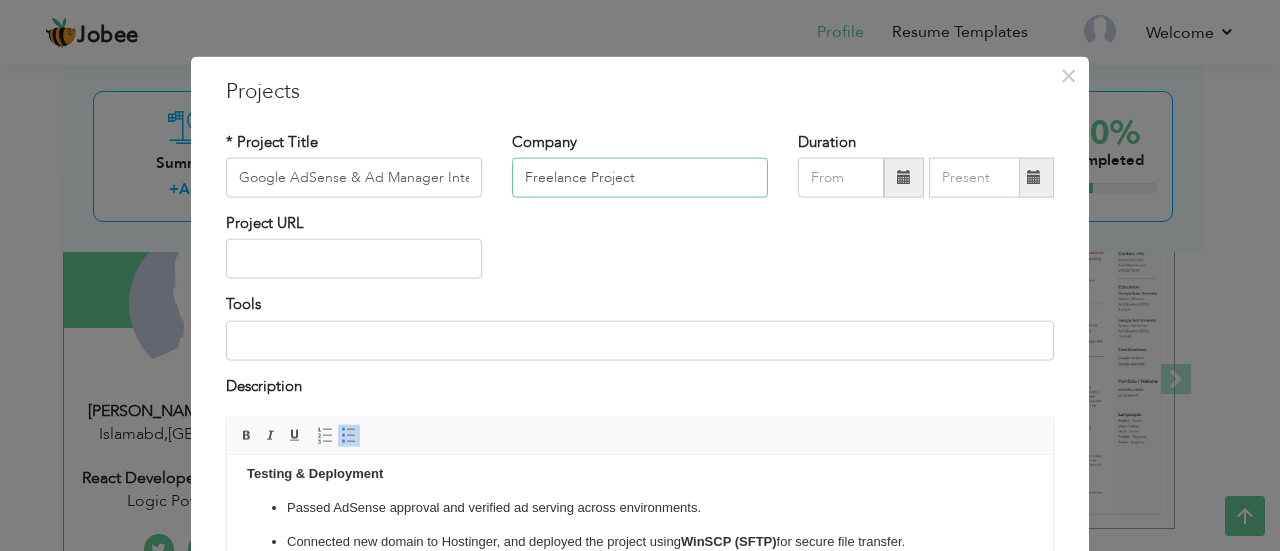 type on "Freelance Project" 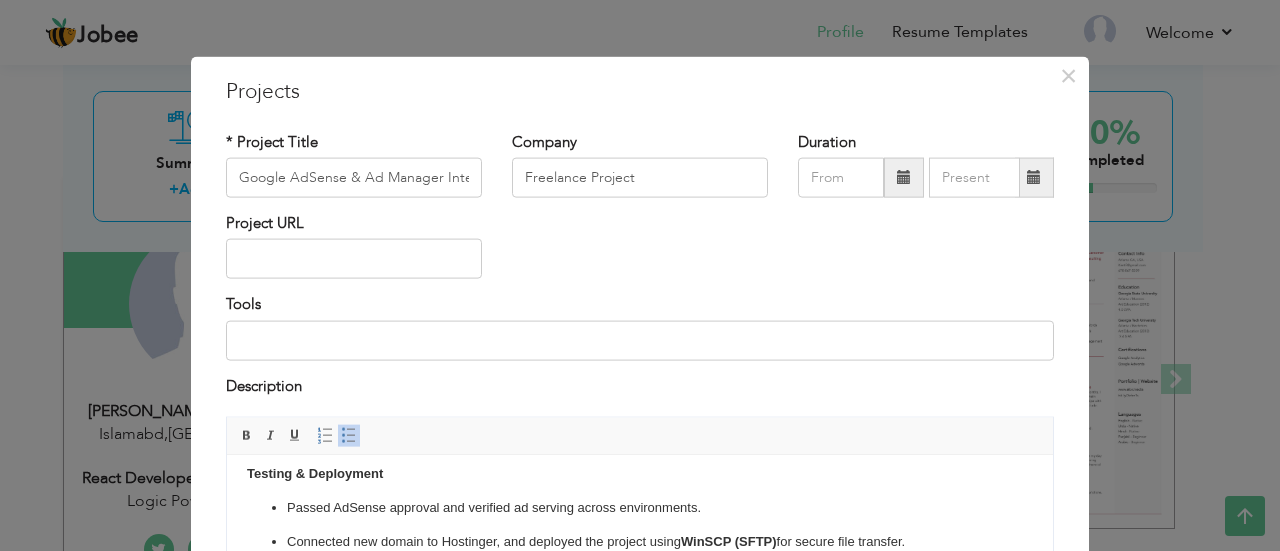 click on "Project URL" at bounding box center (640, 253) 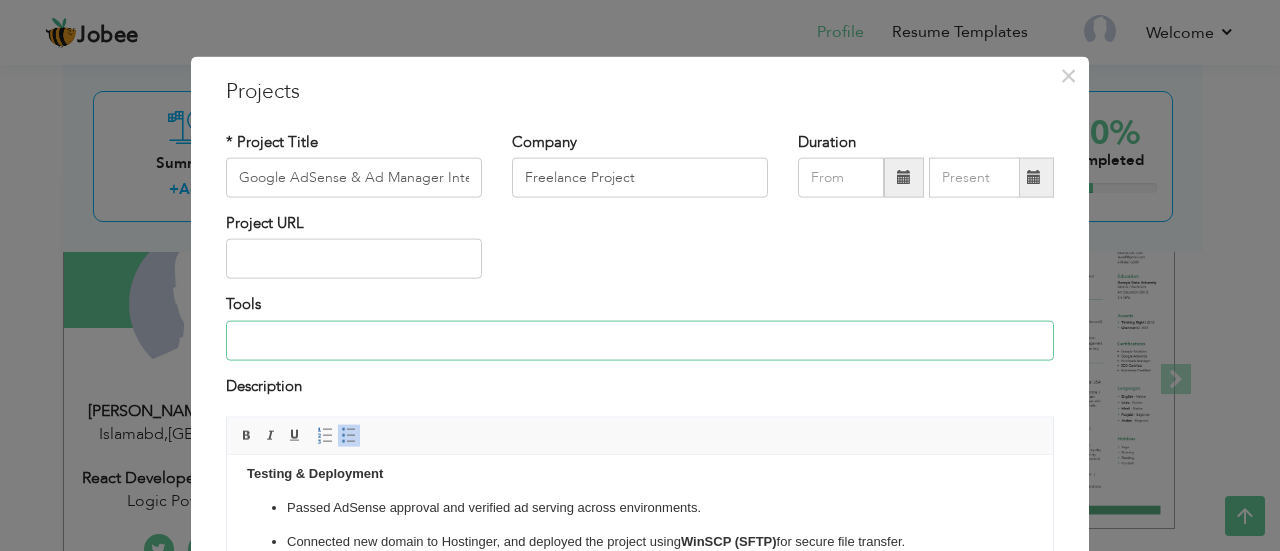 click at bounding box center (640, 340) 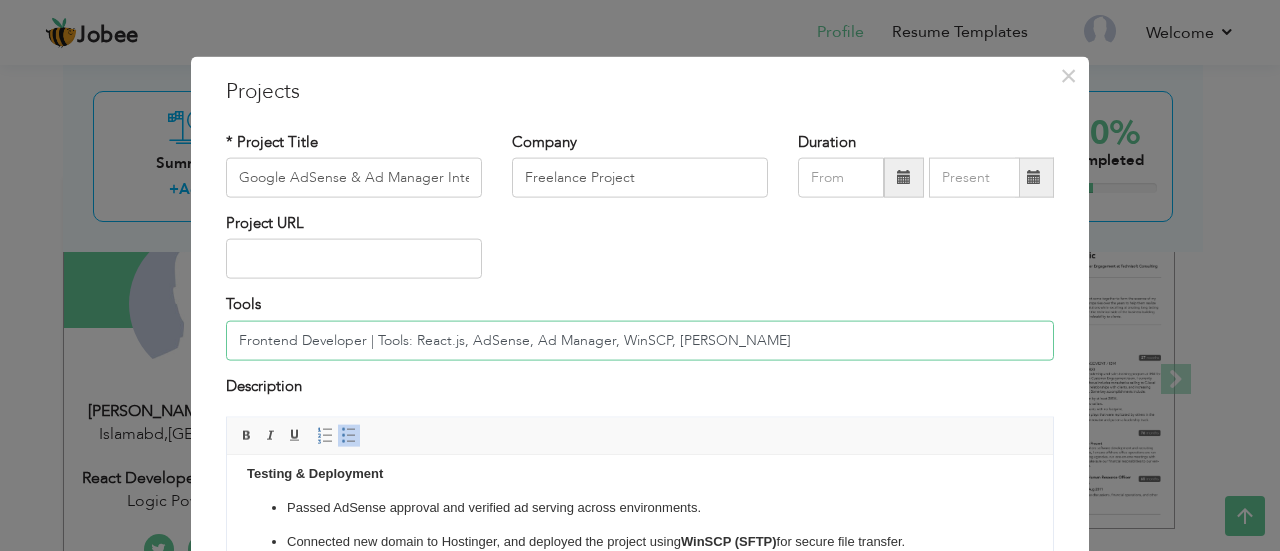 type on "Frontend Developer | Tools: React.js, AdSense, Ad Manager, WinSCP, Hostinger" 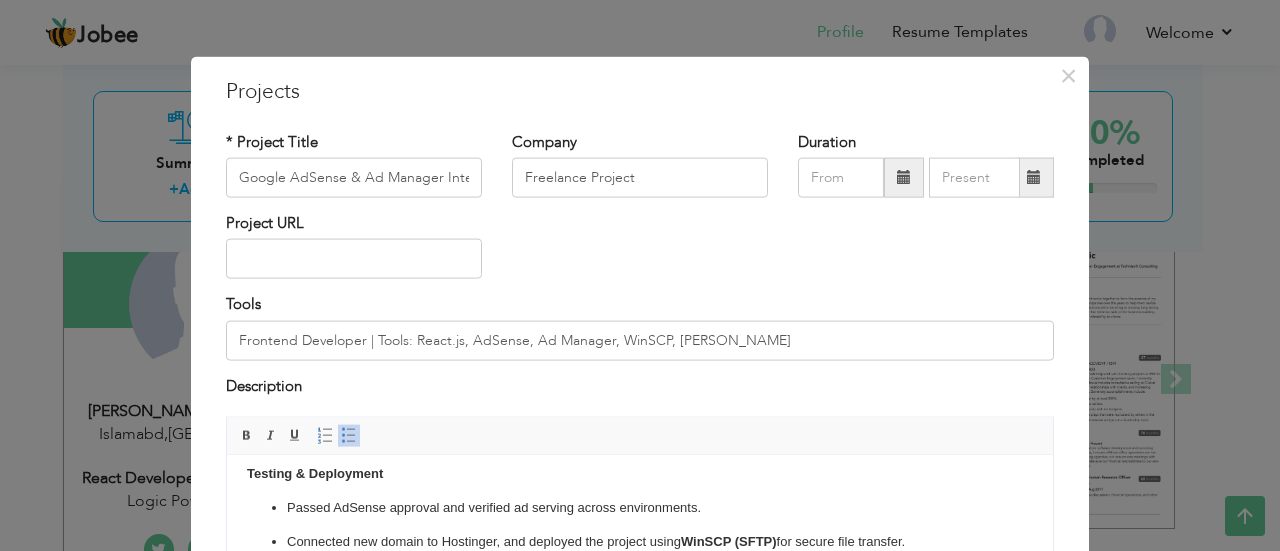 click at bounding box center [904, 177] 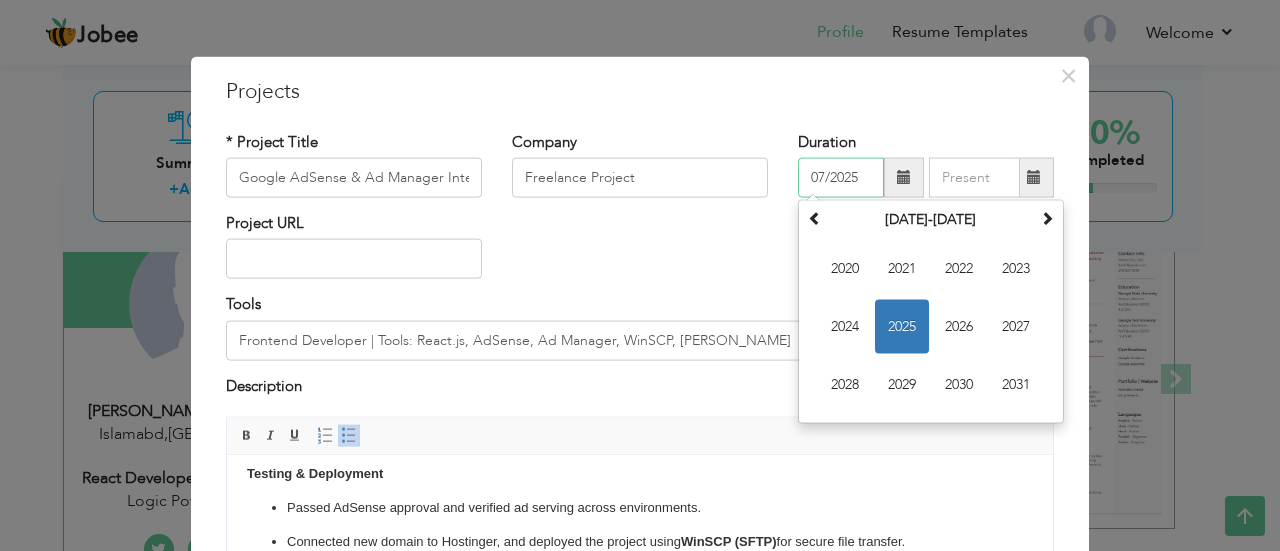 click on "2025" at bounding box center (902, 327) 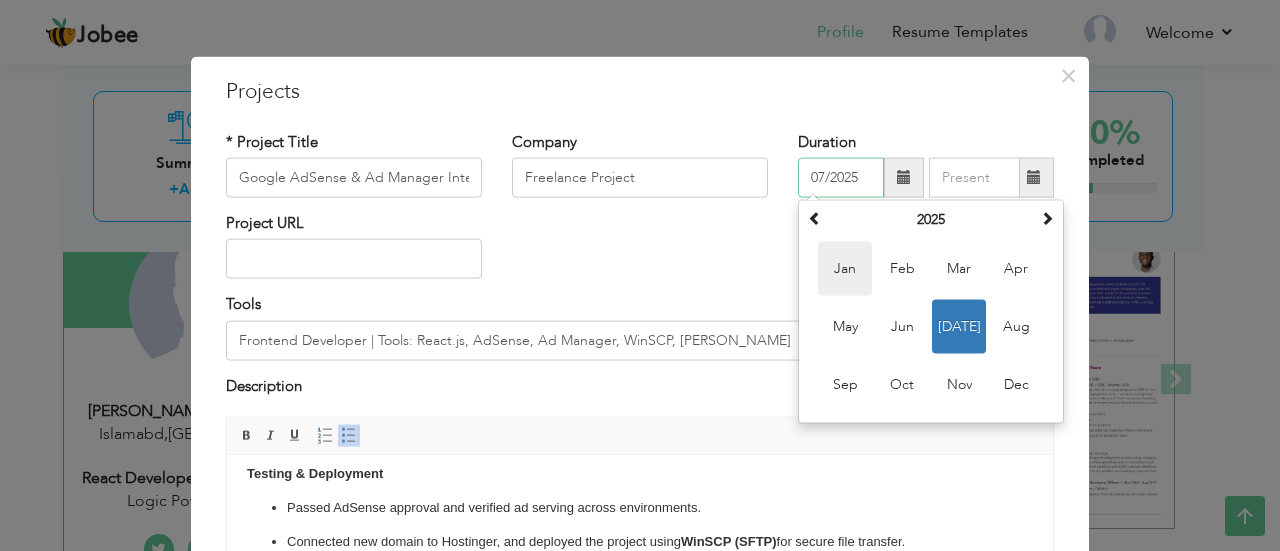 click on "Jan" at bounding box center [845, 269] 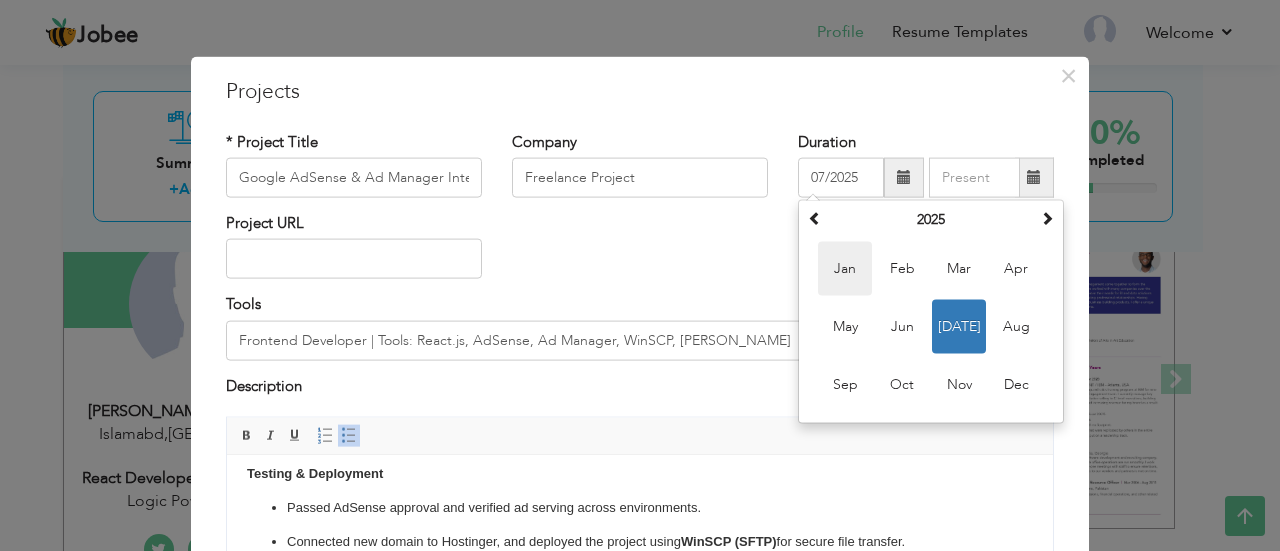 type on "01/2025" 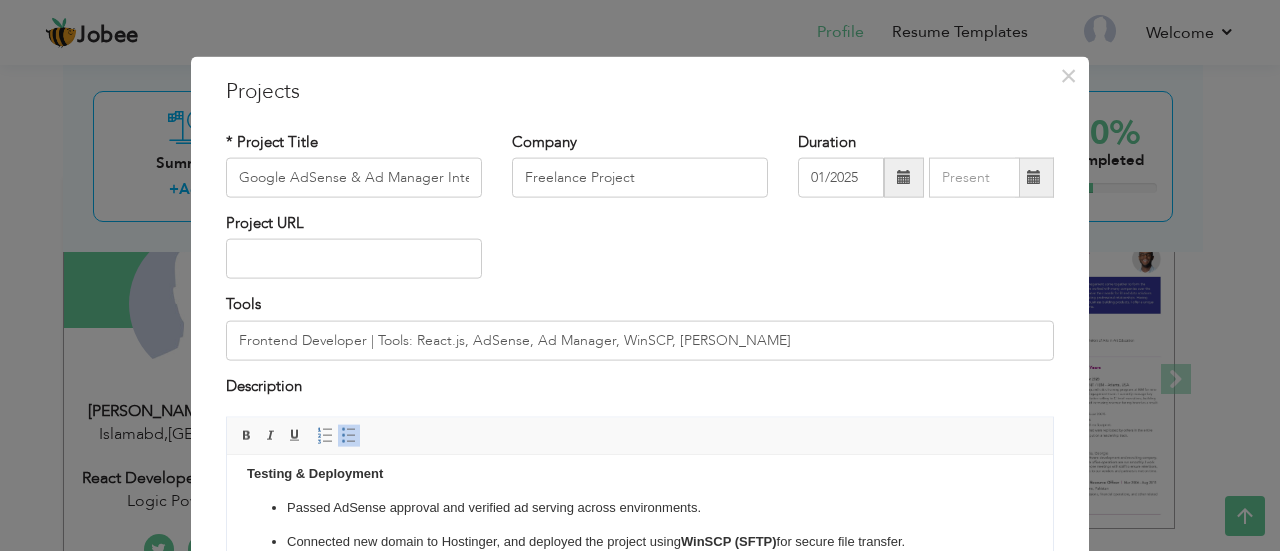 click at bounding box center [1034, 178] 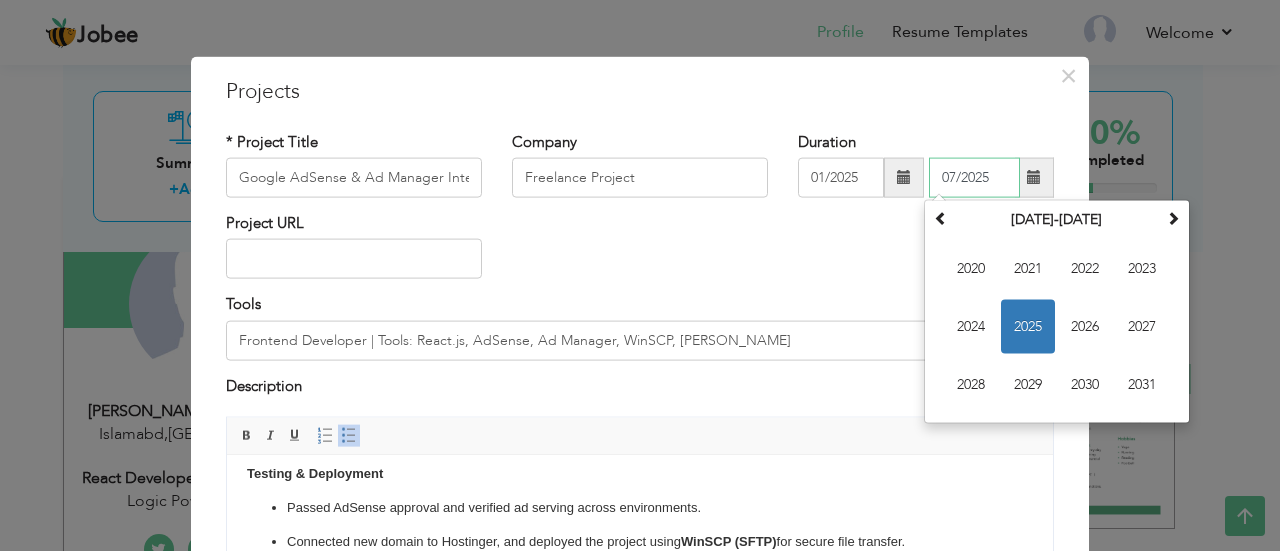 click on "2025" at bounding box center (1028, 327) 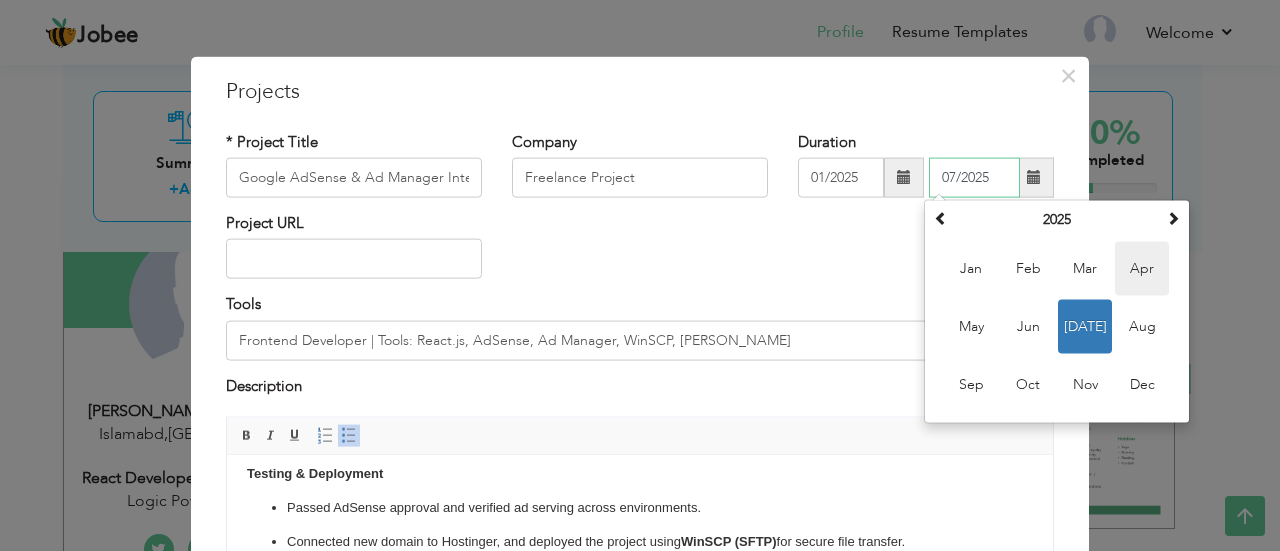 click on "Apr" at bounding box center (1142, 269) 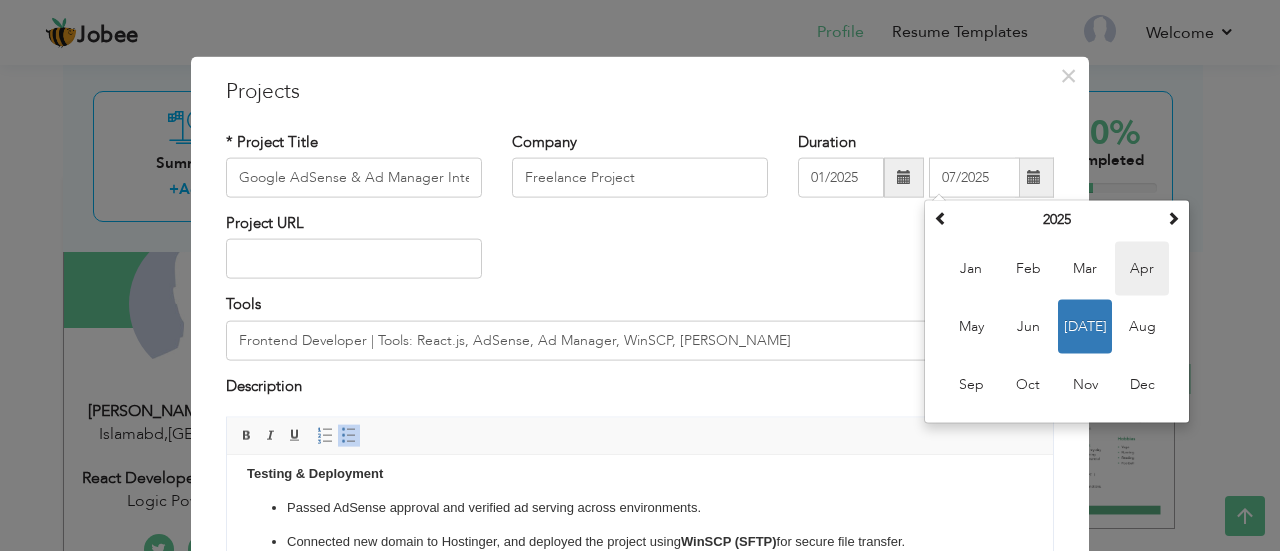 type on "04/2025" 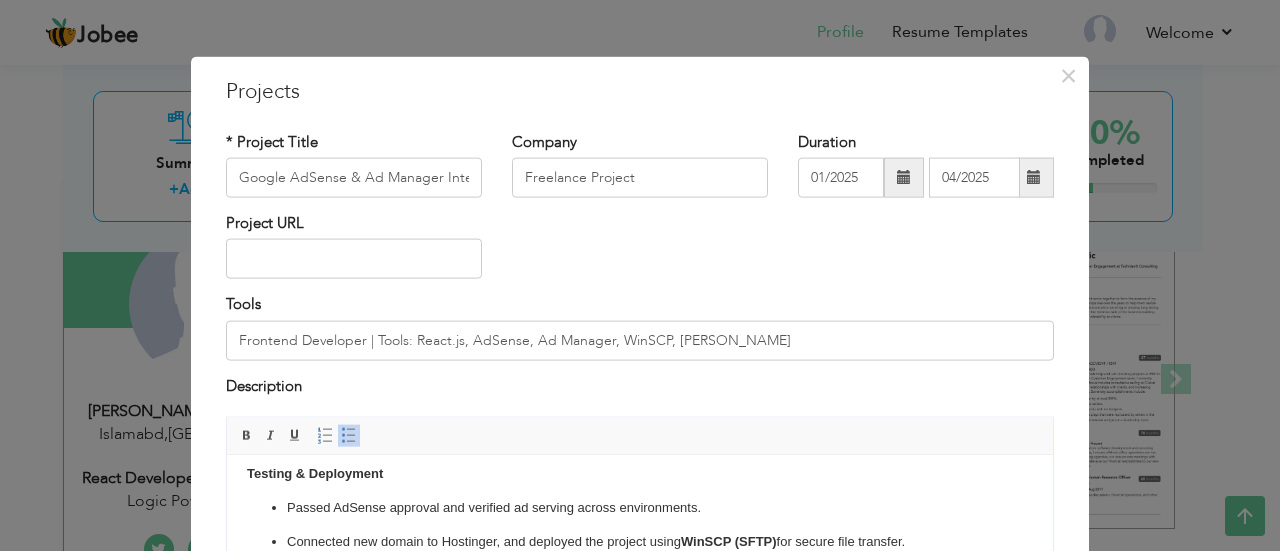 scroll, scrollTop: 240, scrollLeft: 0, axis: vertical 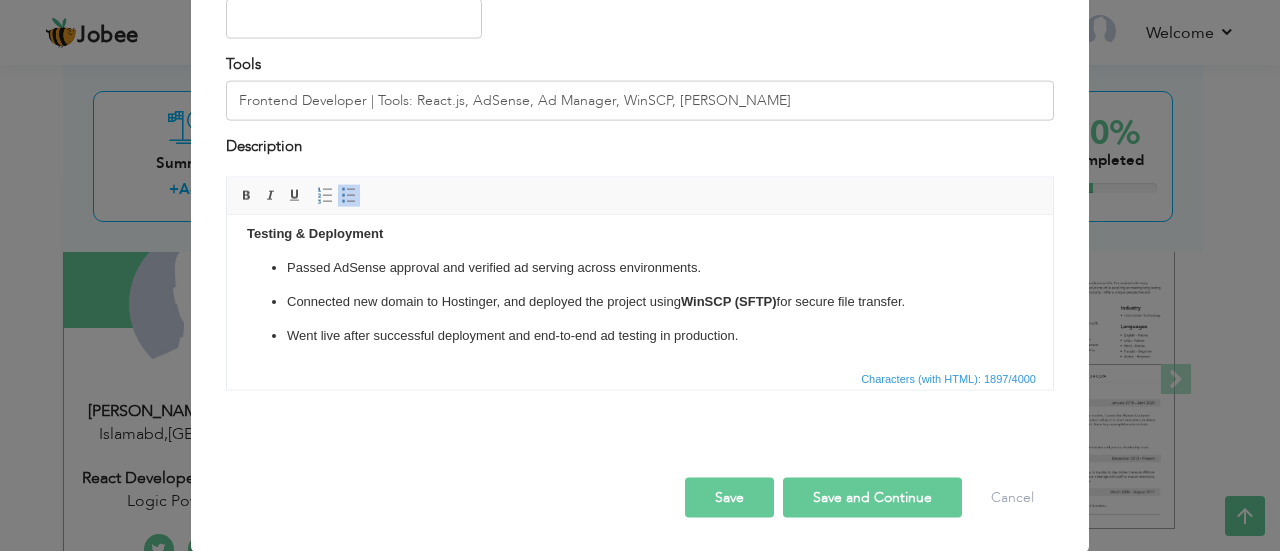 click on "Save" at bounding box center [729, 498] 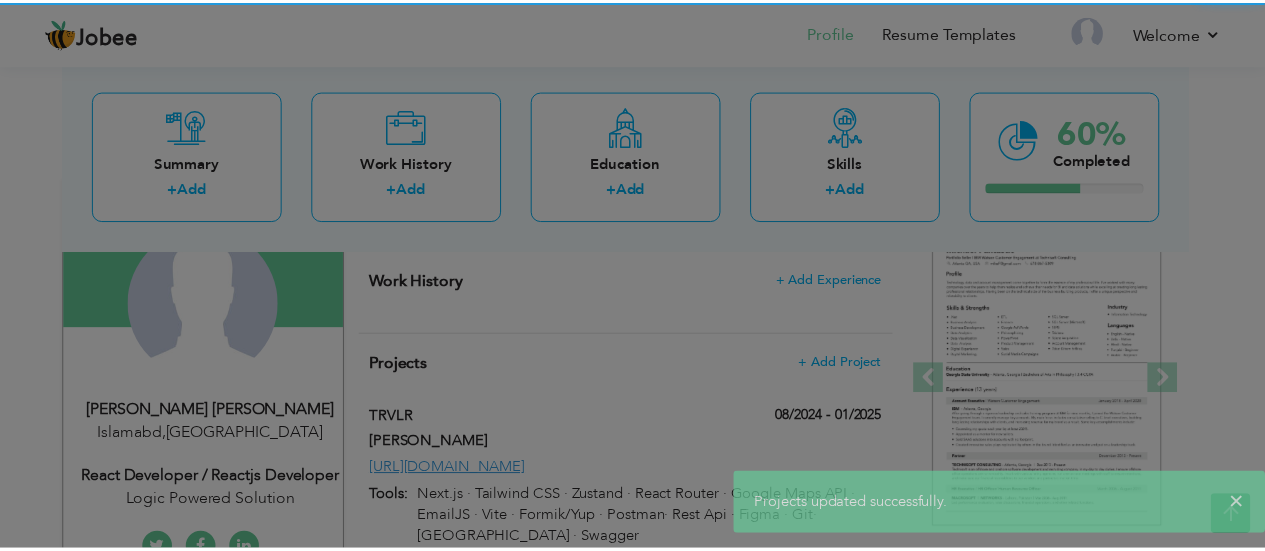 scroll, scrollTop: 0, scrollLeft: 0, axis: both 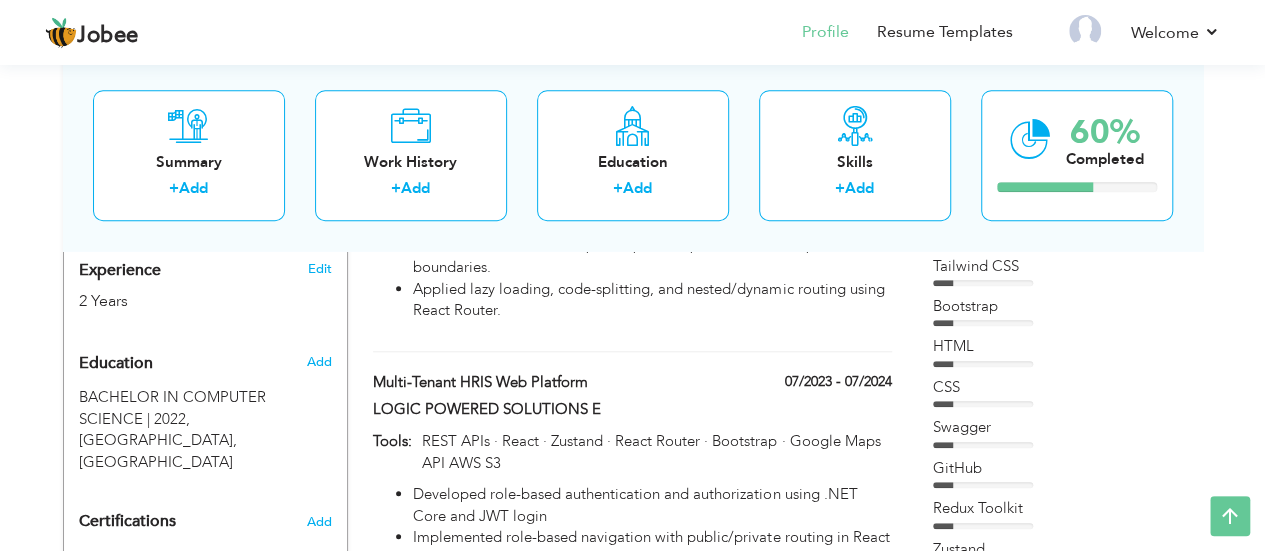drag, startPoint x: 1248, startPoint y: 227, endPoint x: 1279, endPoint y: 228, distance: 31.016125 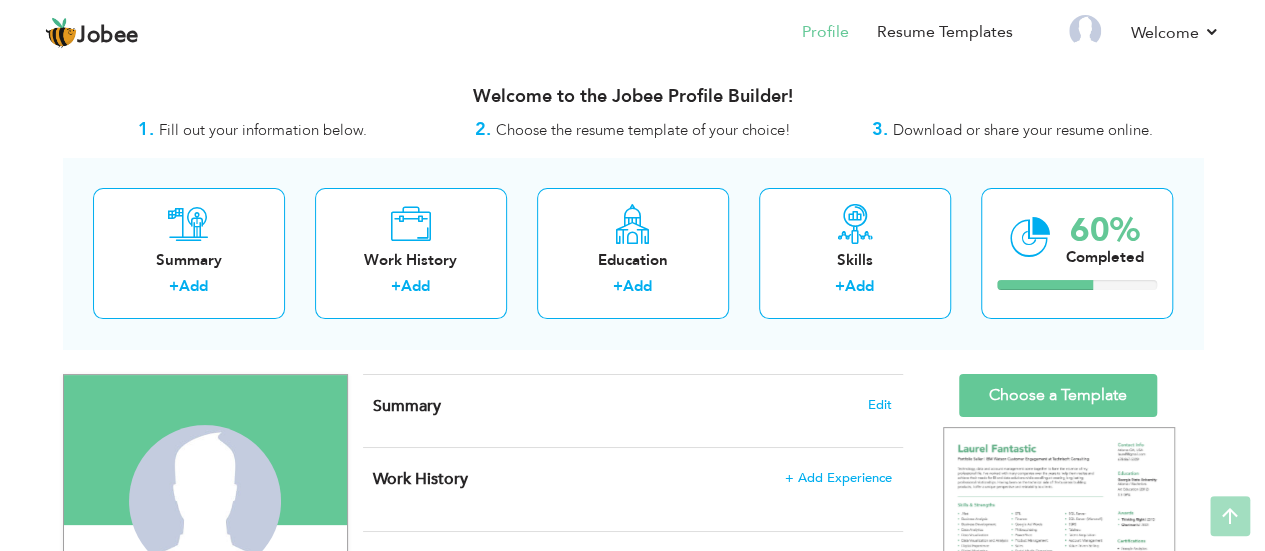 scroll, scrollTop: 0, scrollLeft: 0, axis: both 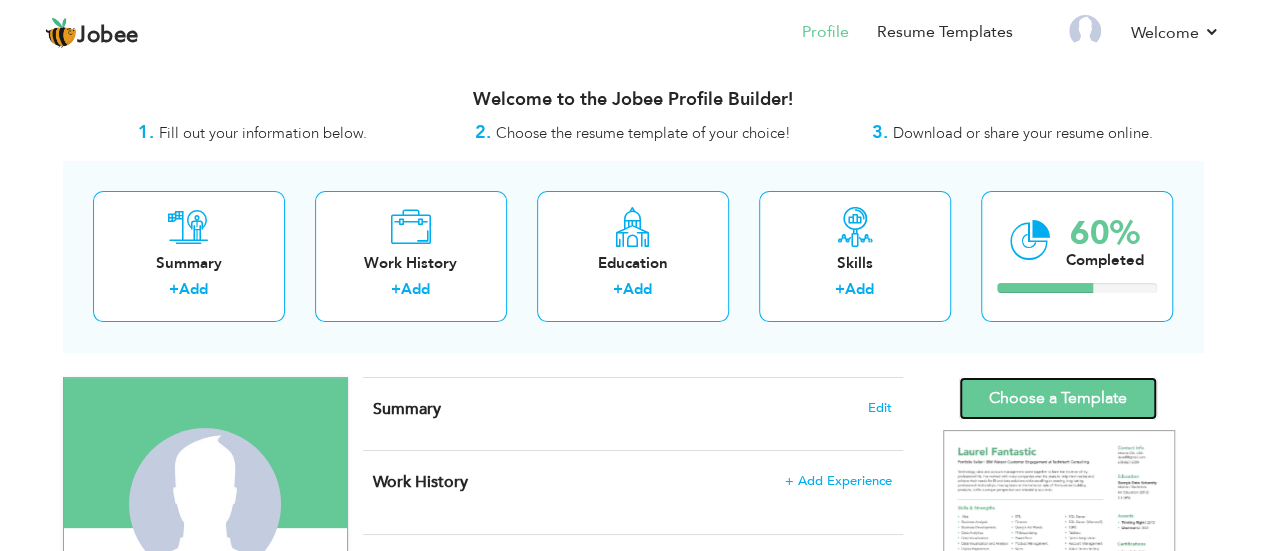 click on "Choose a Template" at bounding box center [1058, 398] 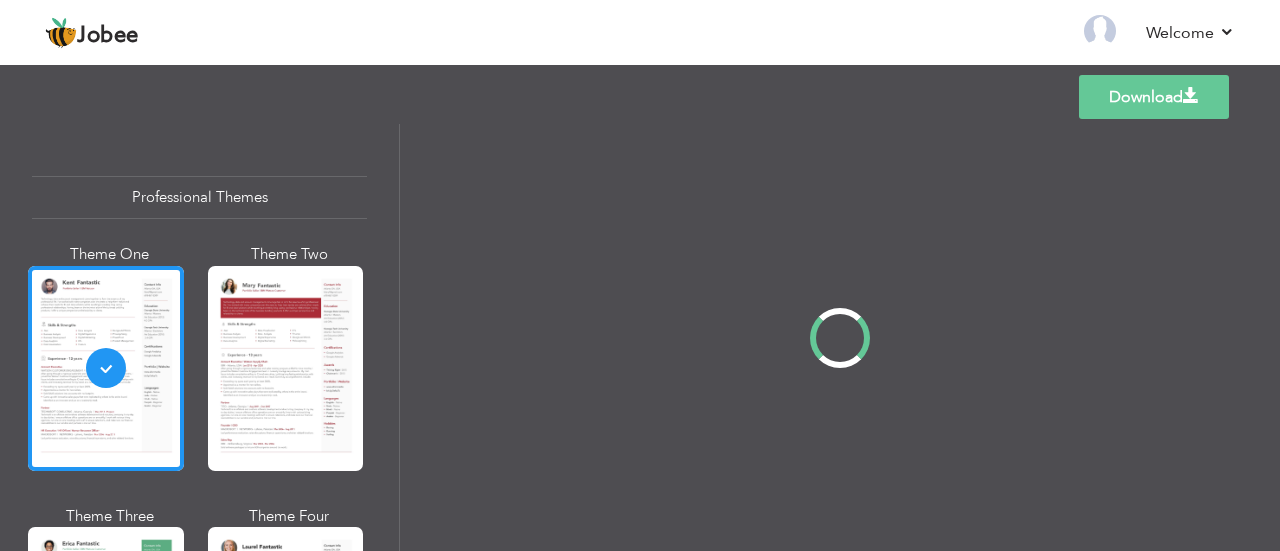 scroll, scrollTop: 0, scrollLeft: 0, axis: both 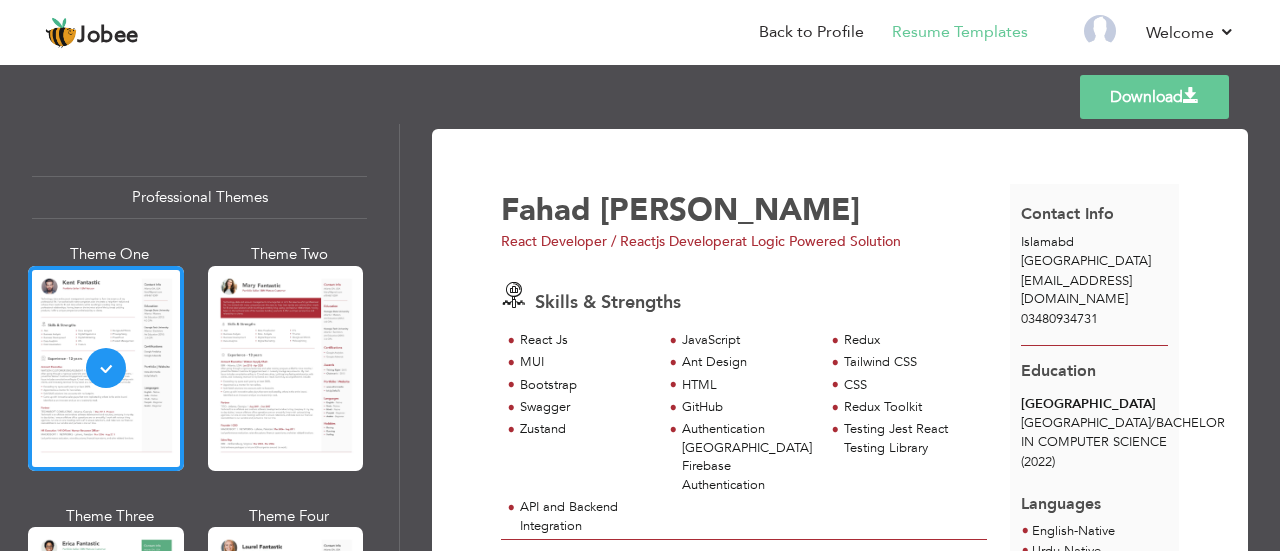 click on "Fahad   Muhammad Khan
React Developer / Reactjs Developer  at Logic Powered Solution
Skills & Strengths
React Js Redux" at bounding box center [755, 1199] 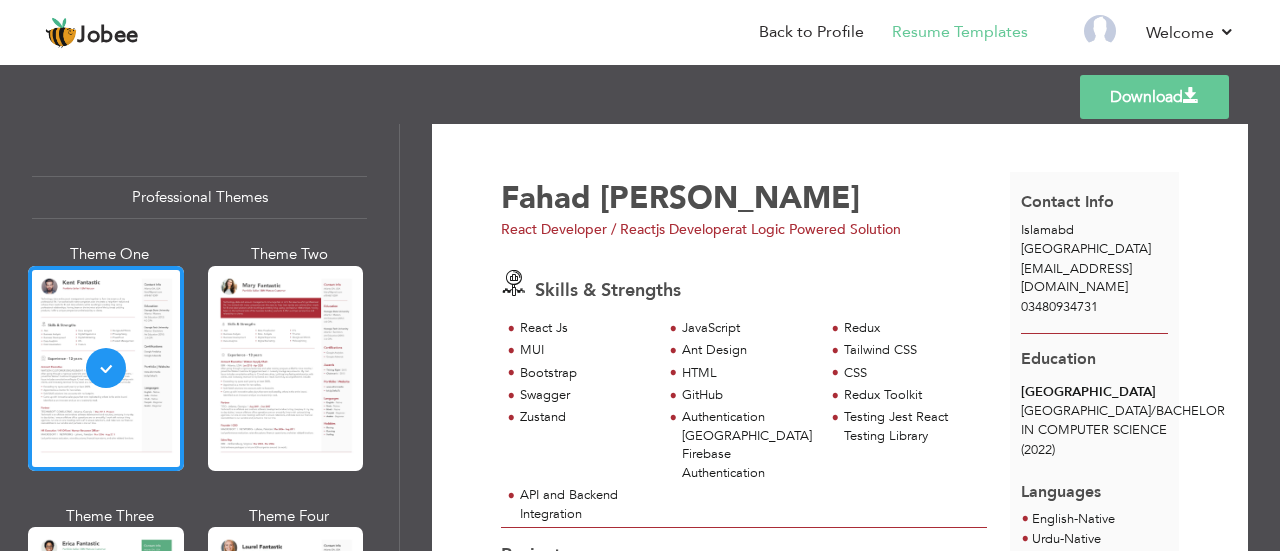 scroll, scrollTop: 0, scrollLeft: 0, axis: both 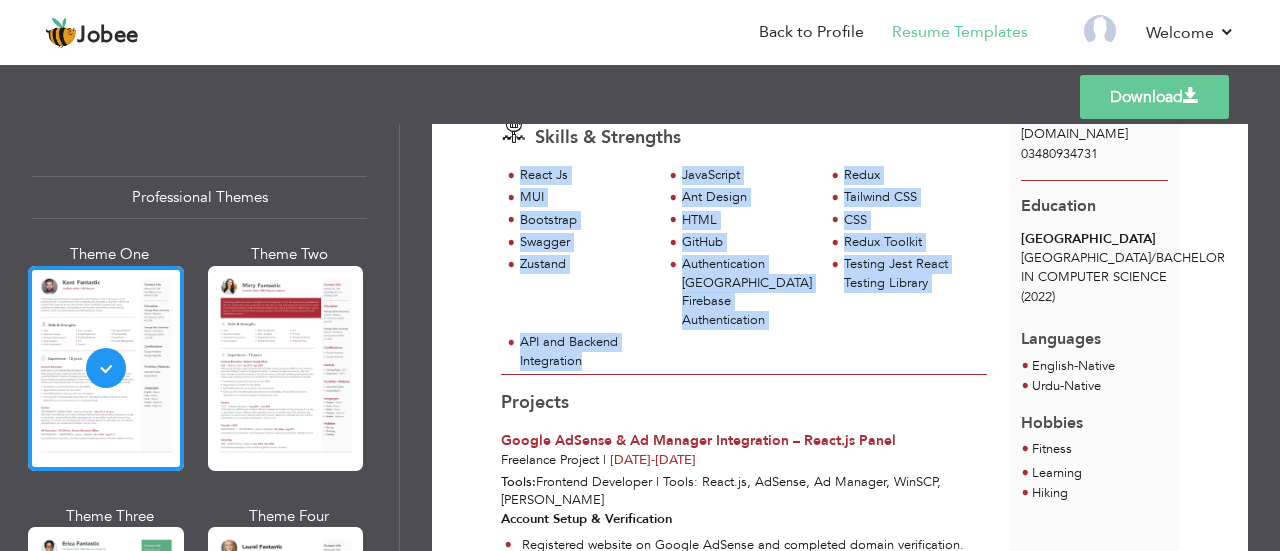 drag, startPoint x: 584, startPoint y: 343, endPoint x: 511, endPoint y: 175, distance: 183.17477 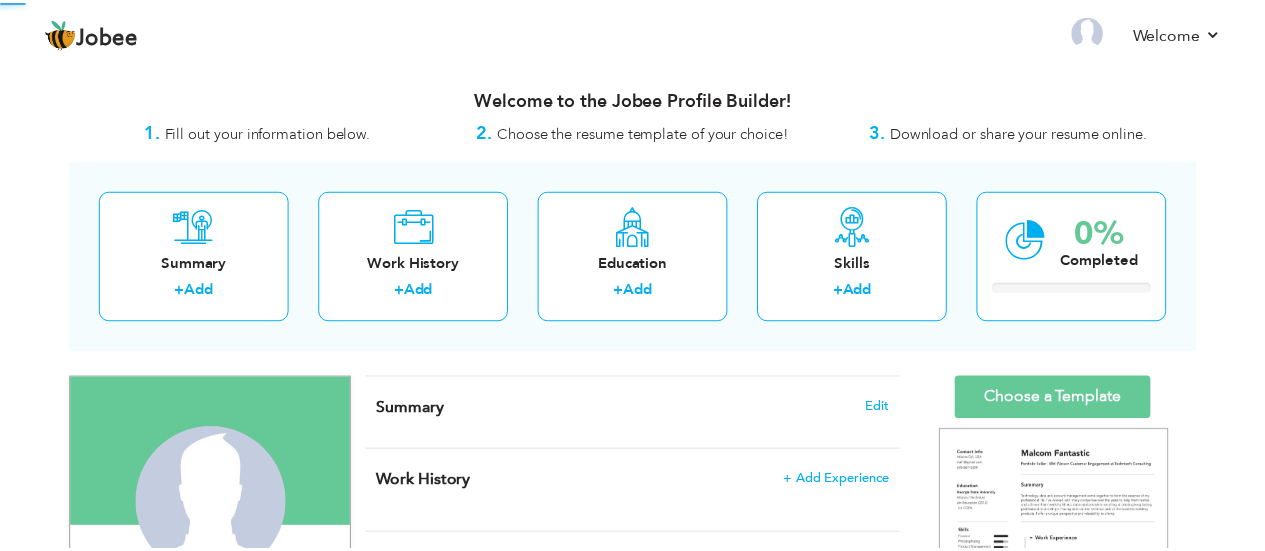 scroll, scrollTop: 0, scrollLeft: 0, axis: both 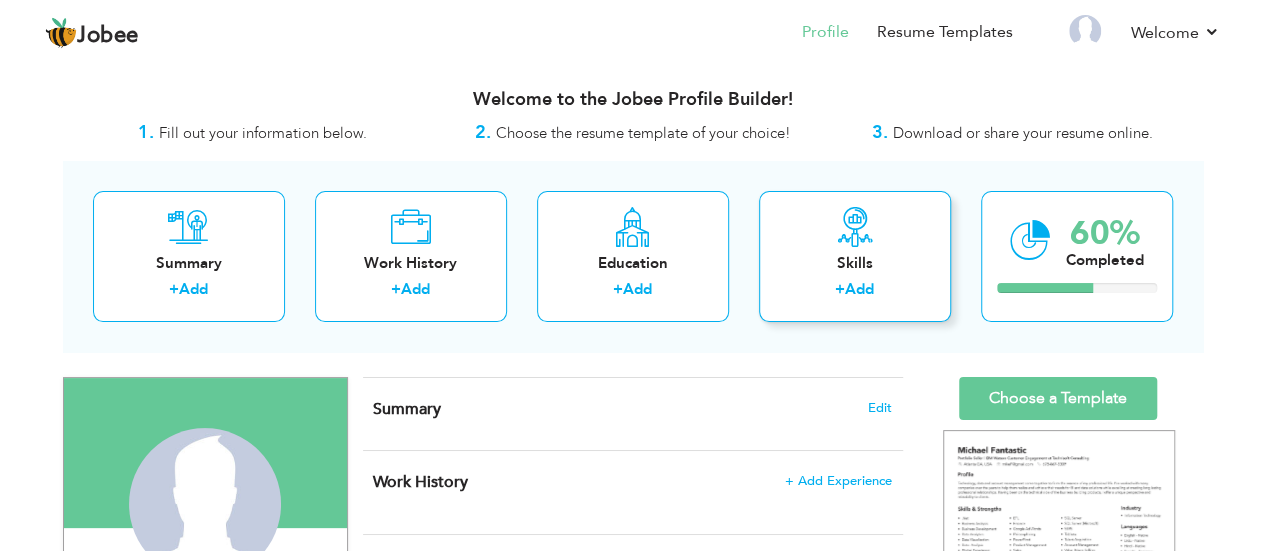 click at bounding box center (855, 227) 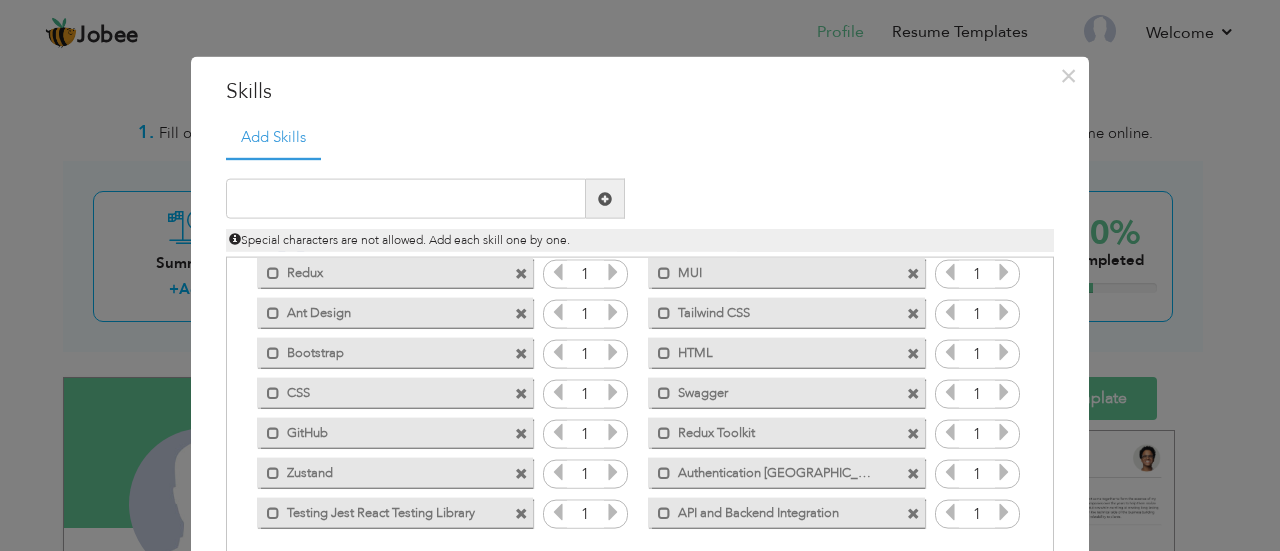 scroll, scrollTop: 0, scrollLeft: 0, axis: both 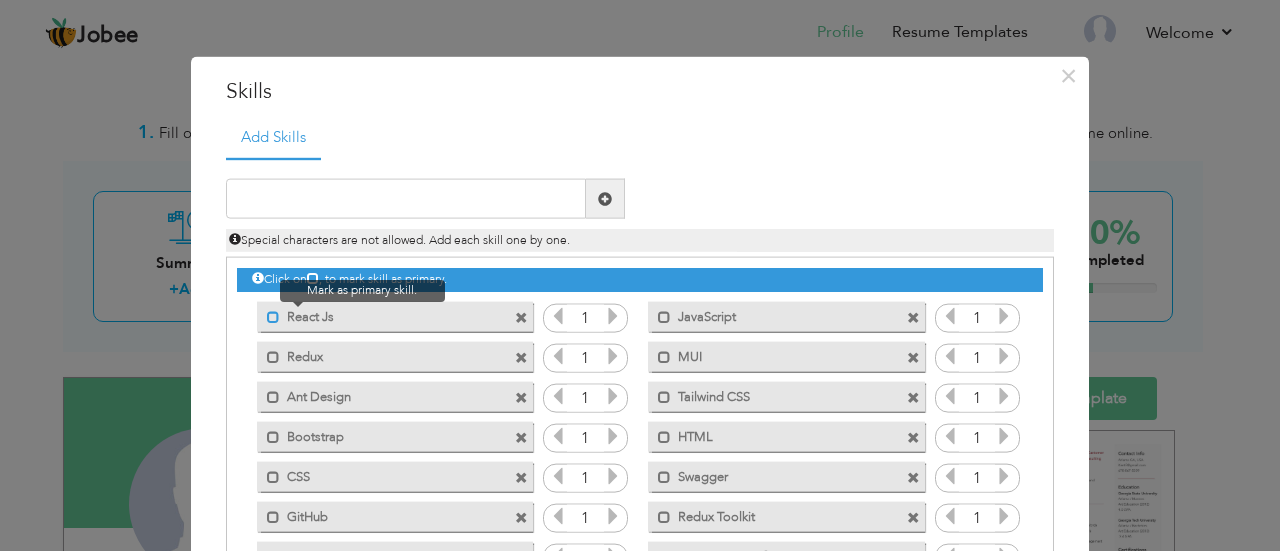 click at bounding box center (273, 316) 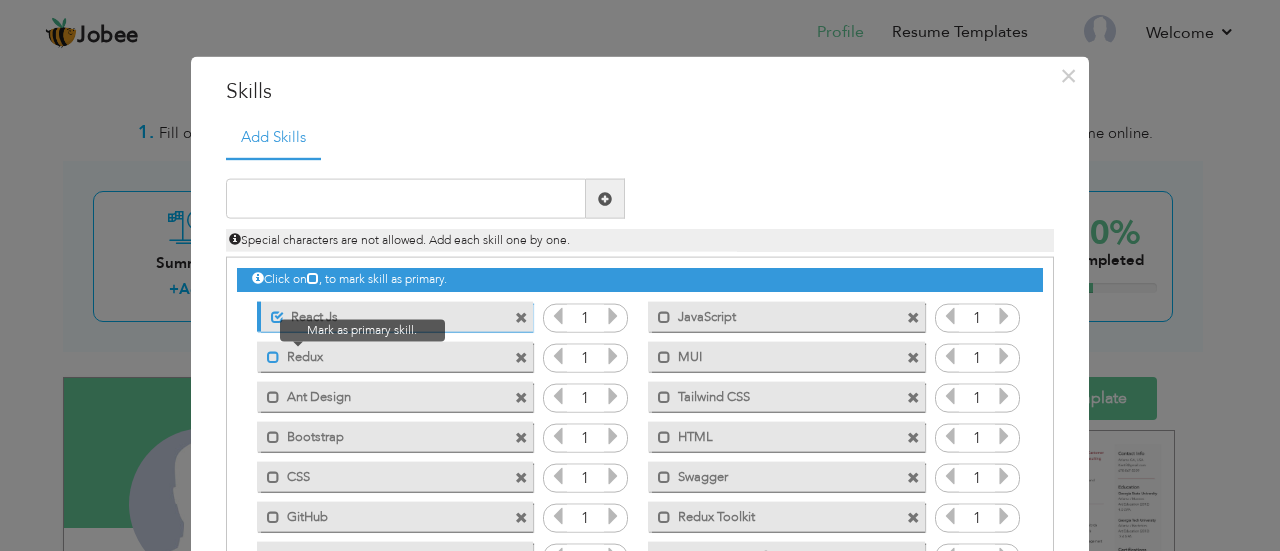 click at bounding box center (273, 356) 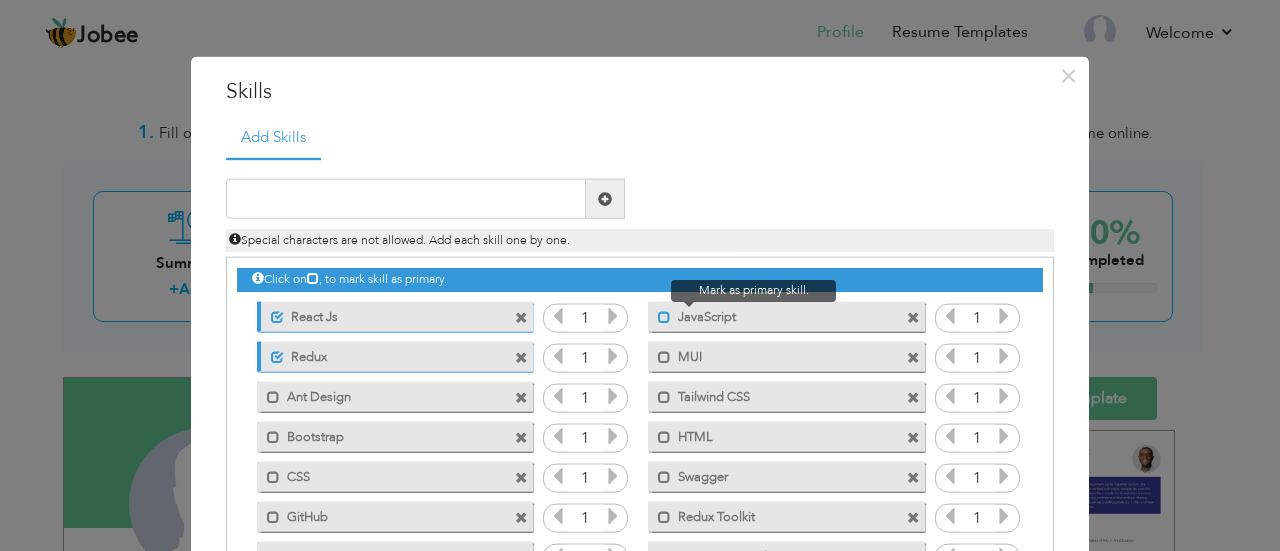click at bounding box center [664, 316] 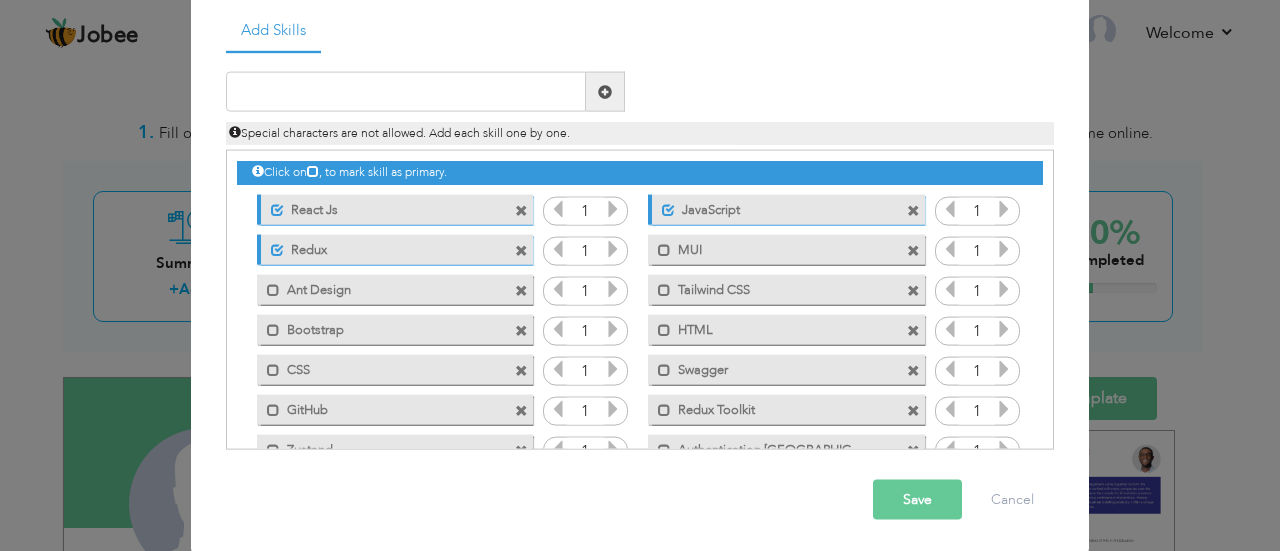 scroll, scrollTop: 110, scrollLeft: 0, axis: vertical 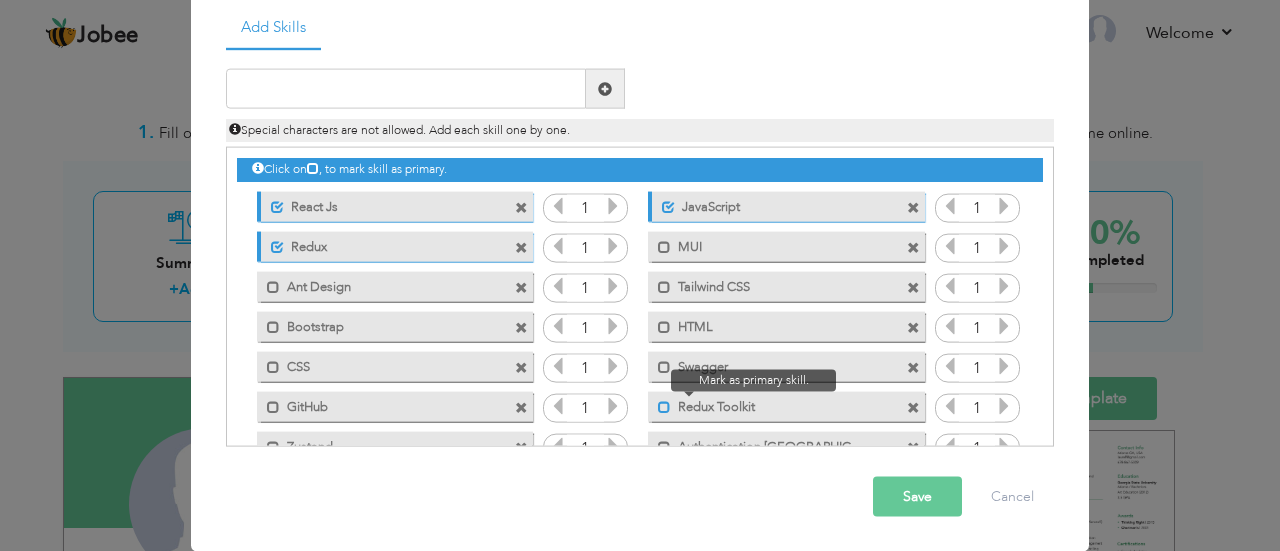 click at bounding box center [664, 406] 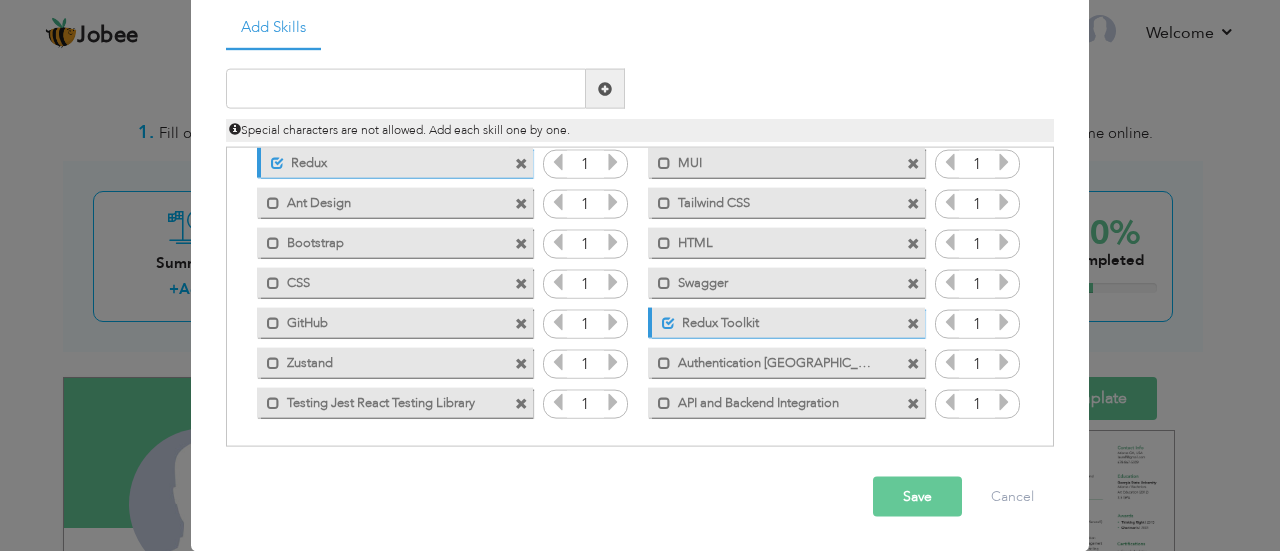 scroll, scrollTop: 0, scrollLeft: 0, axis: both 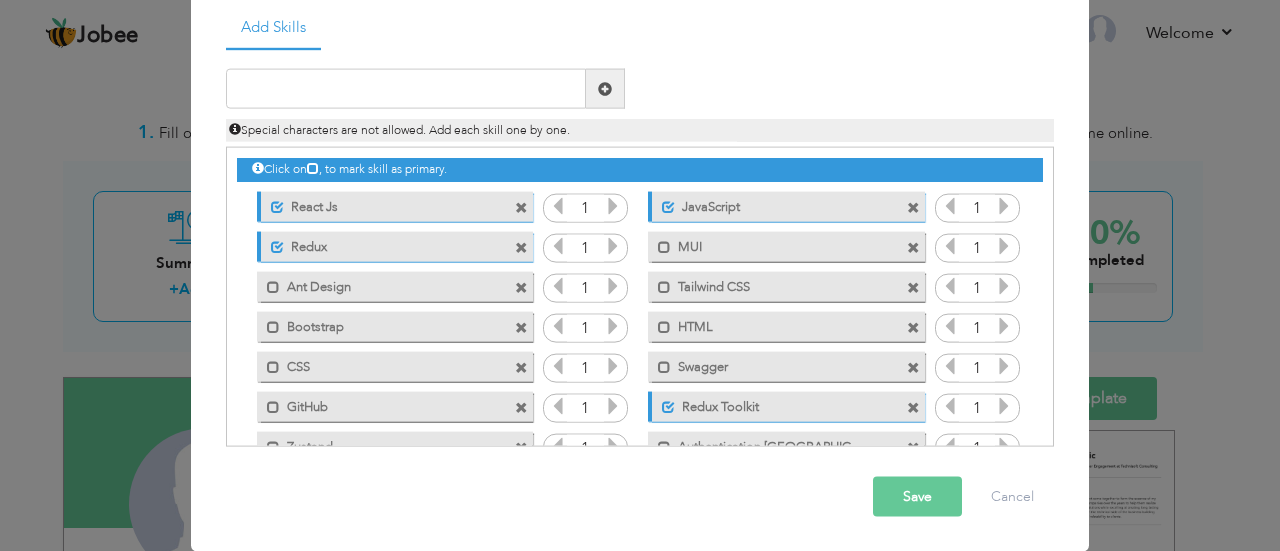 click at bounding box center (613, 206) 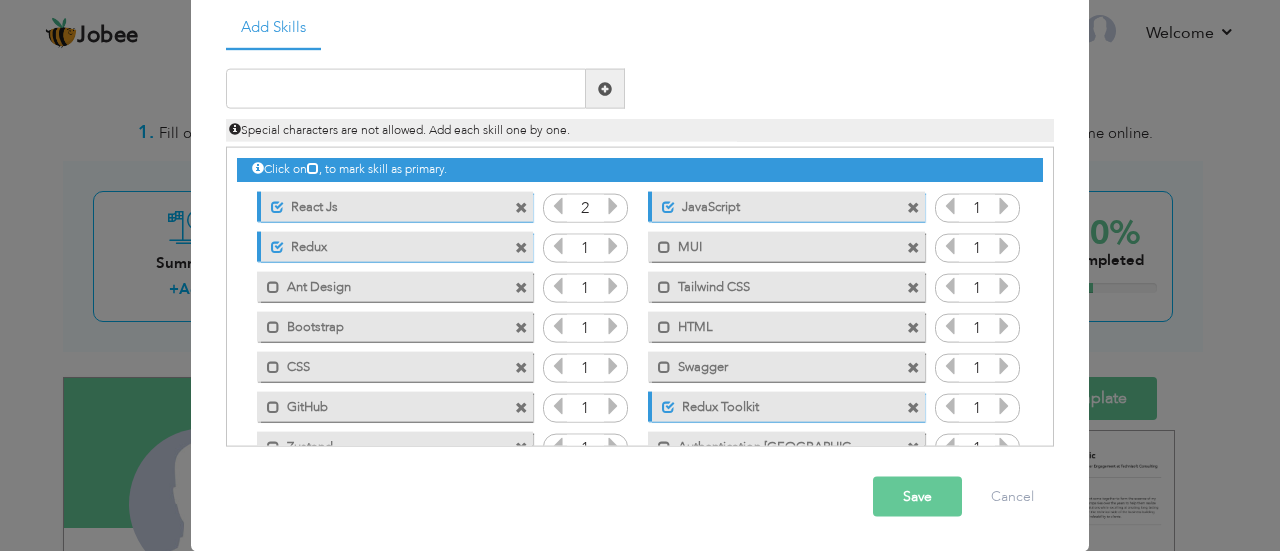 click at bounding box center (558, 206) 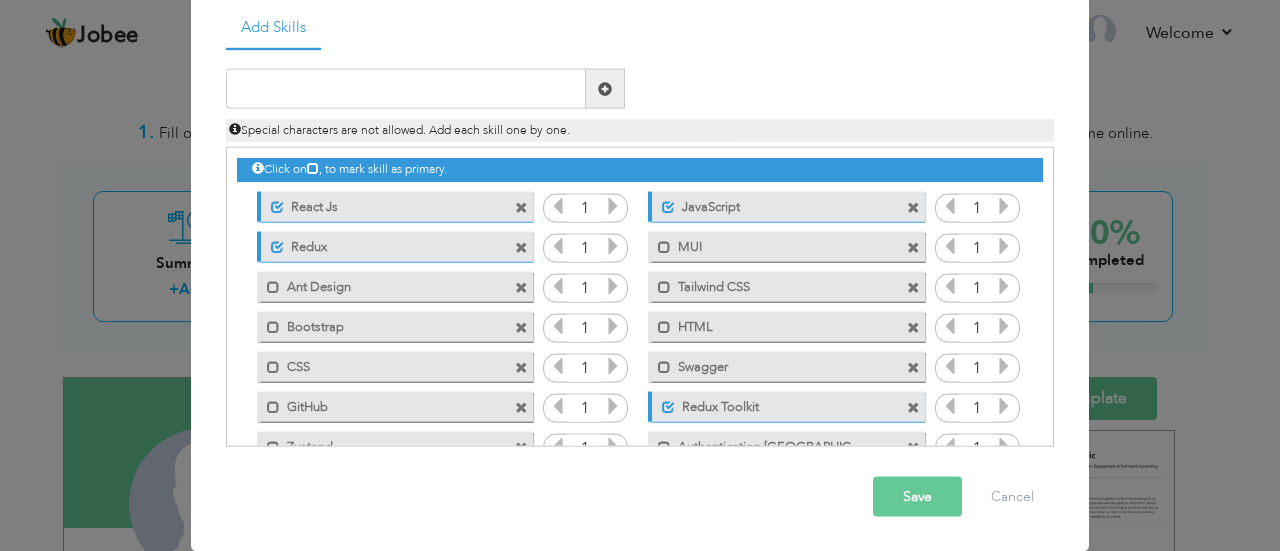 click on "React Js" at bounding box center (383, 203) 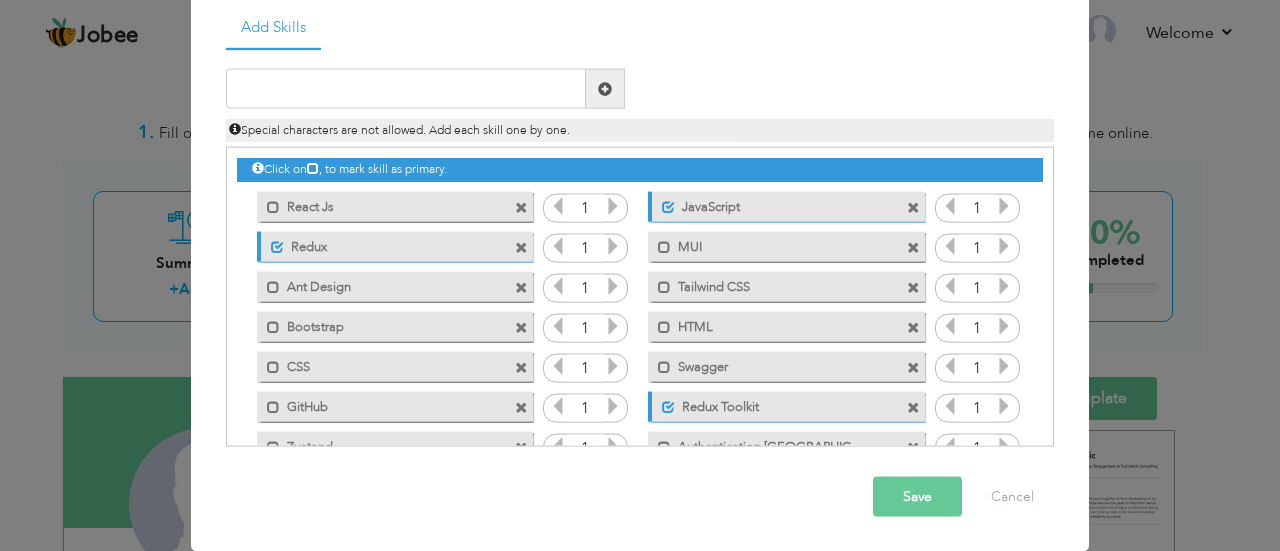 click on "React Js" at bounding box center [381, 203] 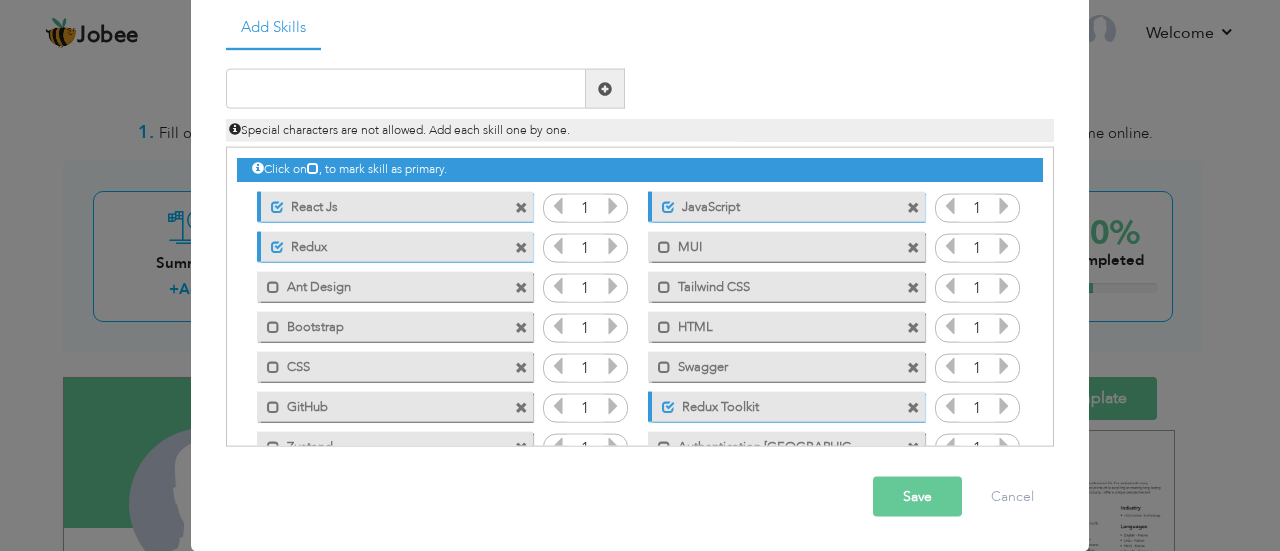 click at bounding box center [605, 89] 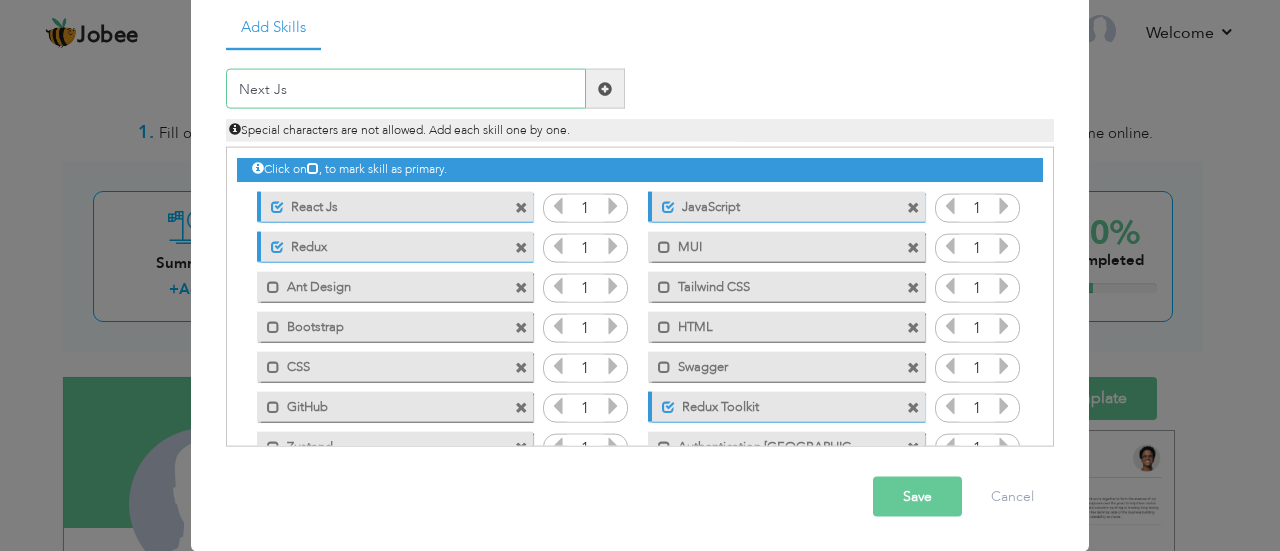 type on "Next Js" 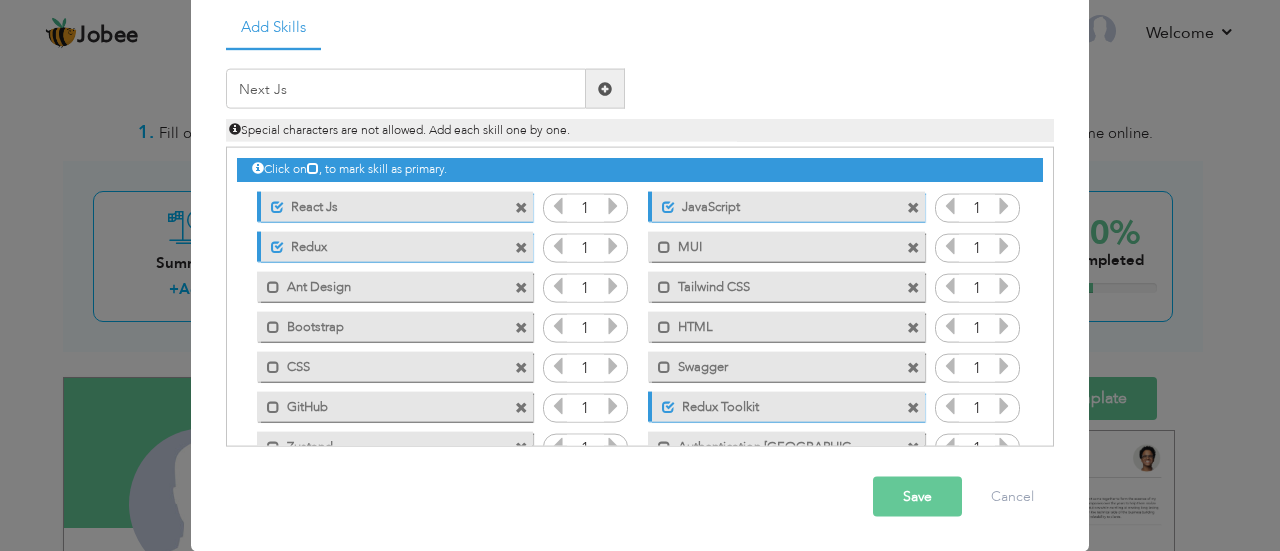 click on "Save" at bounding box center [917, 497] 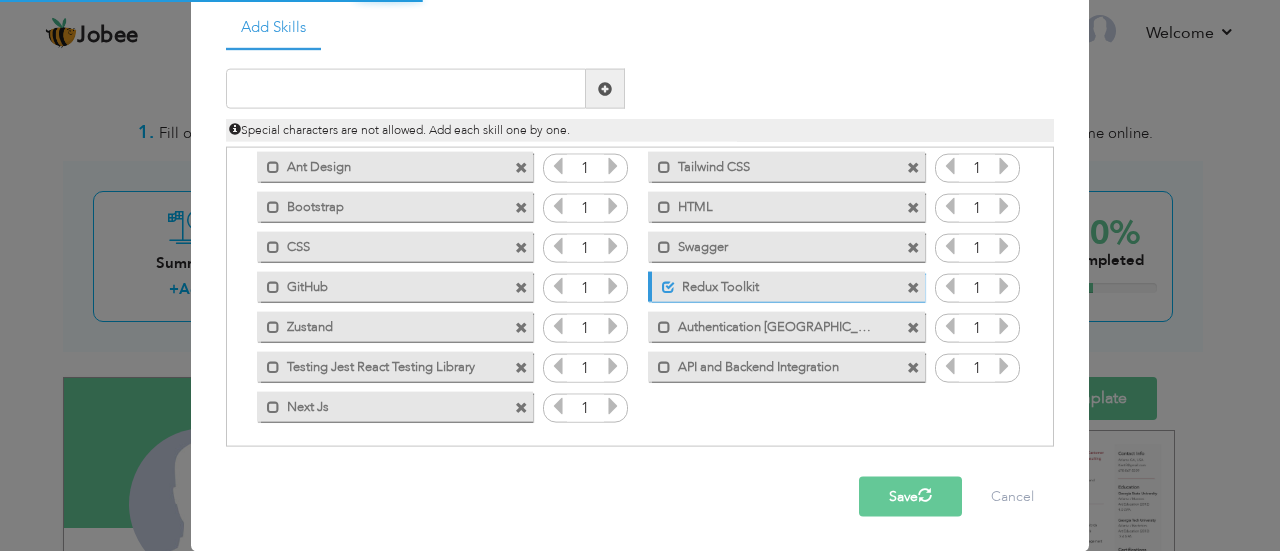 scroll, scrollTop: 124, scrollLeft: 0, axis: vertical 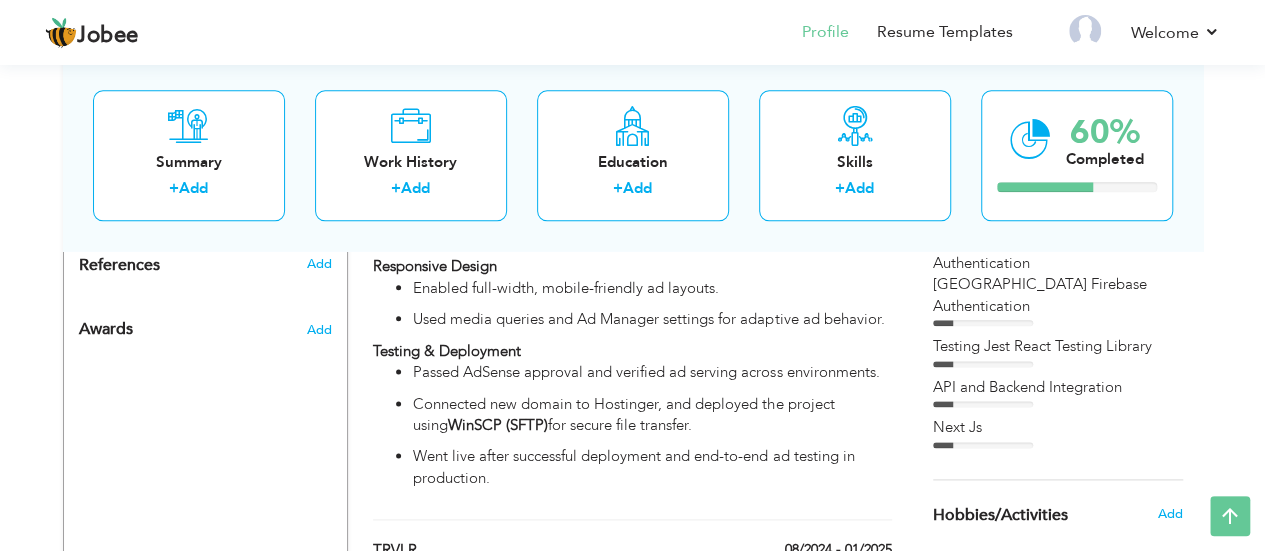 drag, startPoint x: 964, startPoint y: 418, endPoint x: 988, endPoint y: 295, distance: 125.31959 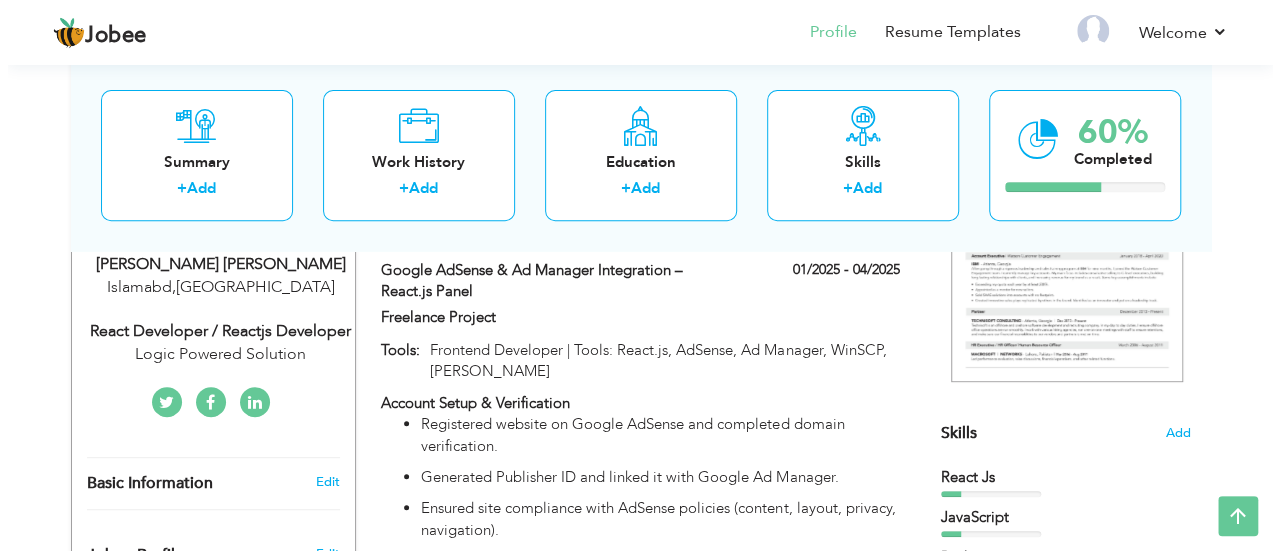 scroll, scrollTop: 343, scrollLeft: 0, axis: vertical 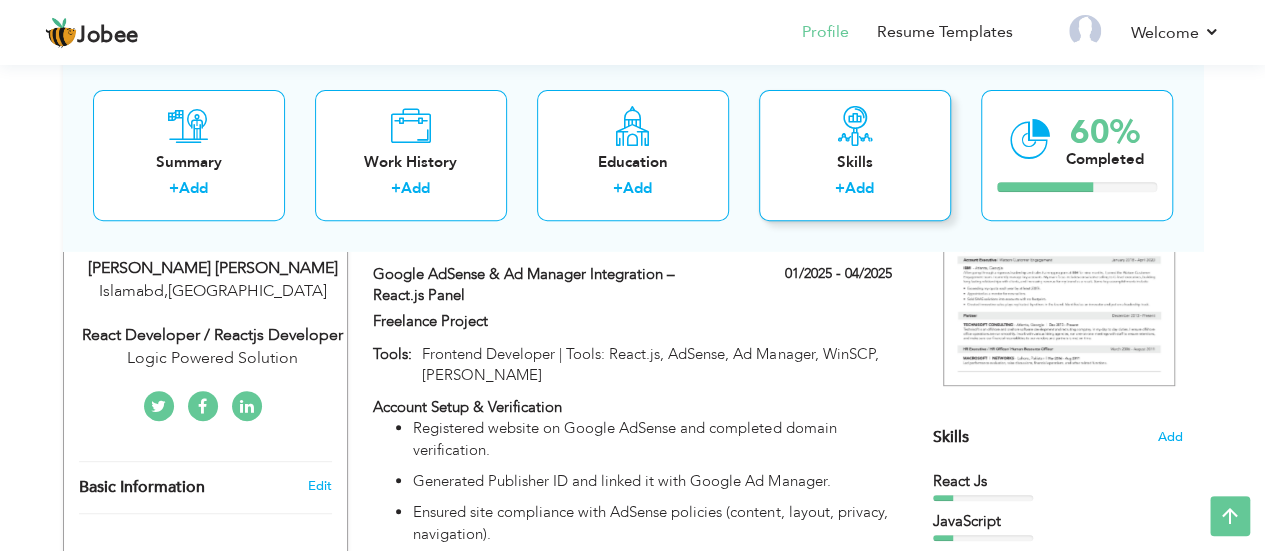 click on "Skills
+  Add" at bounding box center (855, 155) 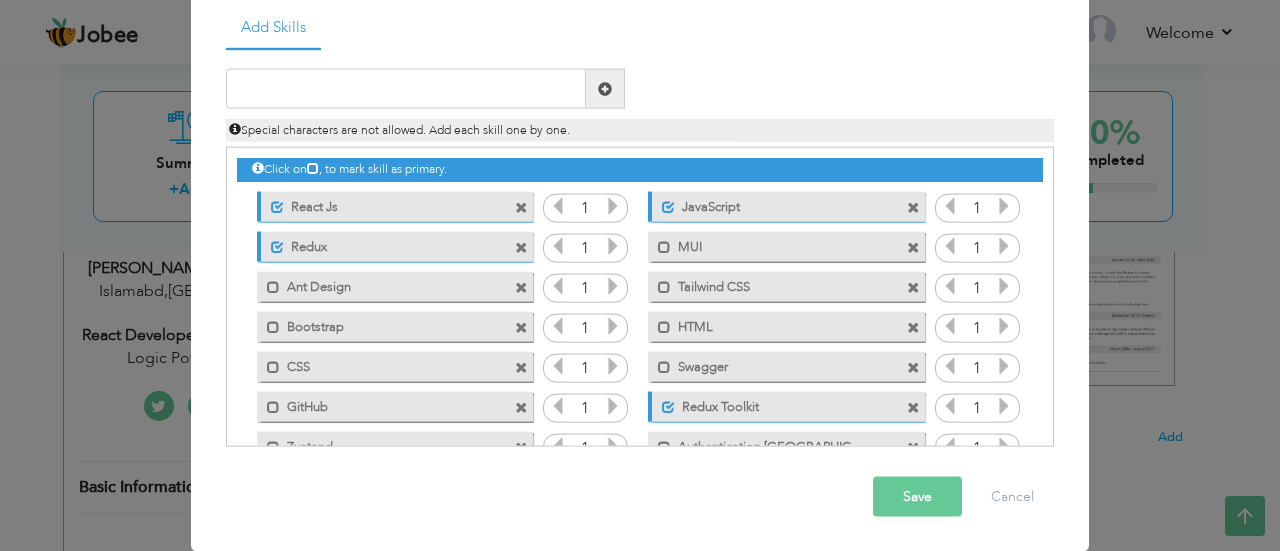 scroll, scrollTop: 0, scrollLeft: 0, axis: both 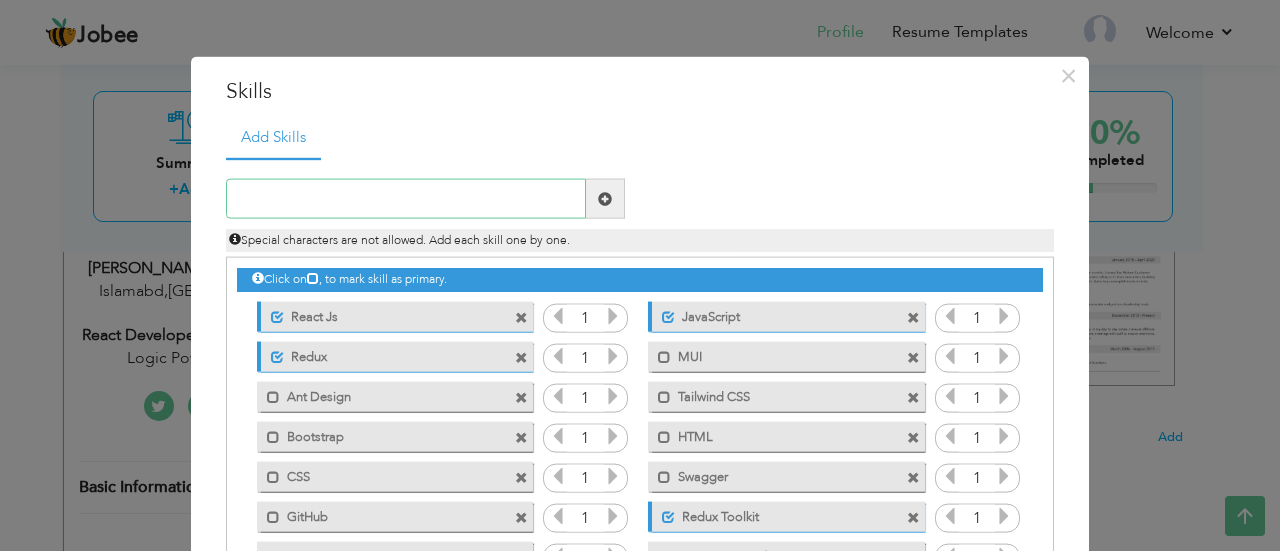 click at bounding box center [406, 199] 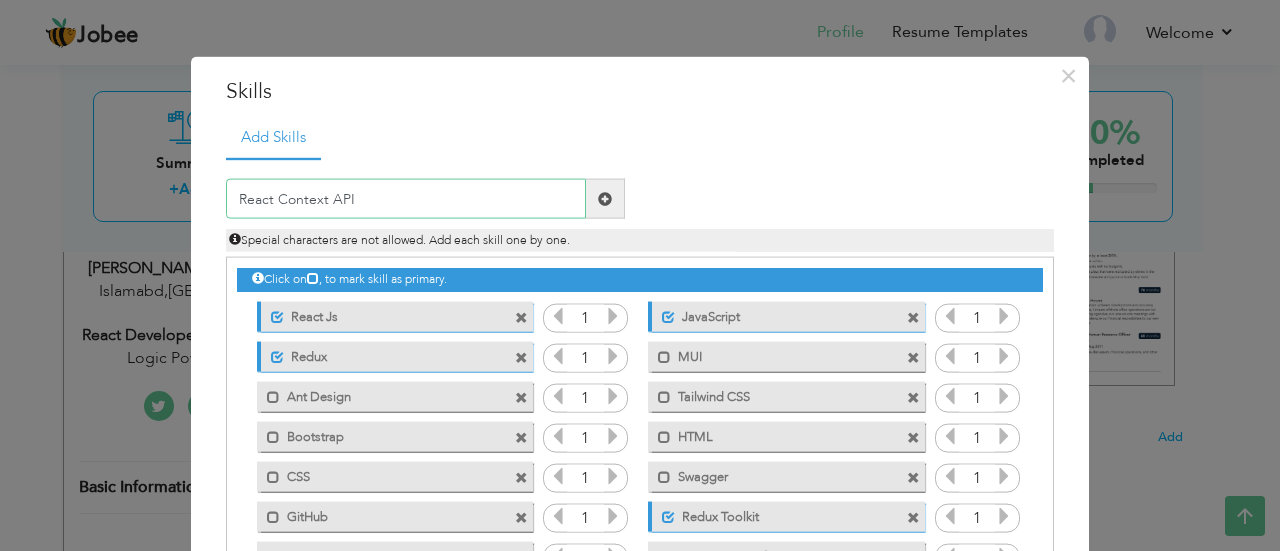 type on "React Context API" 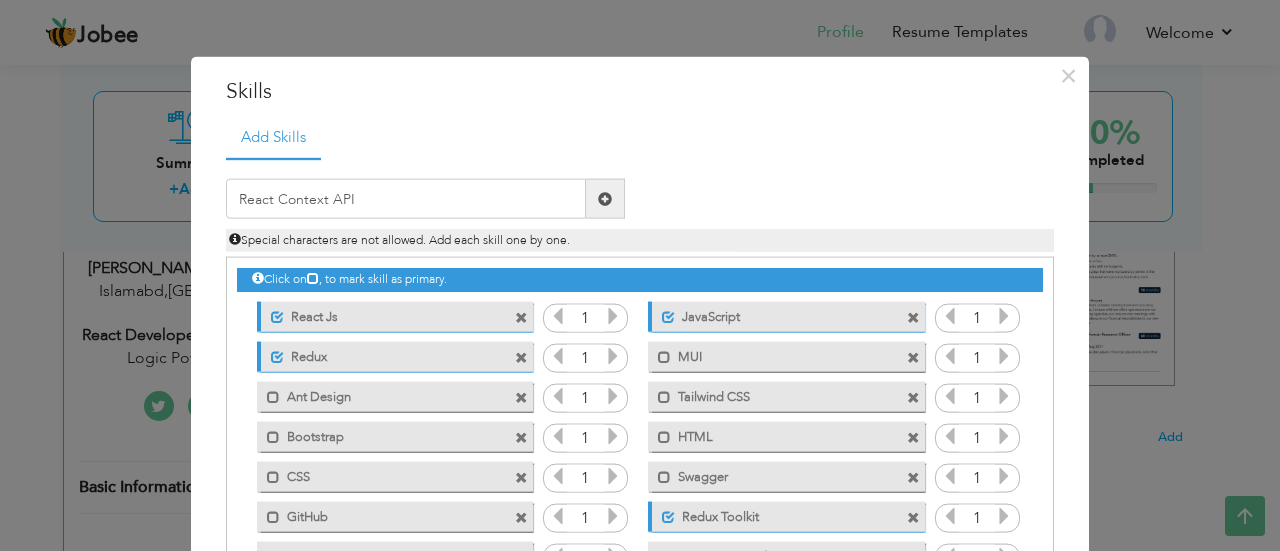 click at bounding box center (605, 198) 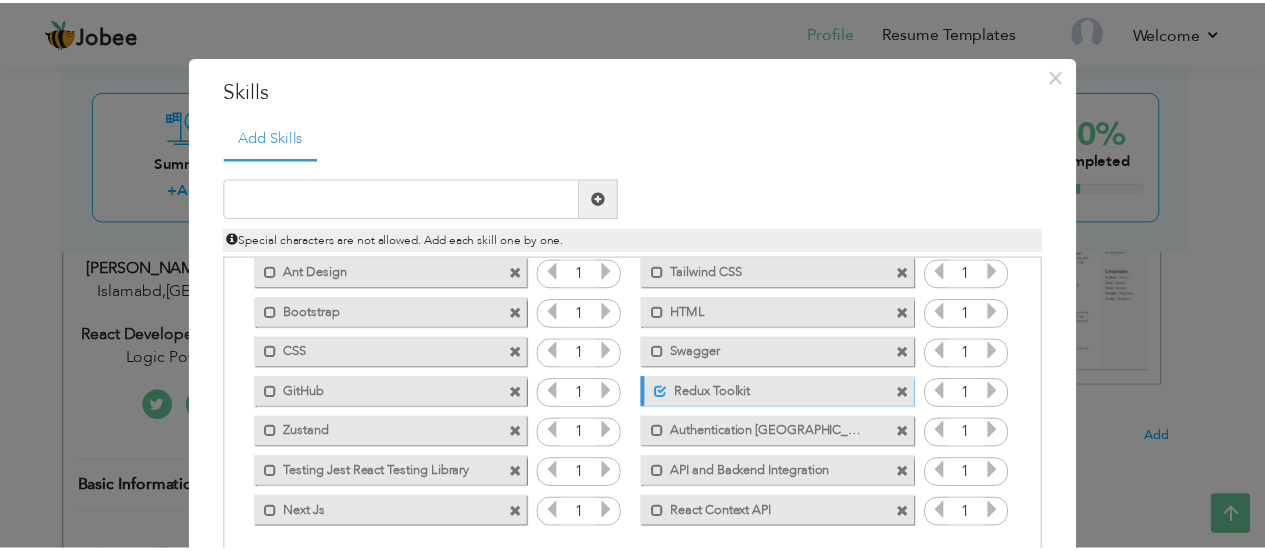 scroll, scrollTop: 0, scrollLeft: 0, axis: both 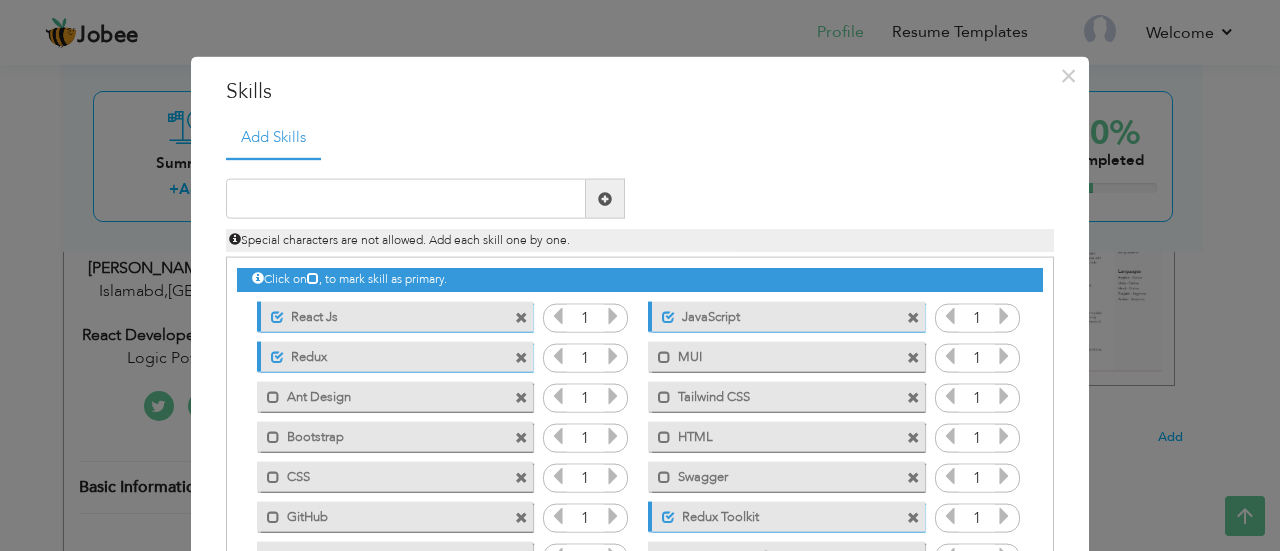 click at bounding box center [605, 198] 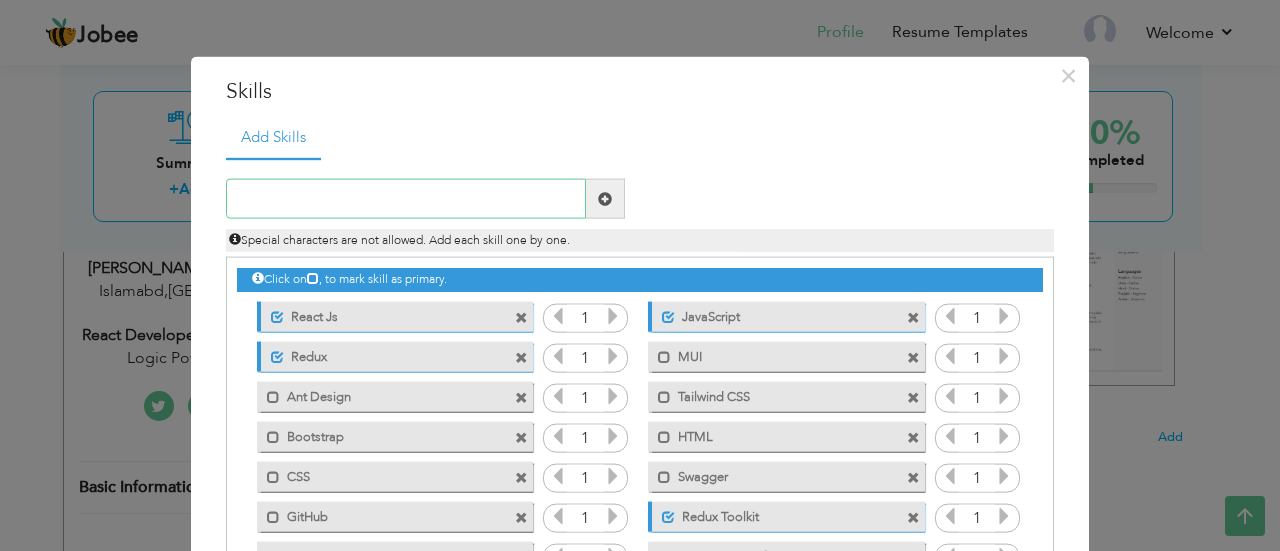 click at bounding box center (406, 199) 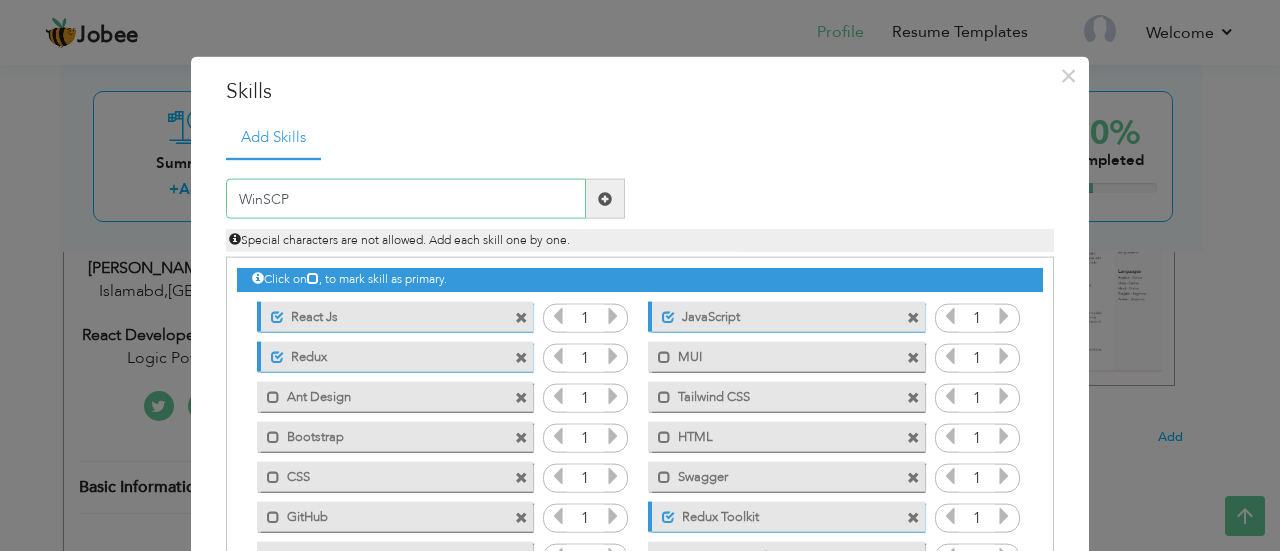 type on "WinSCP" 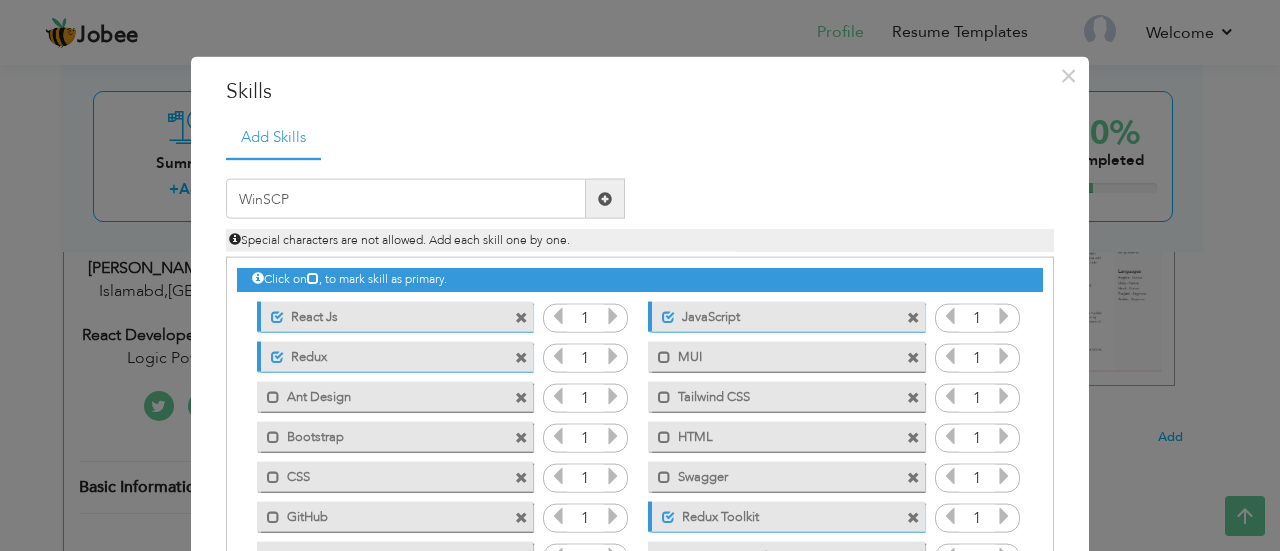 click at bounding box center [605, 198] 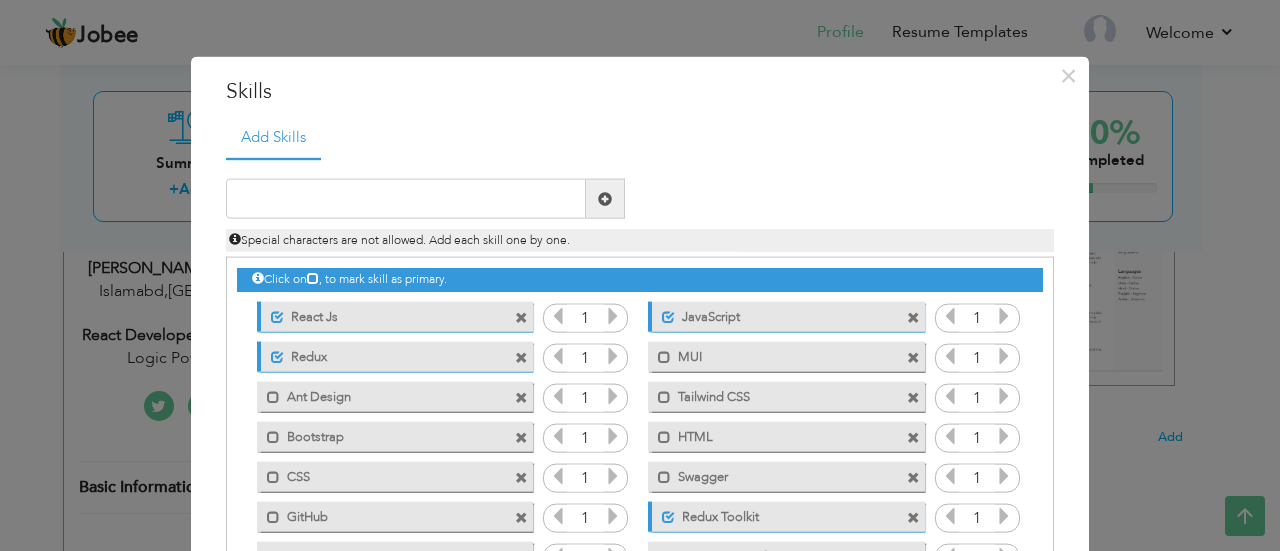 click at bounding box center [605, 198] 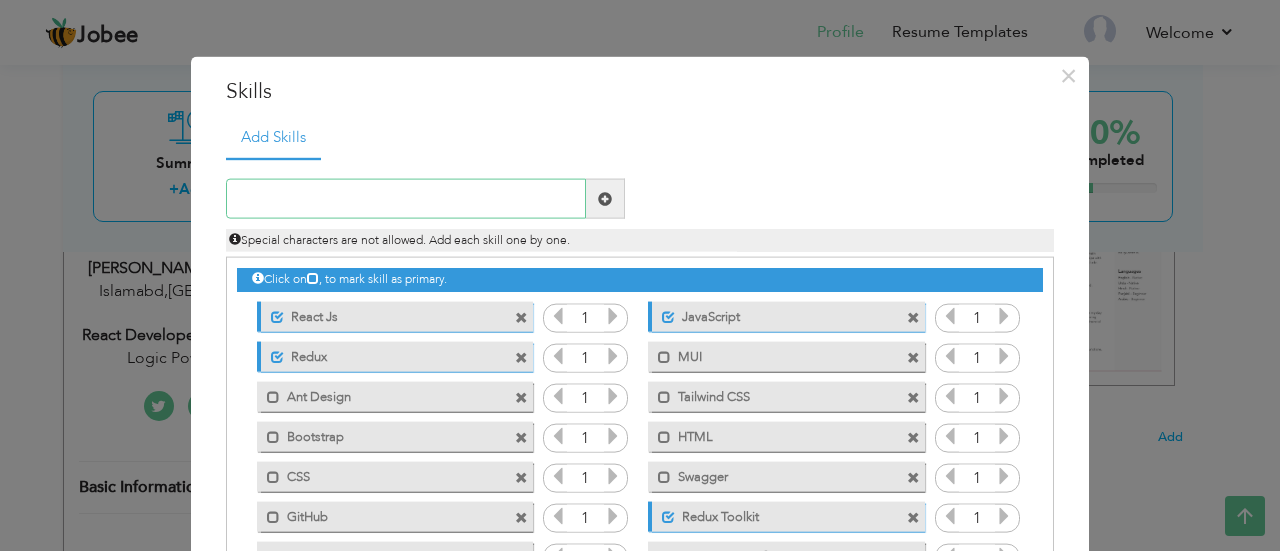 click at bounding box center (406, 199) 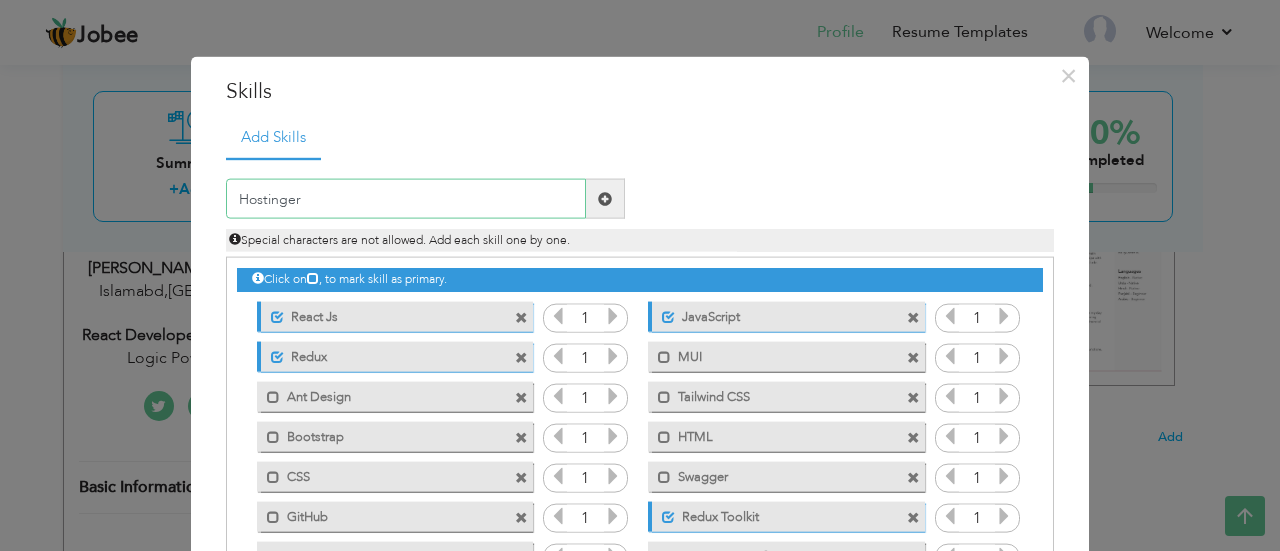 type on "Hostinger" 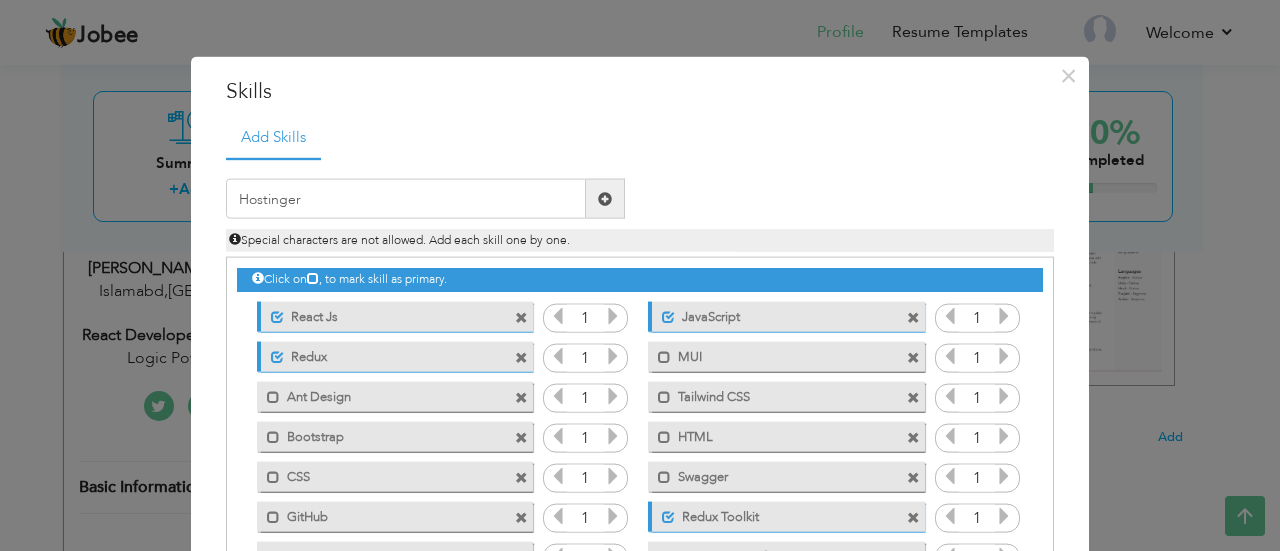 click at bounding box center (605, 199) 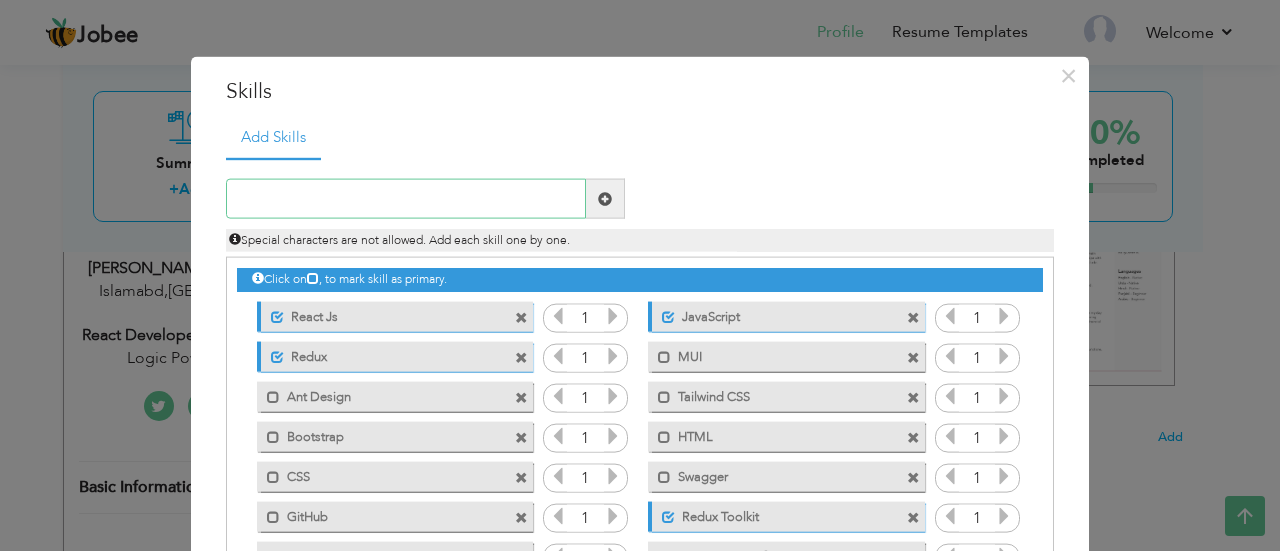 click at bounding box center (406, 199) 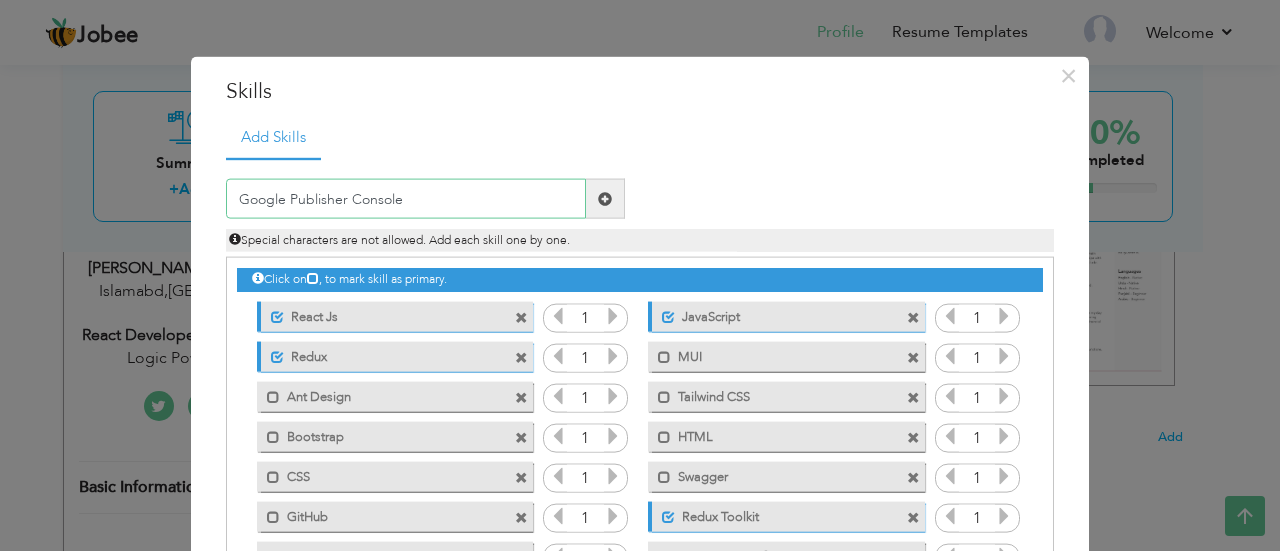 type on "Google Publisher Console" 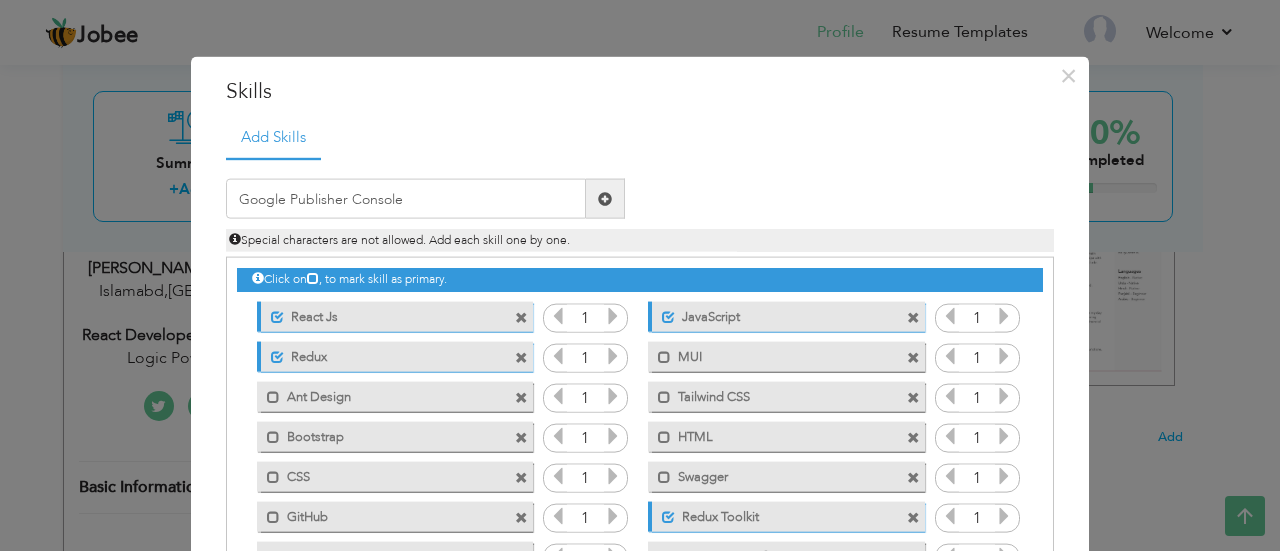 click at bounding box center [605, 199] 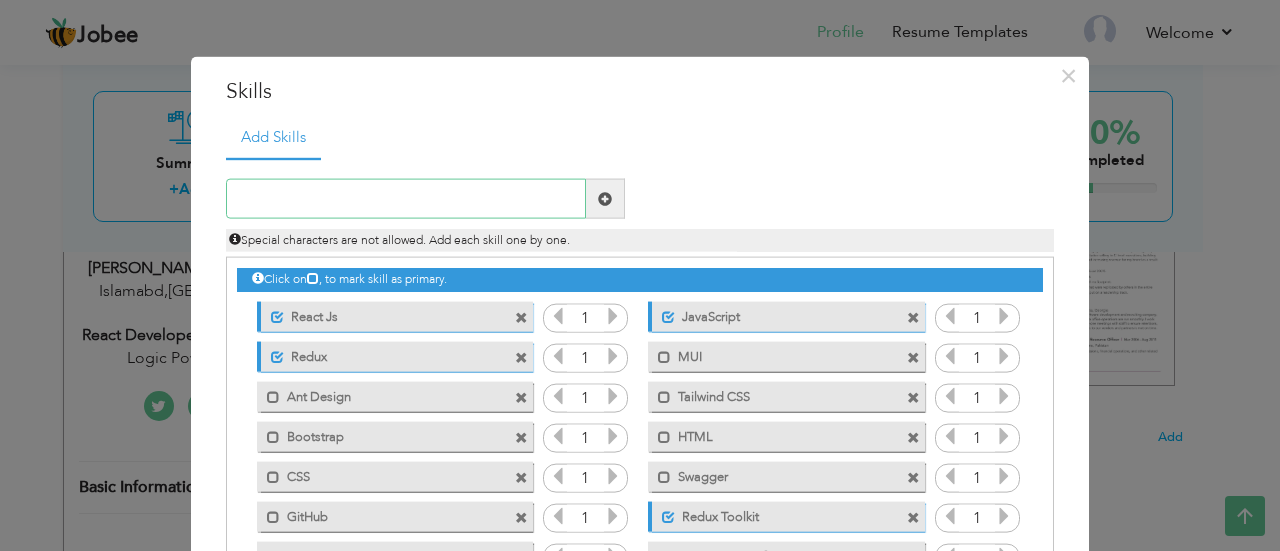click at bounding box center [406, 199] 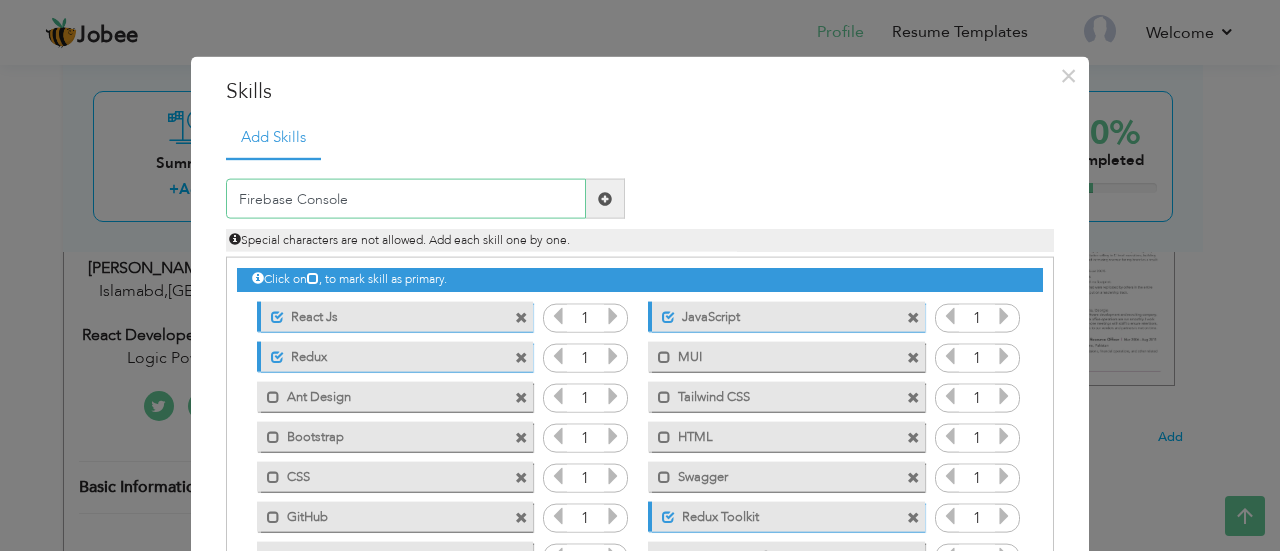type on "Firebase Console" 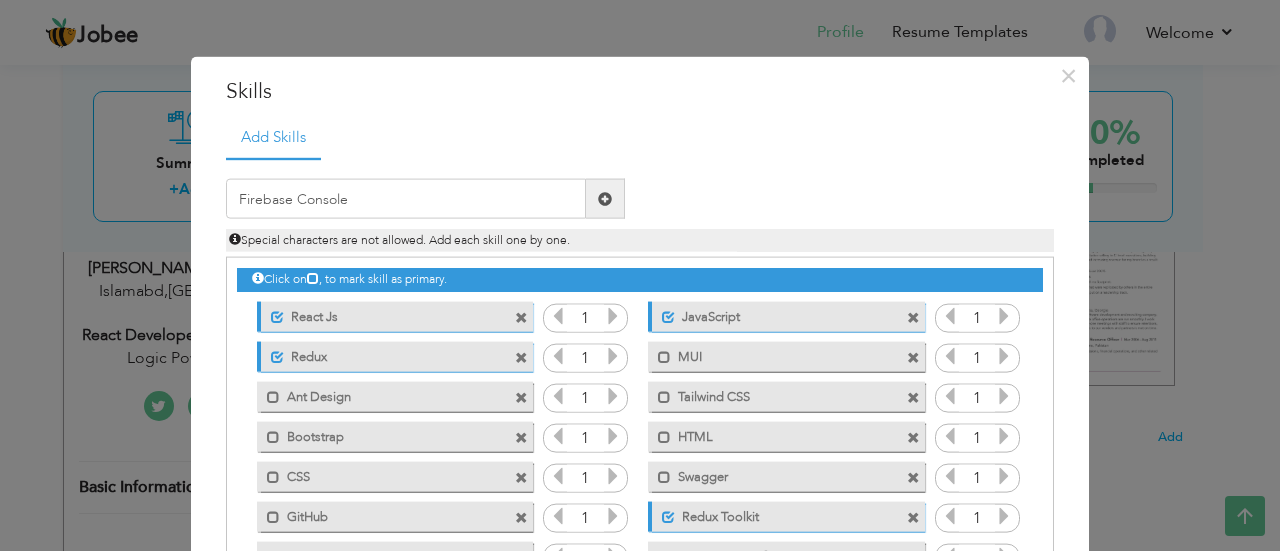 click at bounding box center [605, 199] 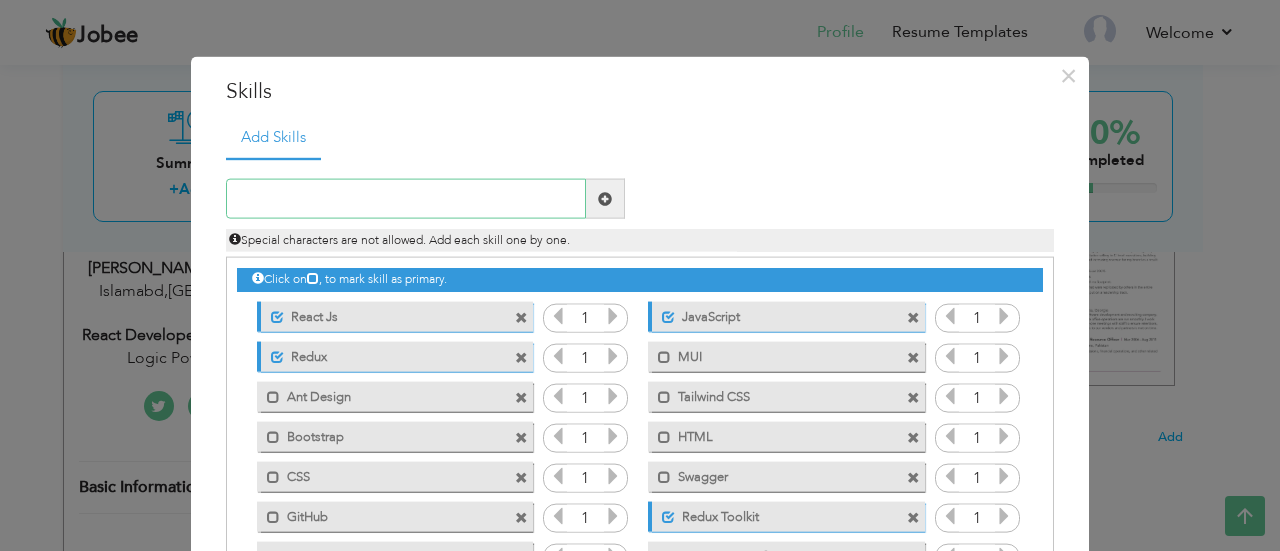 click at bounding box center [406, 199] 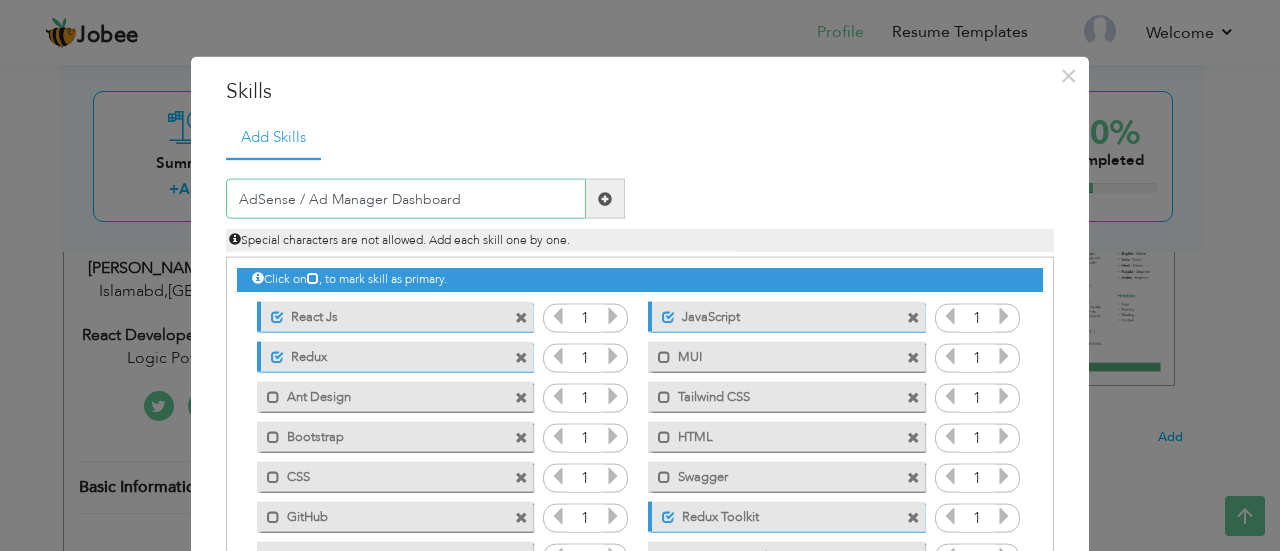 type on "AdSense / Ad Manager Dashboard" 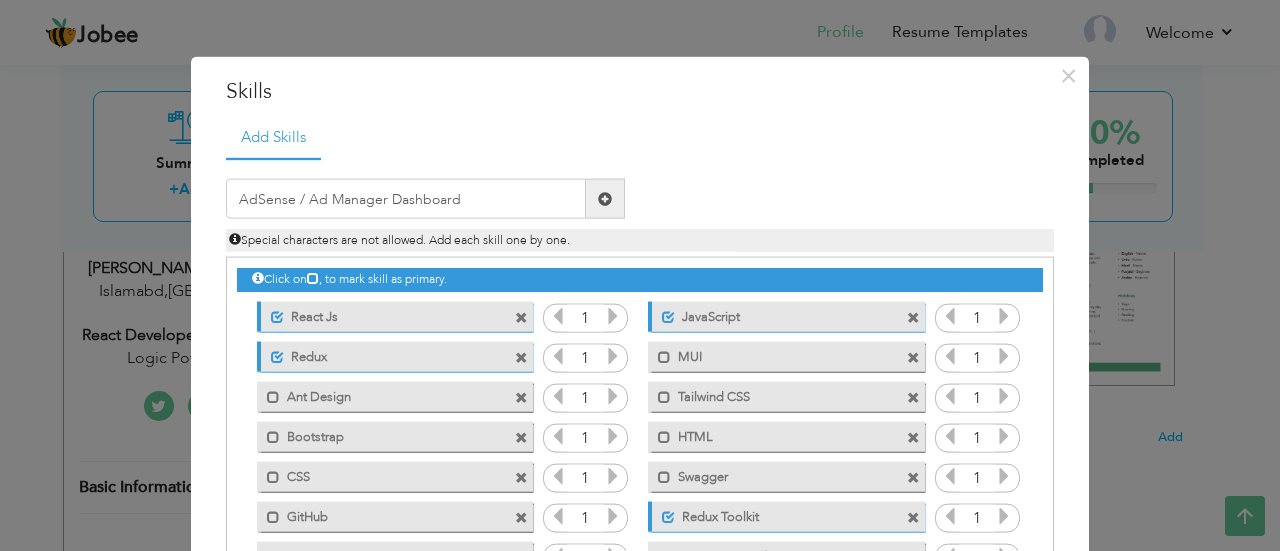 click at bounding box center [605, 199] 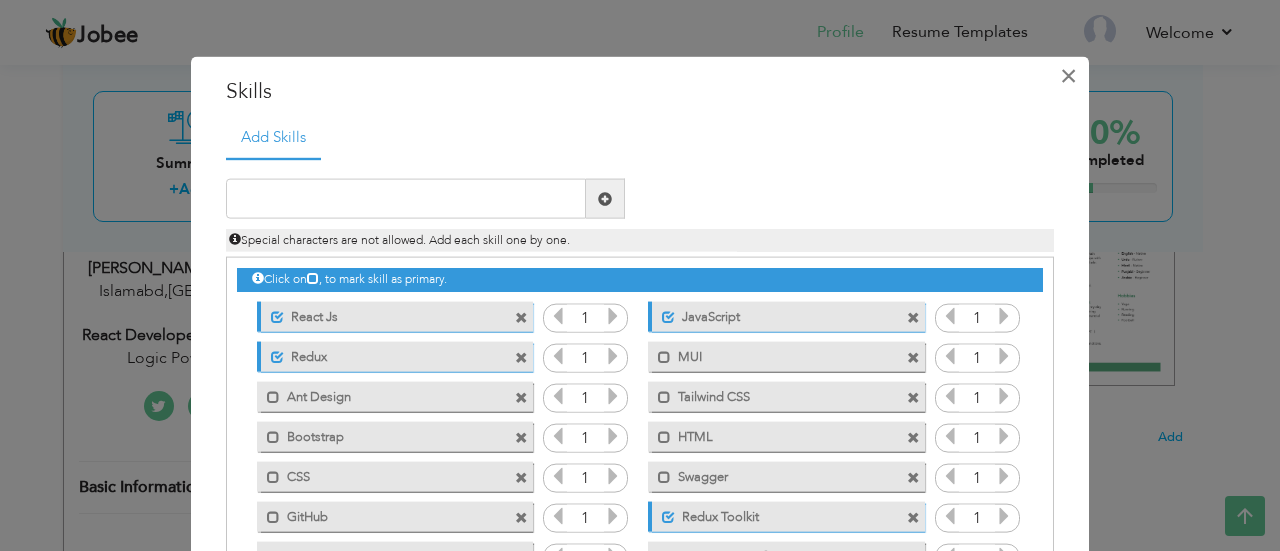 click on "×" at bounding box center [1068, 75] 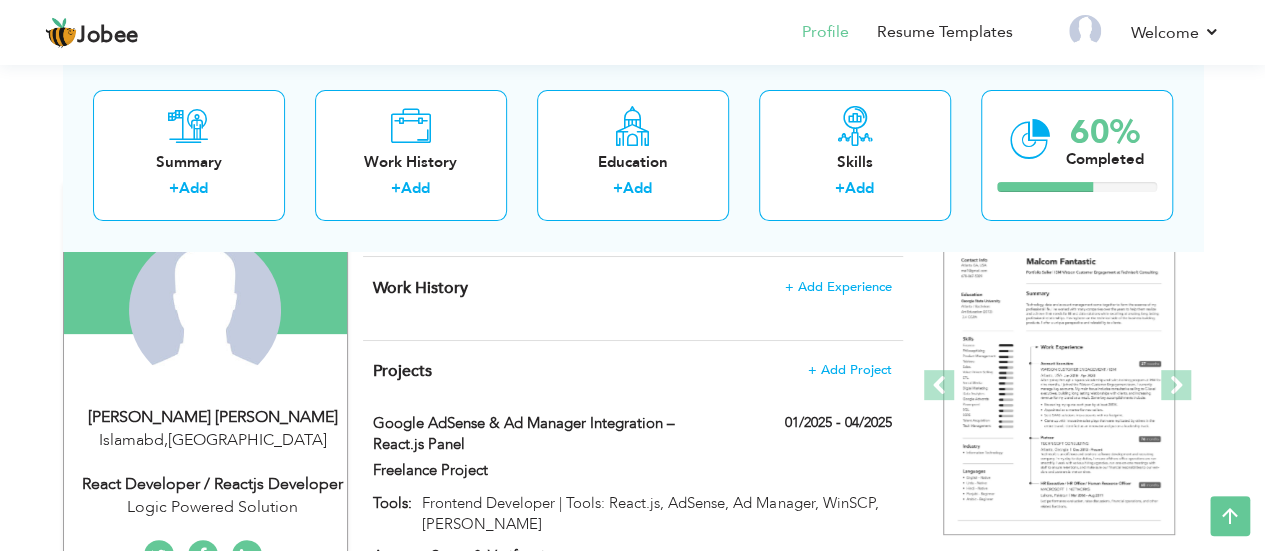 scroll, scrollTop: 191, scrollLeft: 0, axis: vertical 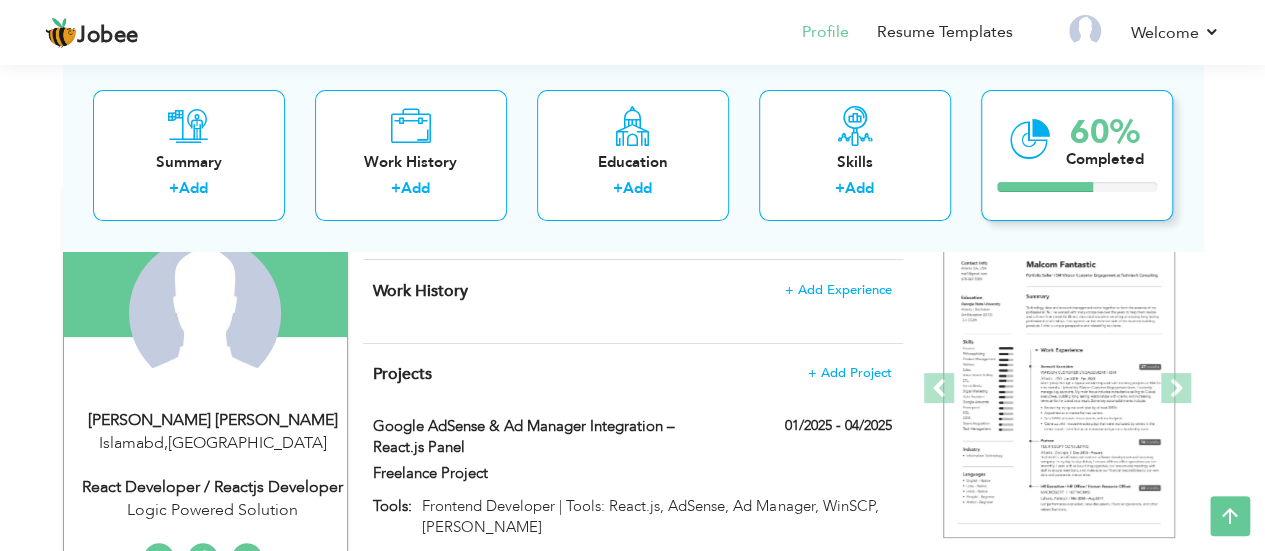 click on "60%
Completed" at bounding box center [1077, 155] 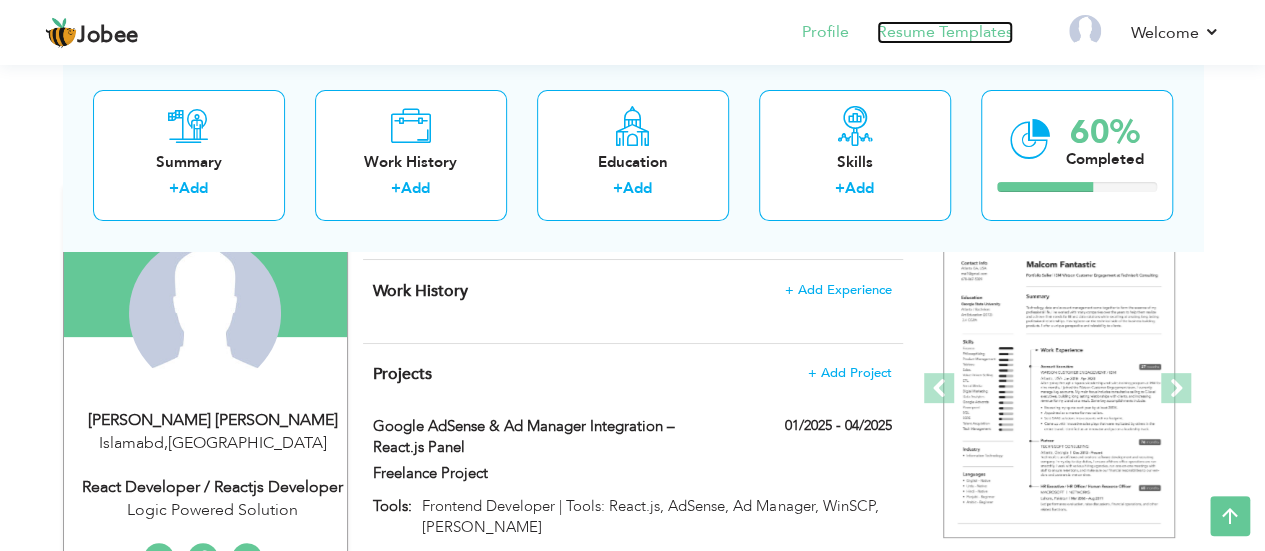 click on "Resume Templates" at bounding box center [945, 32] 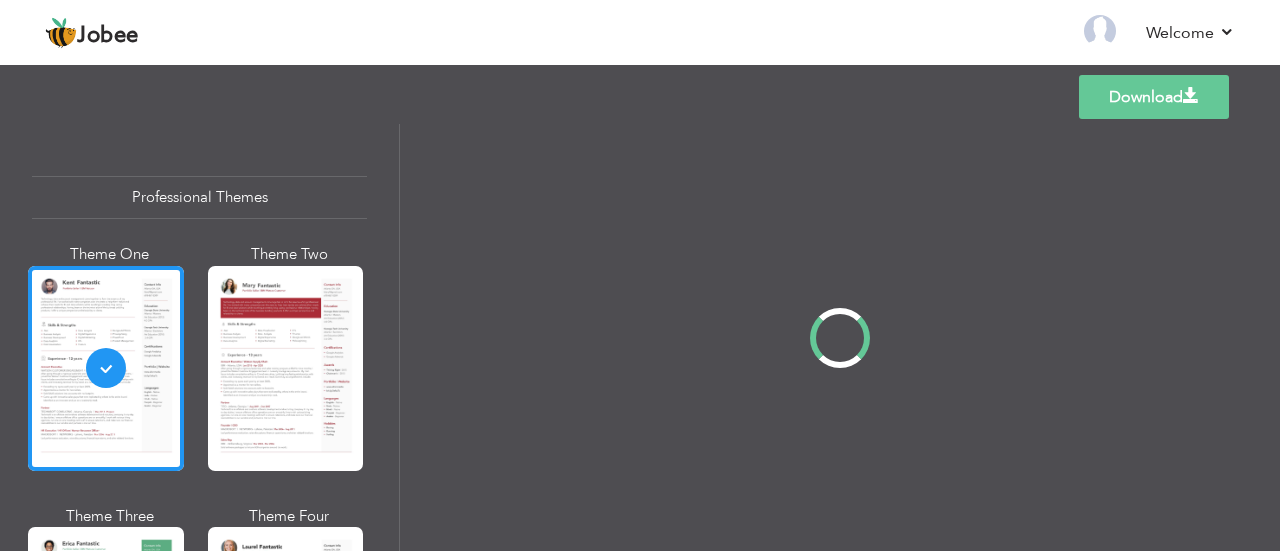 scroll, scrollTop: 0, scrollLeft: 0, axis: both 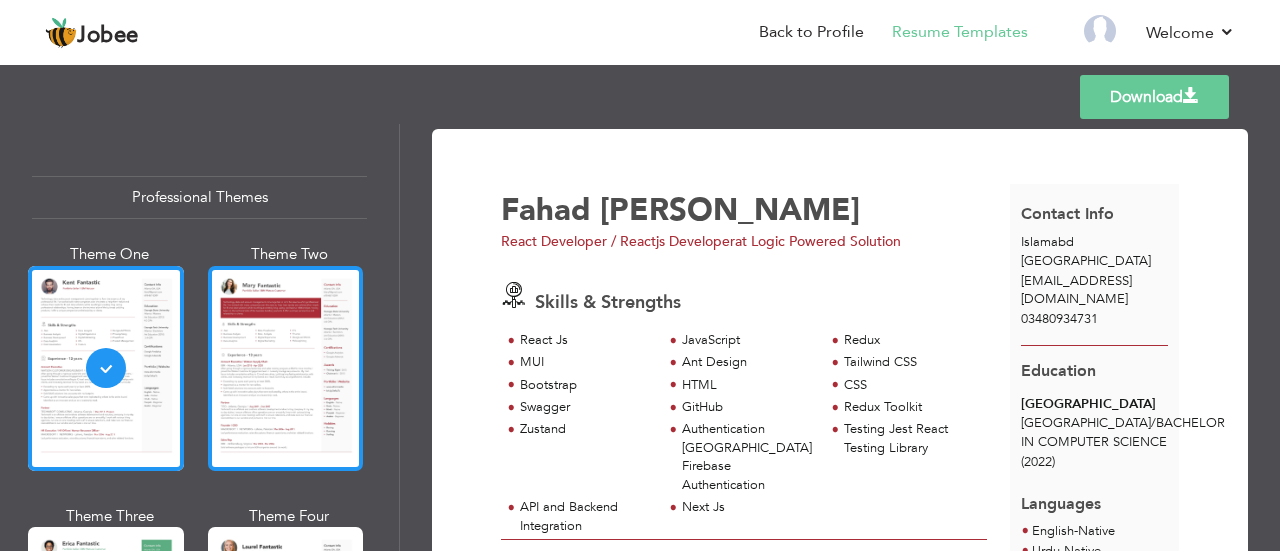 click at bounding box center (286, 368) 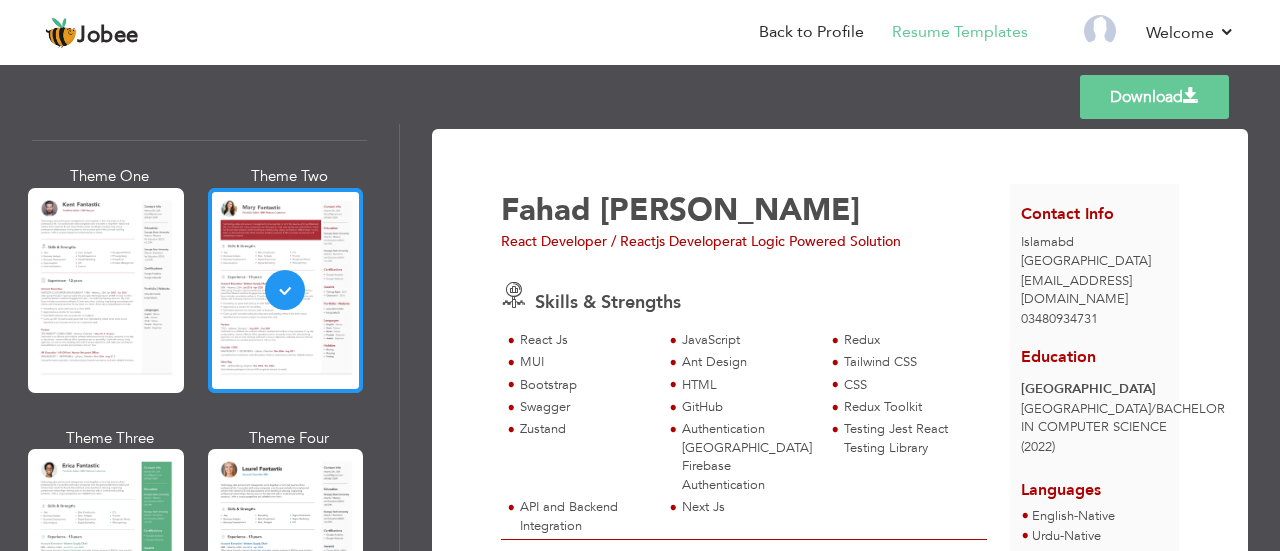 scroll, scrollTop: 80, scrollLeft: 0, axis: vertical 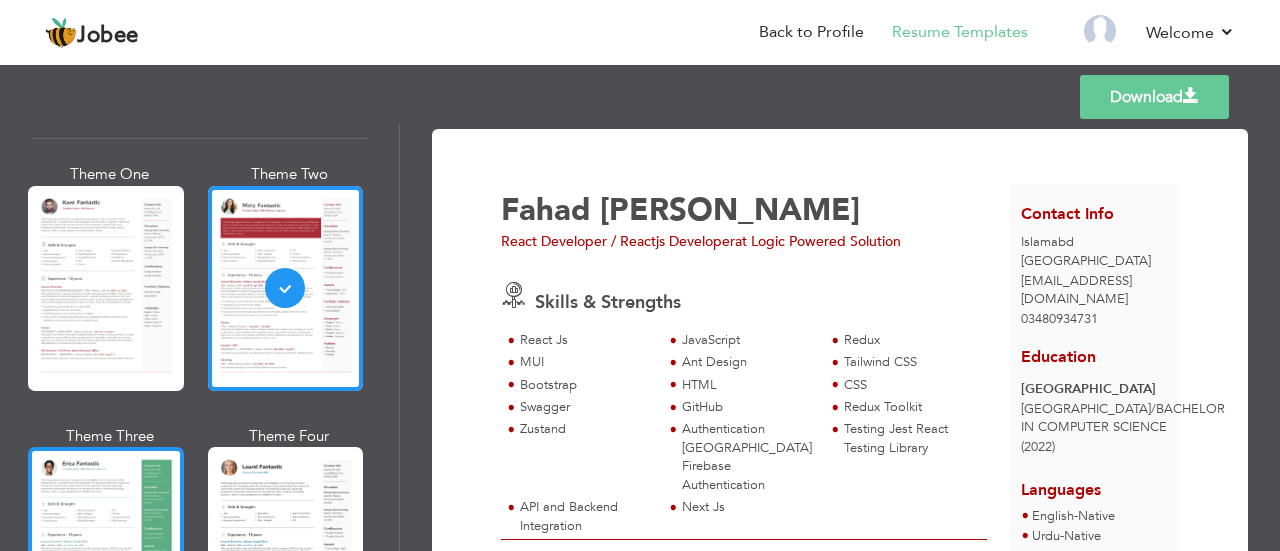 click at bounding box center [106, 549] 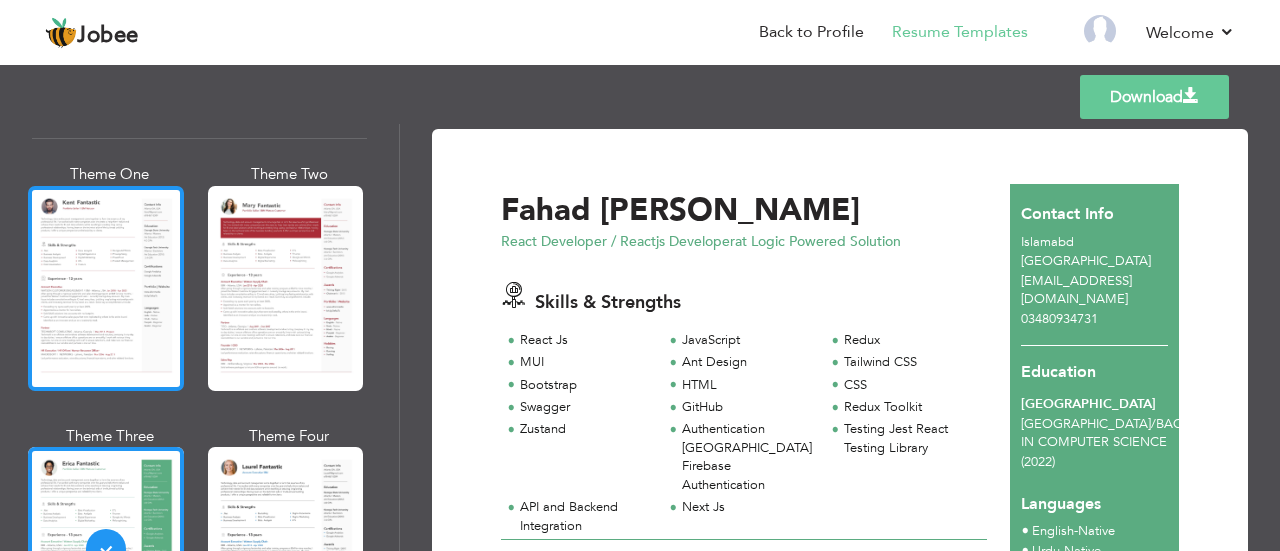 click at bounding box center [106, 288] 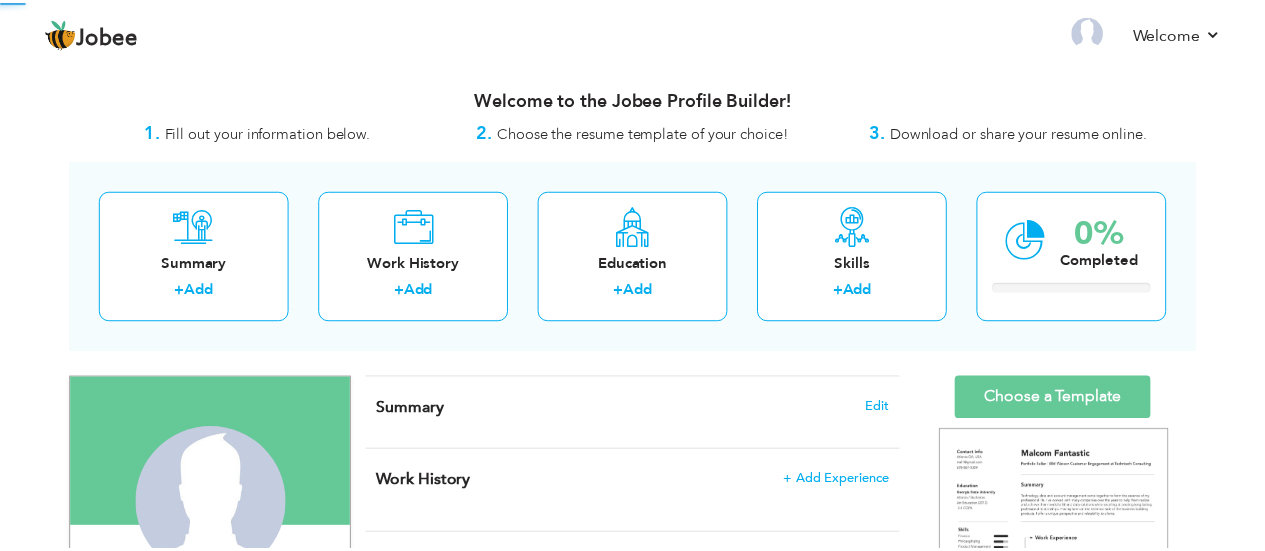 scroll, scrollTop: 0, scrollLeft: 0, axis: both 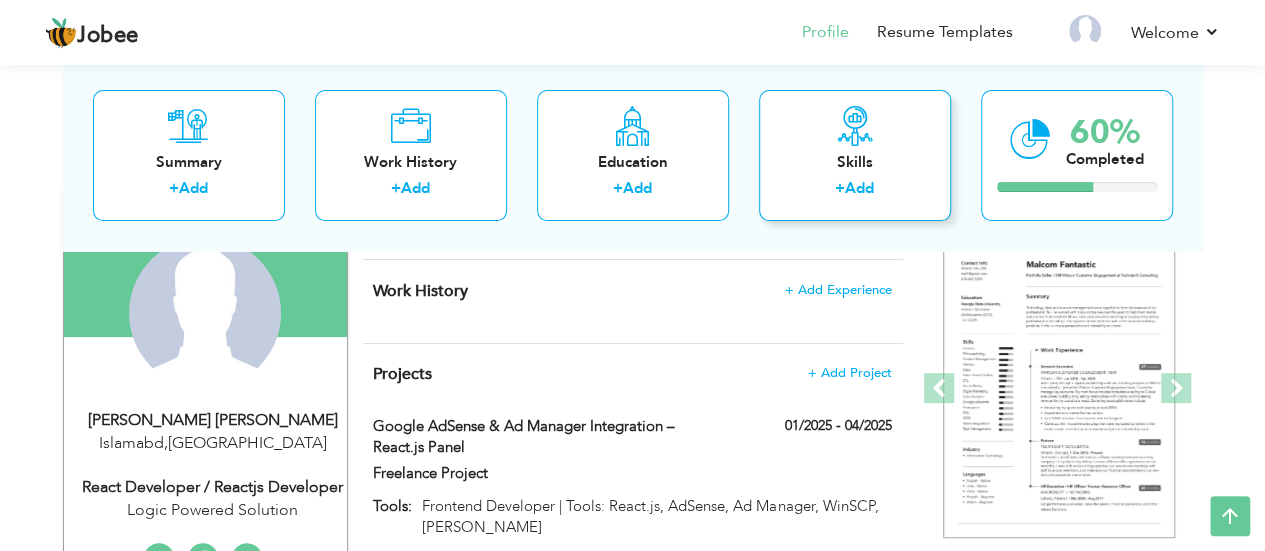 click on "Skills" at bounding box center (855, 162) 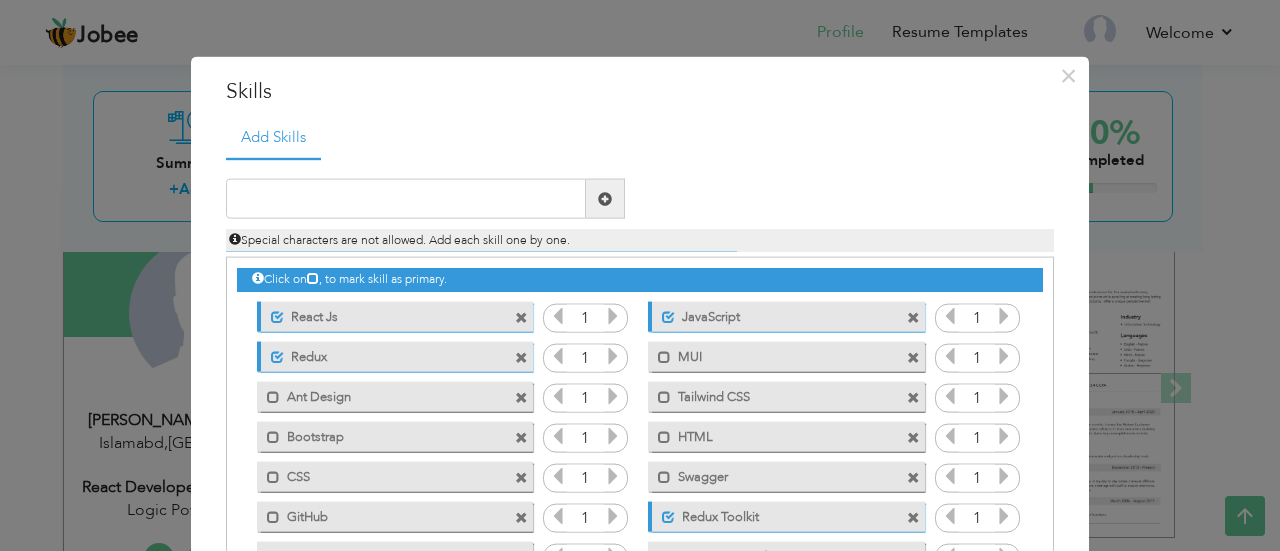 scroll, scrollTop: 124, scrollLeft: 0, axis: vertical 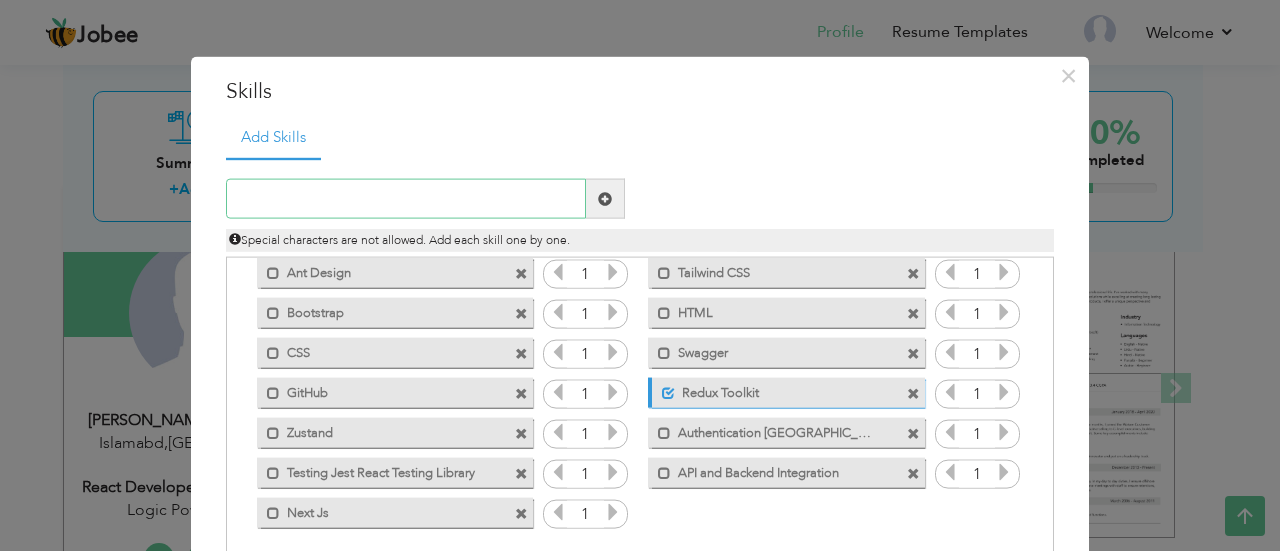 click at bounding box center [406, 199] 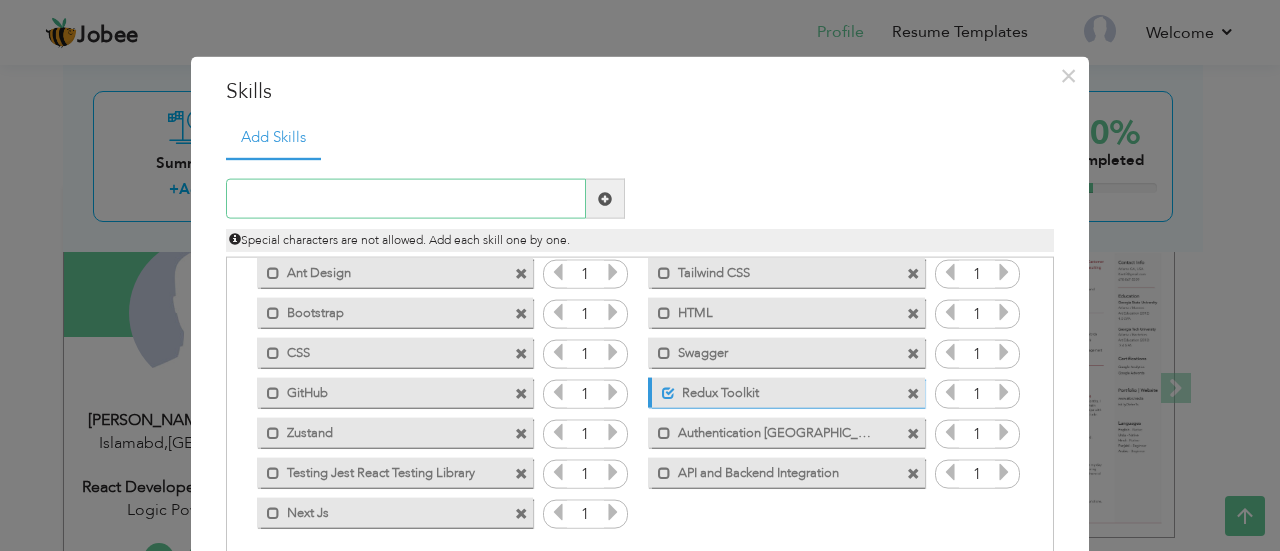 click at bounding box center (406, 199) 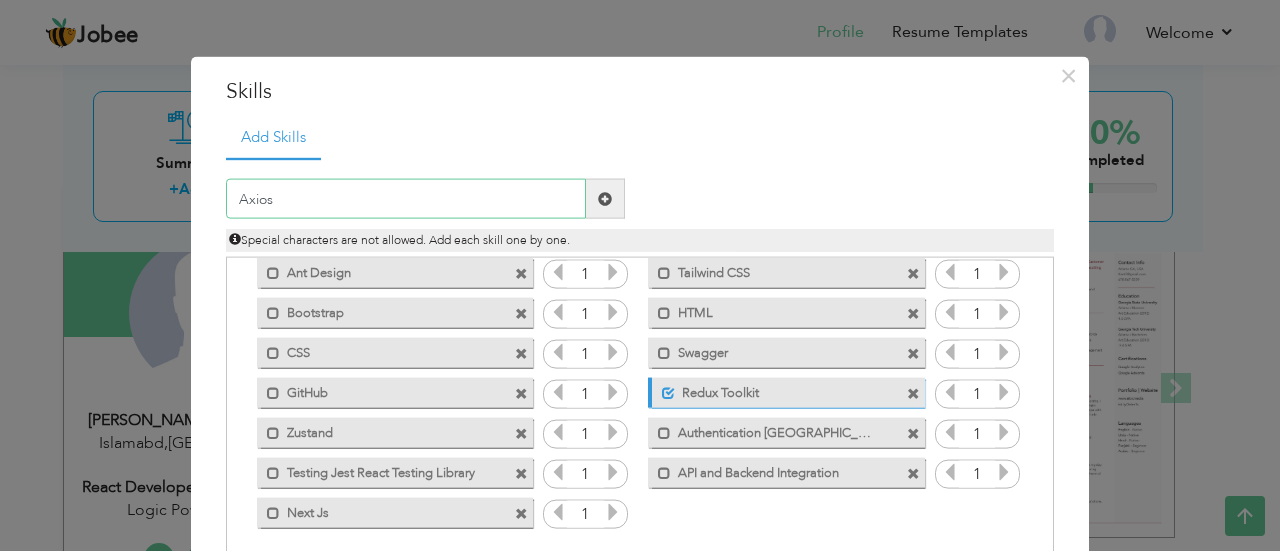 type on "Axios" 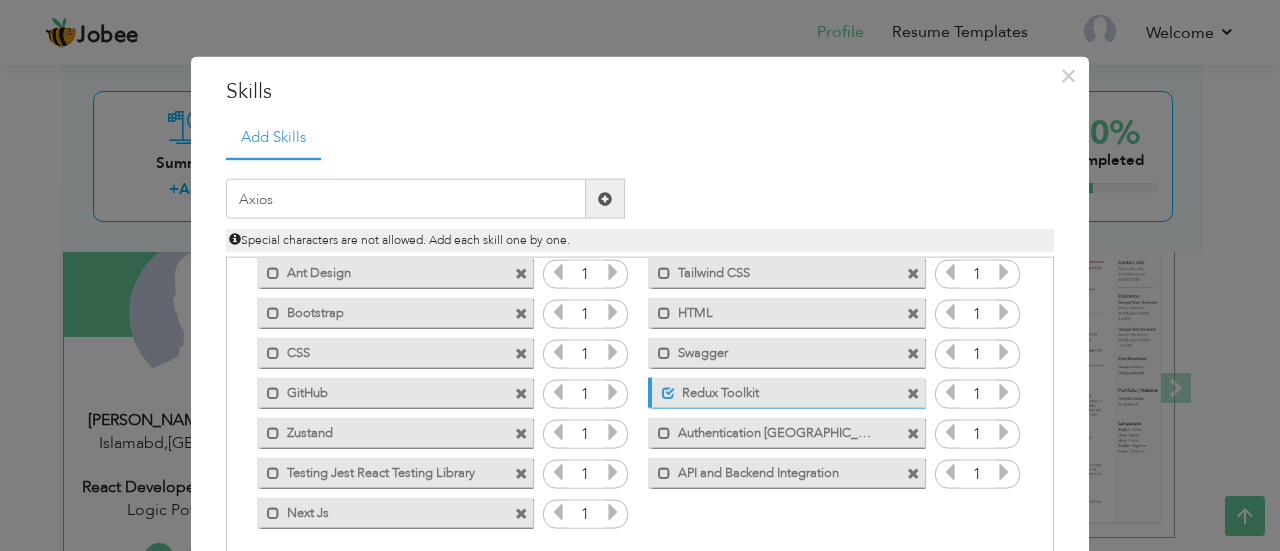 click at bounding box center (605, 198) 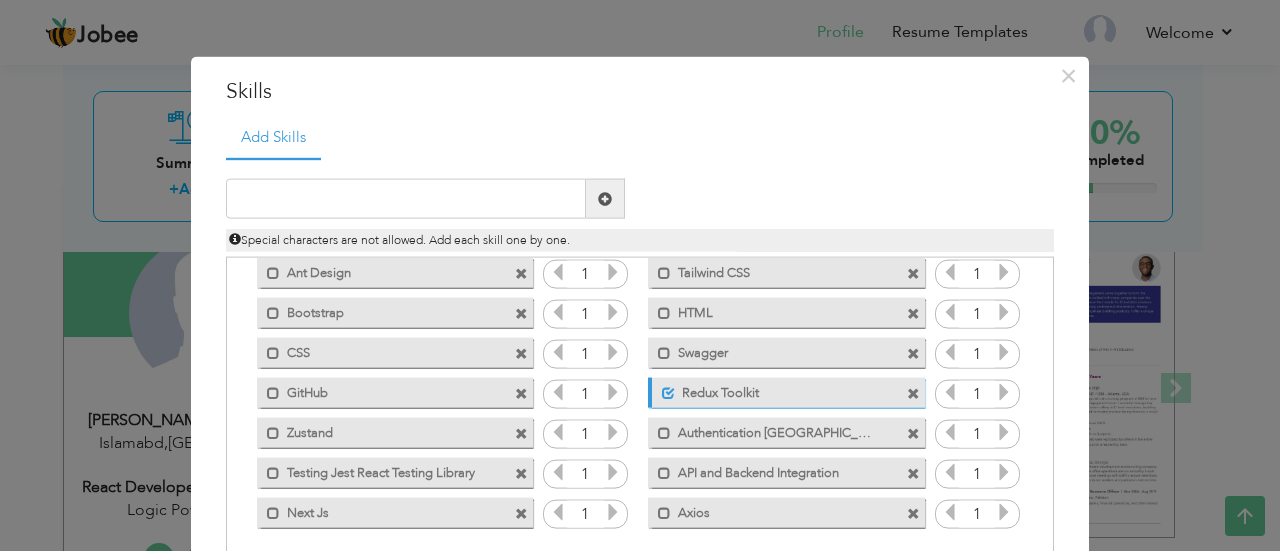 scroll, scrollTop: 110, scrollLeft: 0, axis: vertical 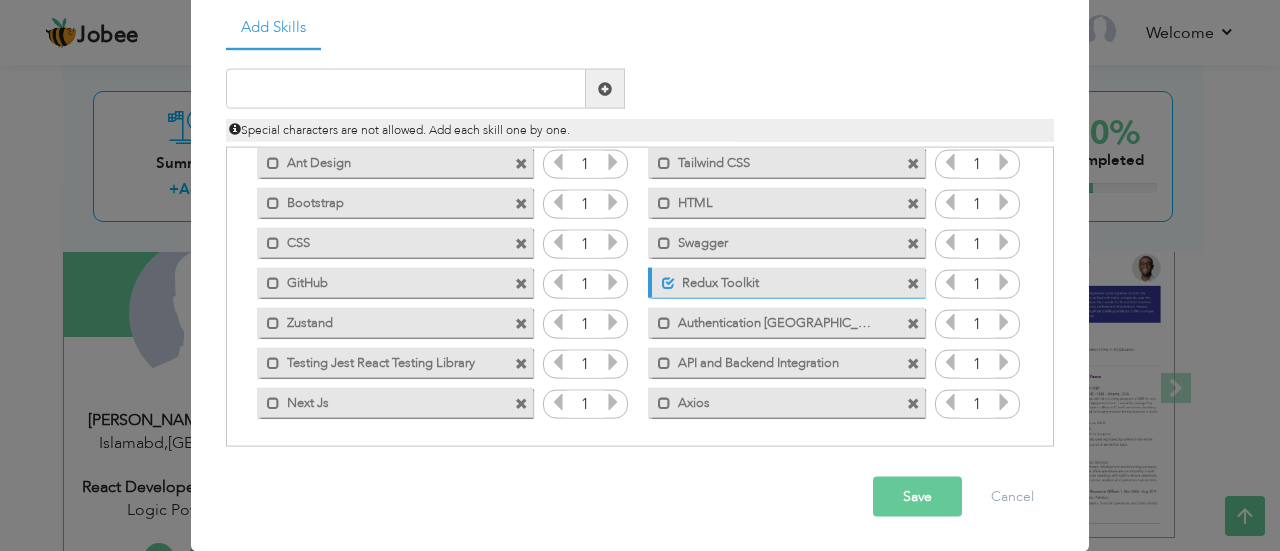 click on "Save" at bounding box center (917, 497) 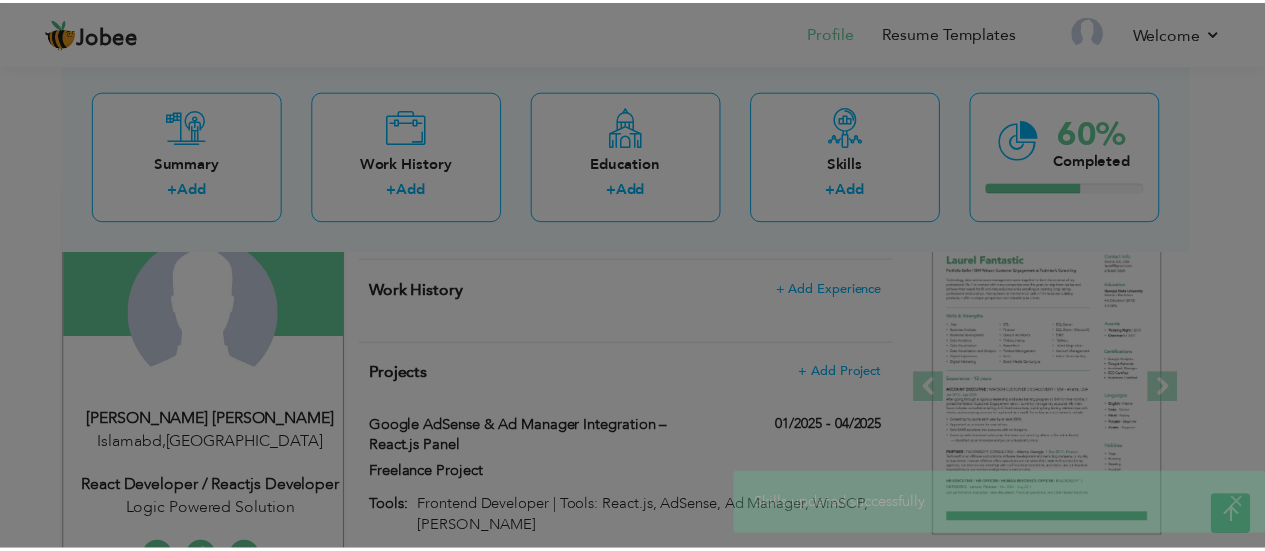 scroll, scrollTop: 0, scrollLeft: 0, axis: both 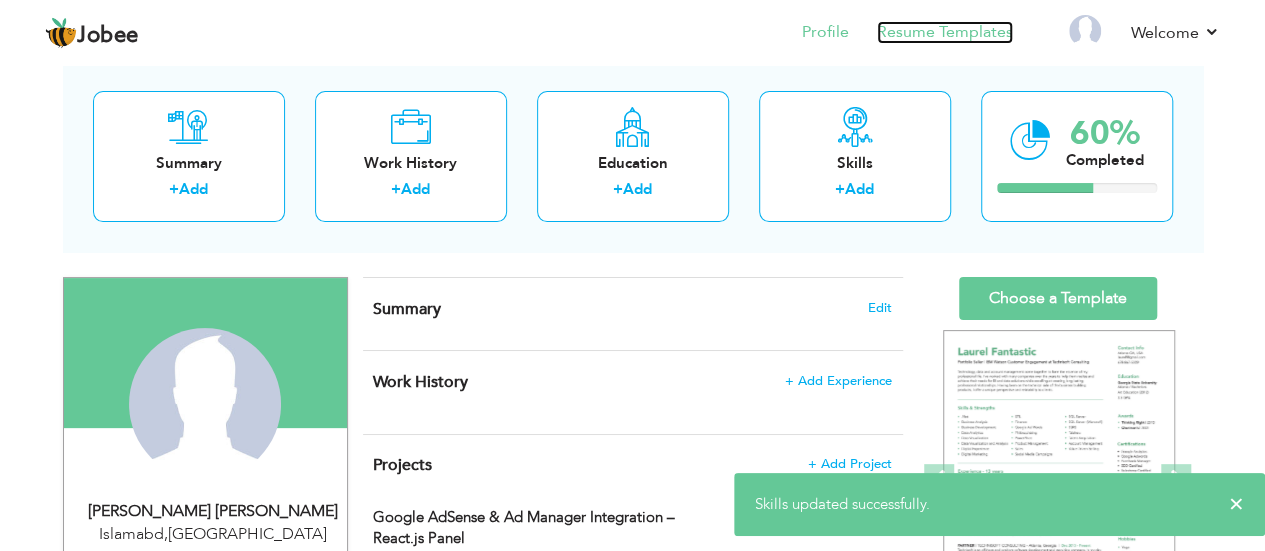 click on "Resume Templates" at bounding box center (945, 32) 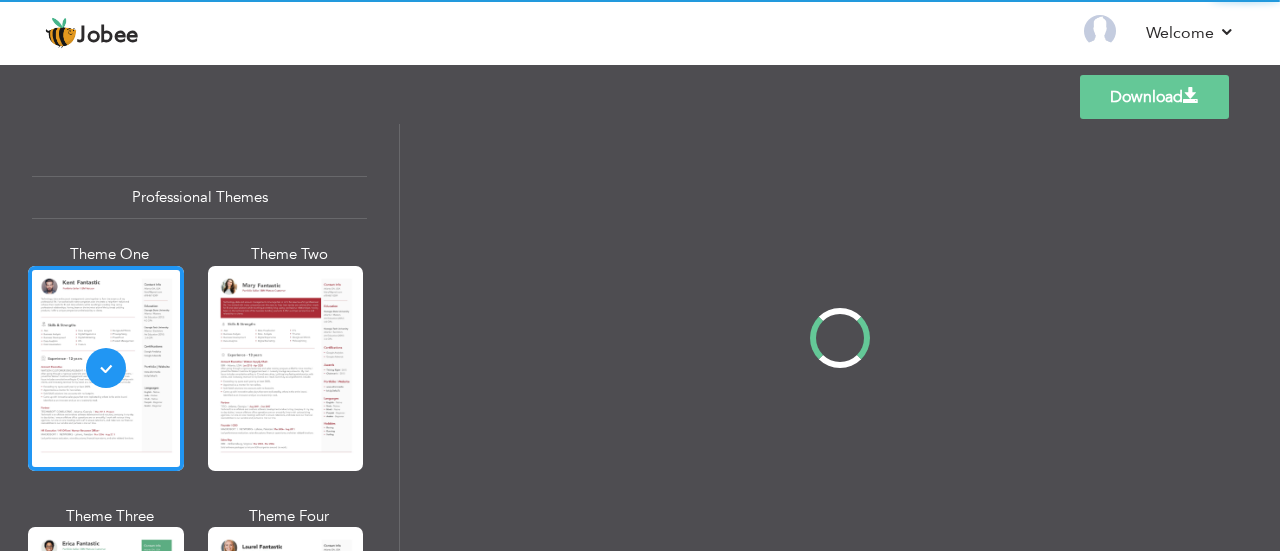 scroll, scrollTop: 0, scrollLeft: 0, axis: both 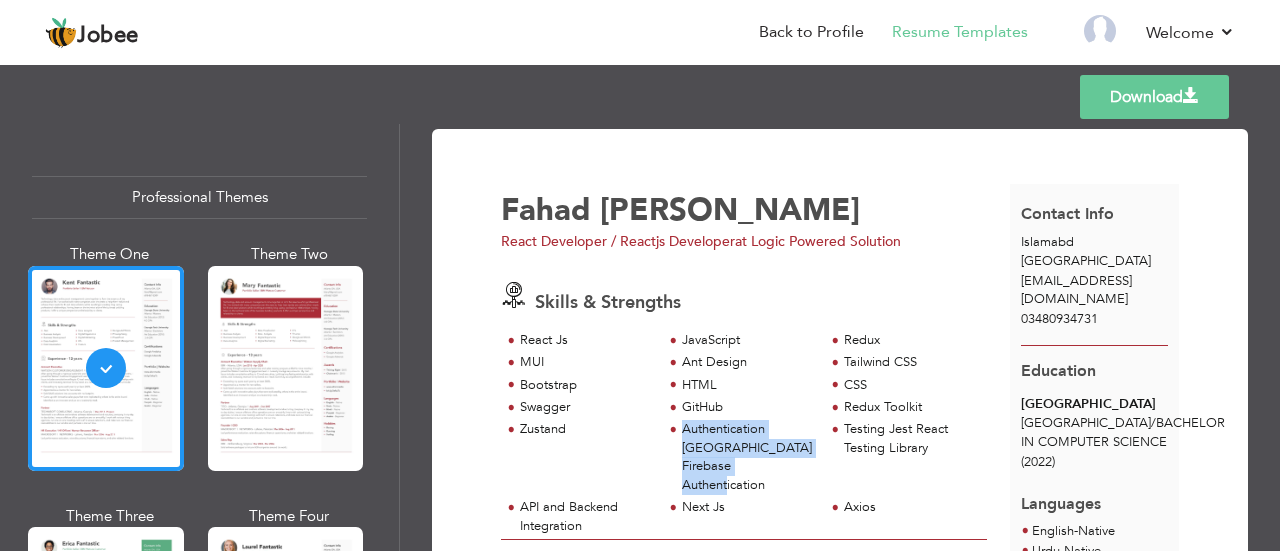 drag, startPoint x: 768, startPoint y: 464, endPoint x: 681, endPoint y: 428, distance: 94.15413 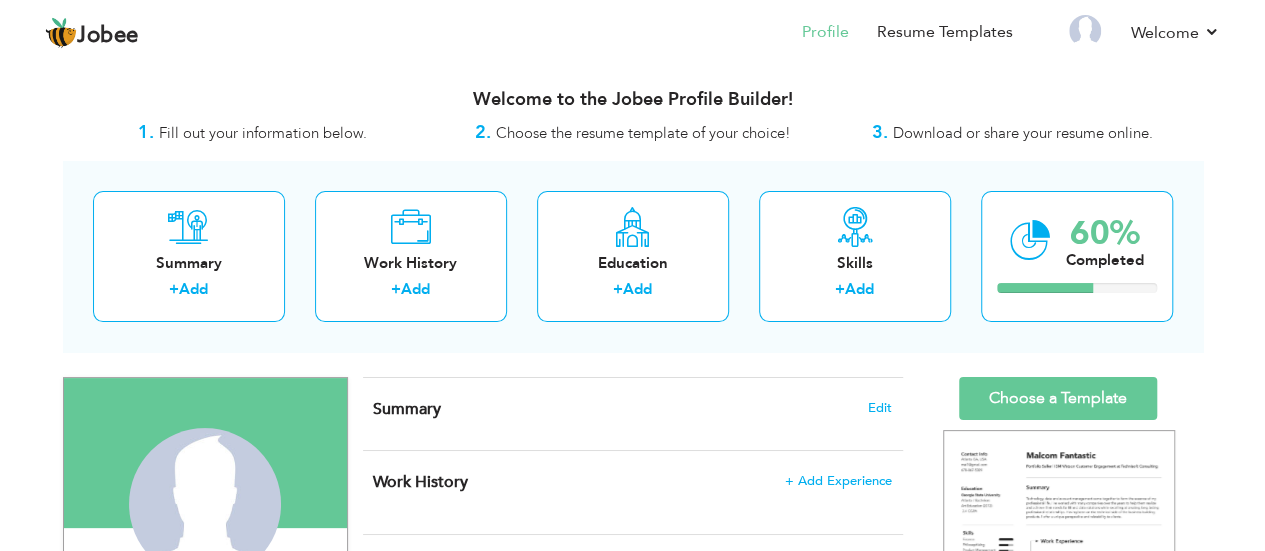 scroll, scrollTop: 0, scrollLeft: 0, axis: both 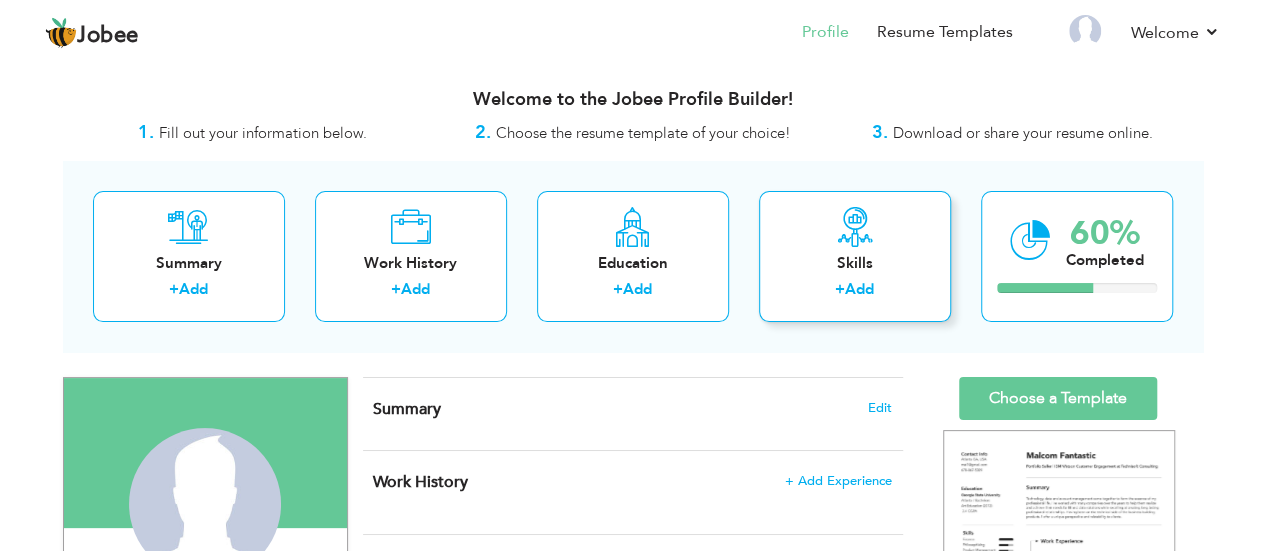 click on "Skills" at bounding box center (855, 263) 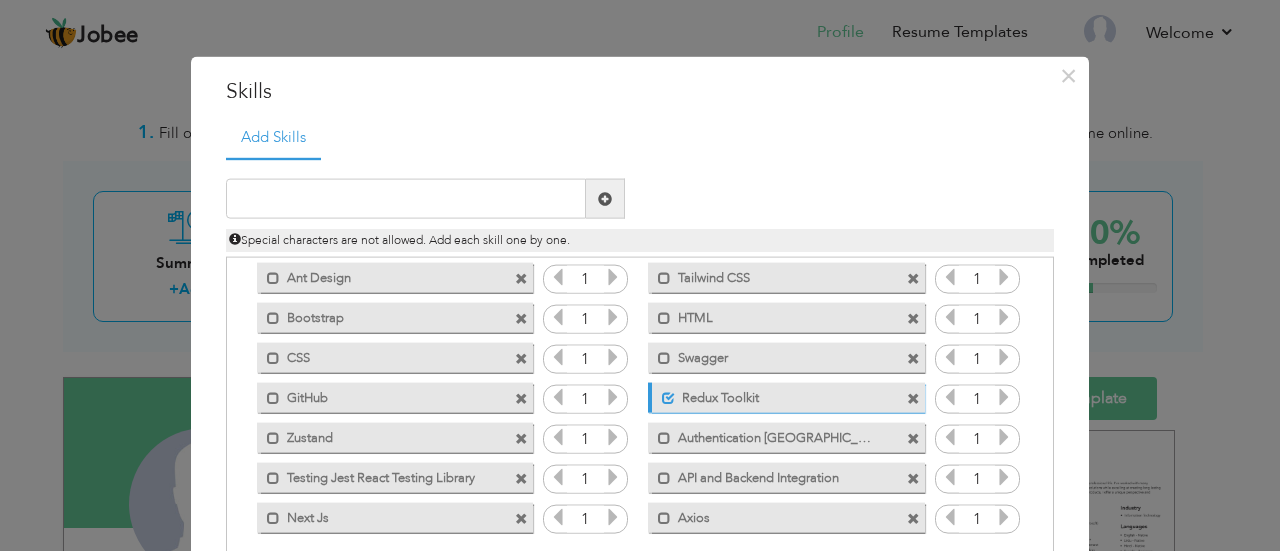 scroll, scrollTop: 124, scrollLeft: 0, axis: vertical 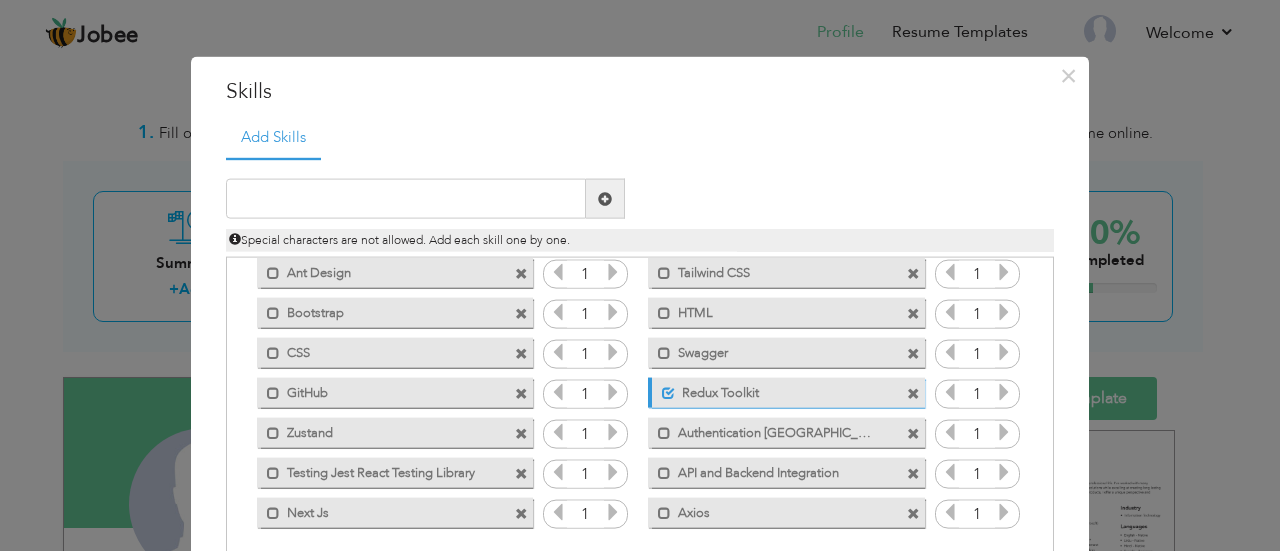 click on "Mark as primary skill." at bounding box center [786, 432] 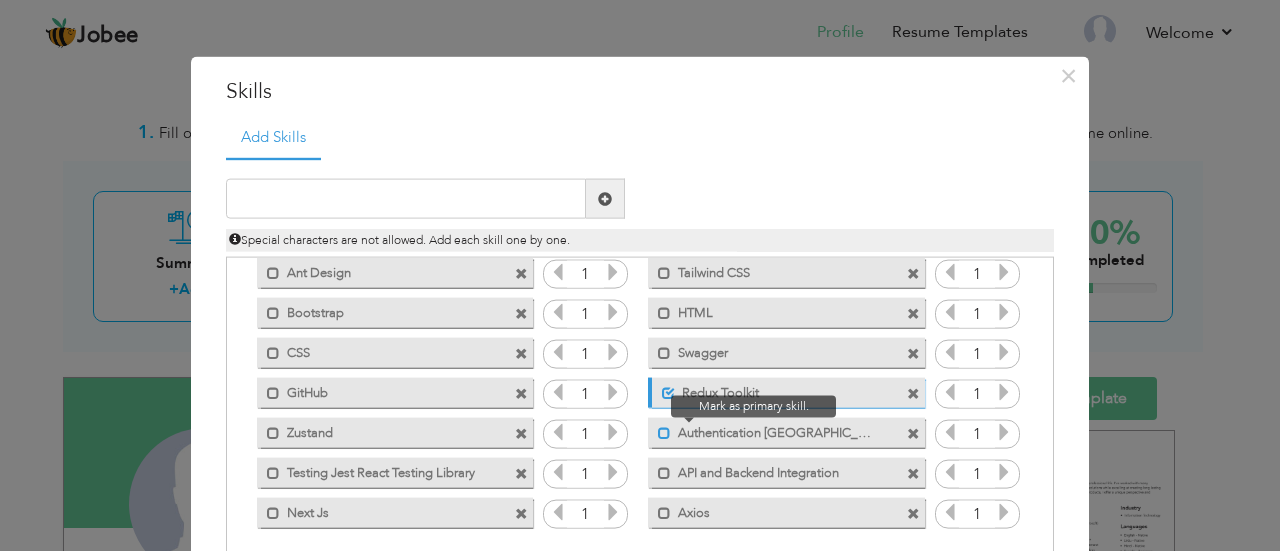 click at bounding box center [664, 432] 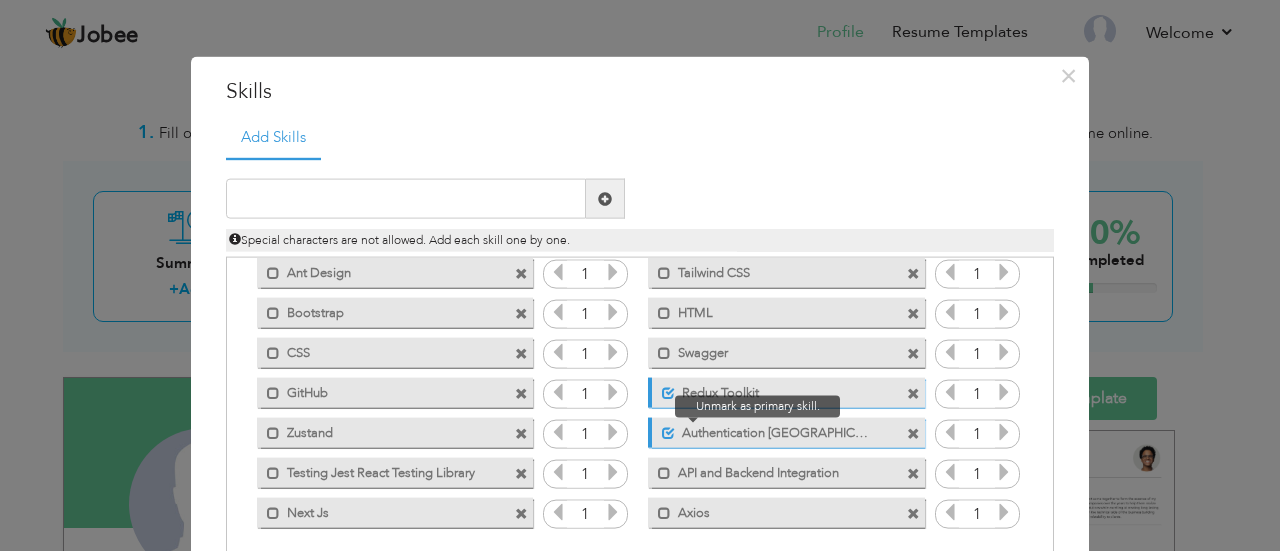 click at bounding box center [668, 432] 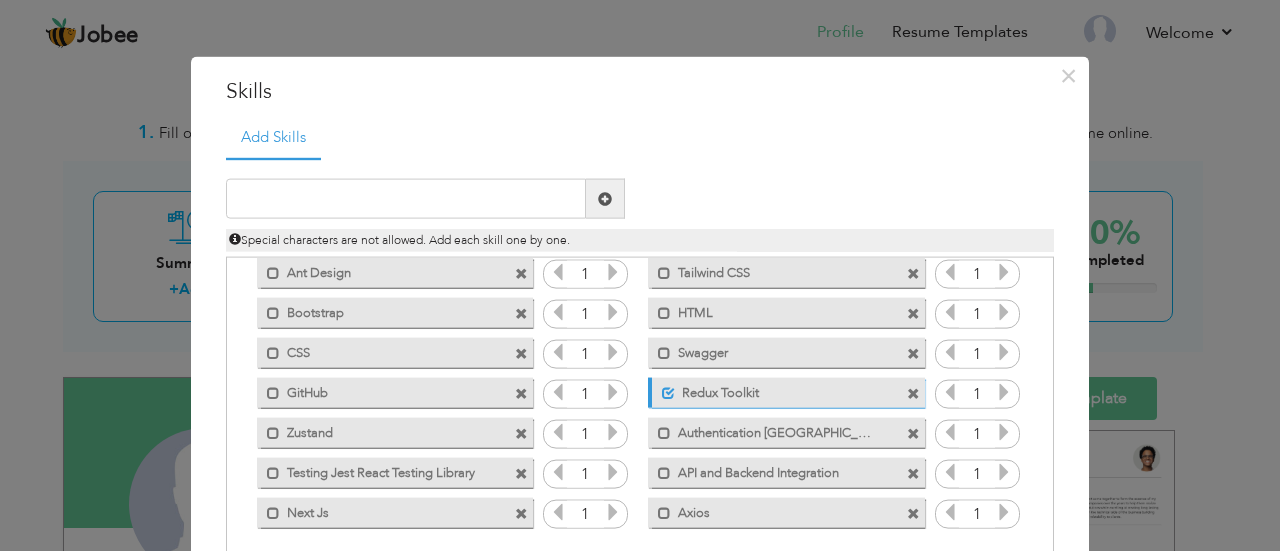 click on "Authentication [GEOGRAPHIC_DATA] Firebase Authentication" at bounding box center (772, 429) 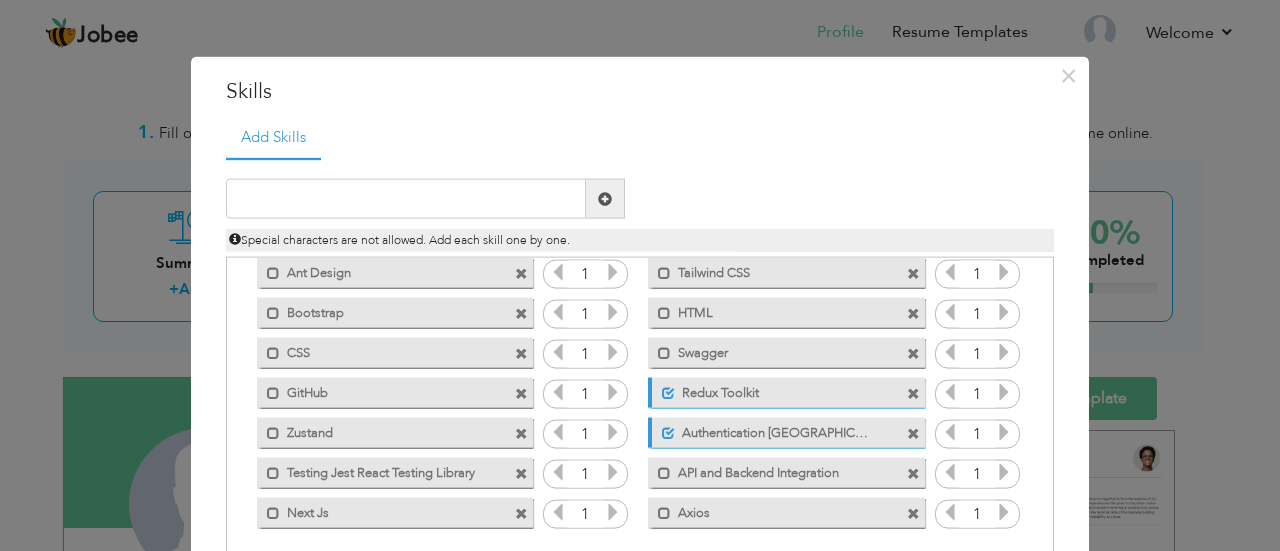 click on "Authentication [GEOGRAPHIC_DATA] Firebase Authentication" at bounding box center (774, 429) 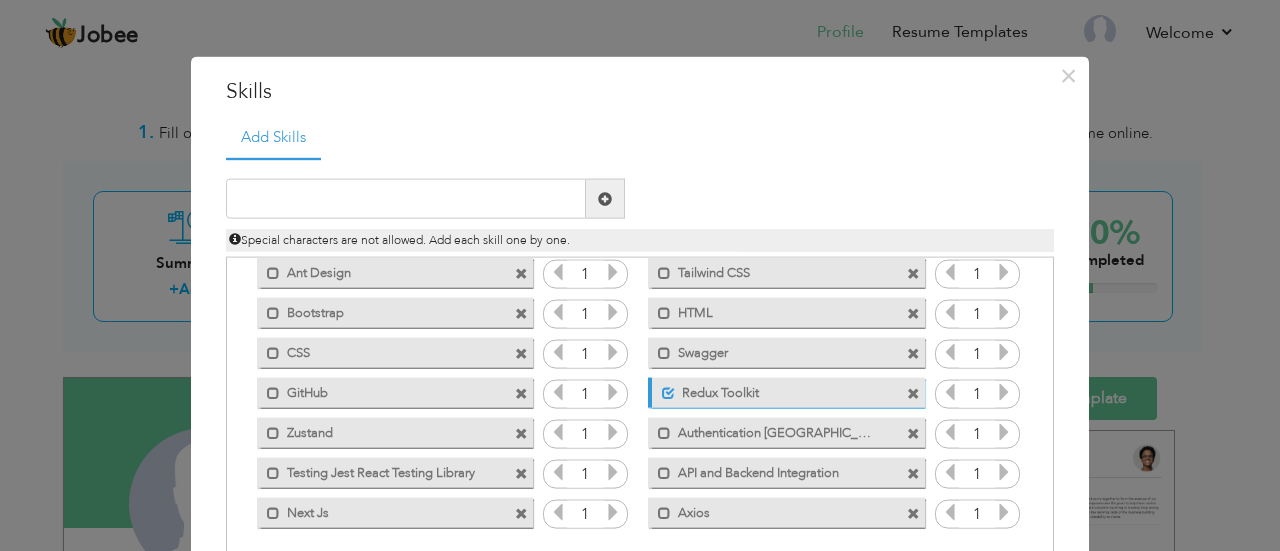 click on "Authentication [GEOGRAPHIC_DATA] Firebase Authentication" at bounding box center (772, 429) 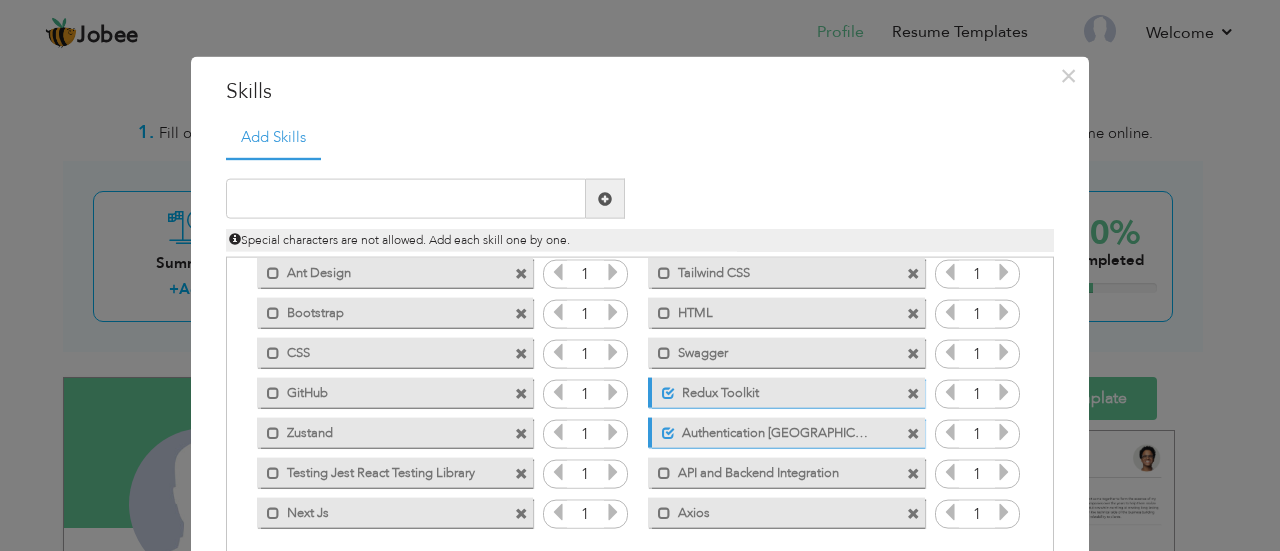 click on "Authentication [GEOGRAPHIC_DATA] Firebase Authentication" at bounding box center (774, 429) 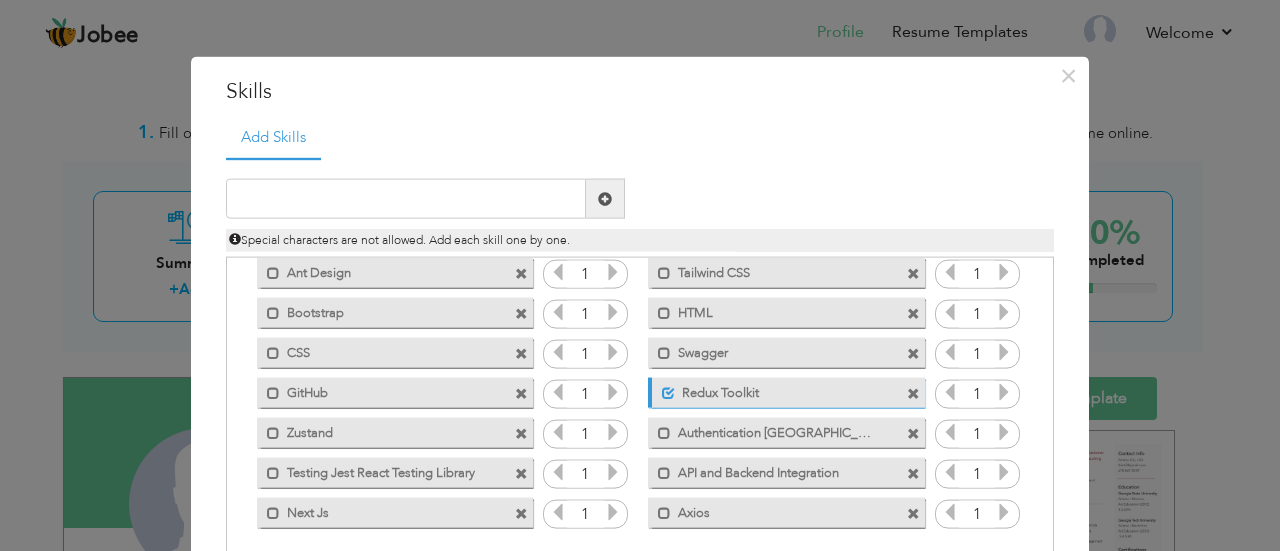 click on "Mark as primary skill." at bounding box center [786, 432] 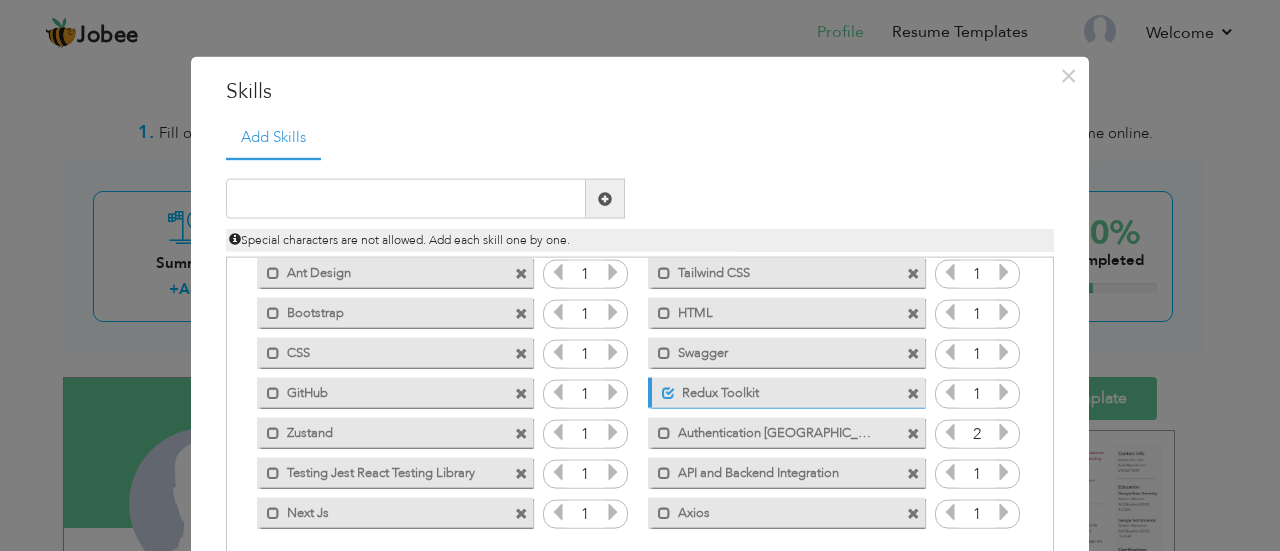 click at bounding box center (1004, 432) 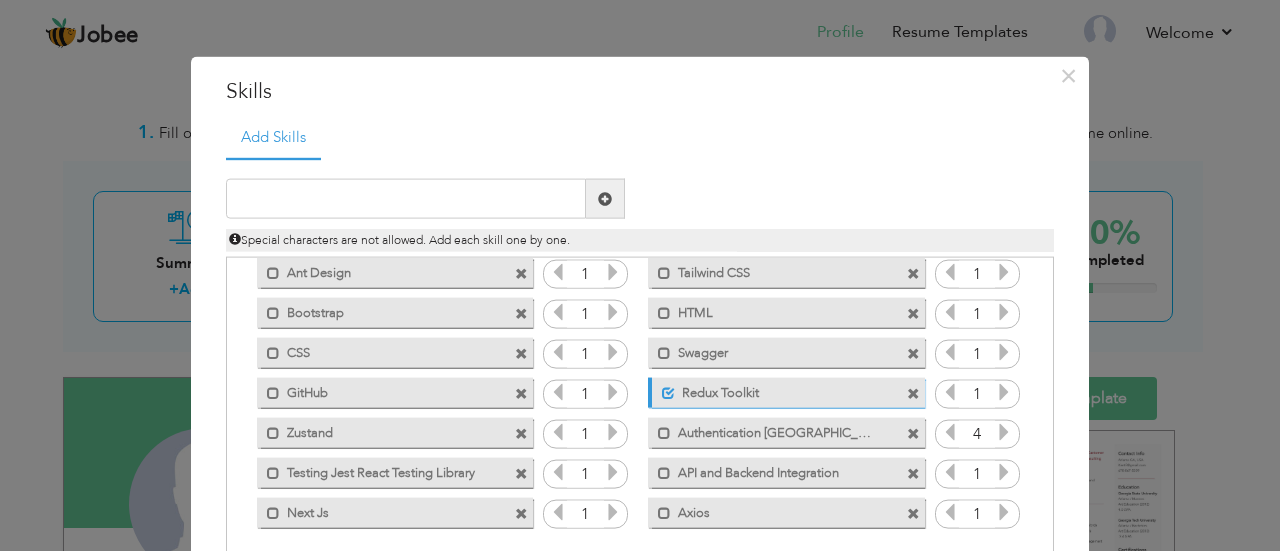 click at bounding box center [1004, 432] 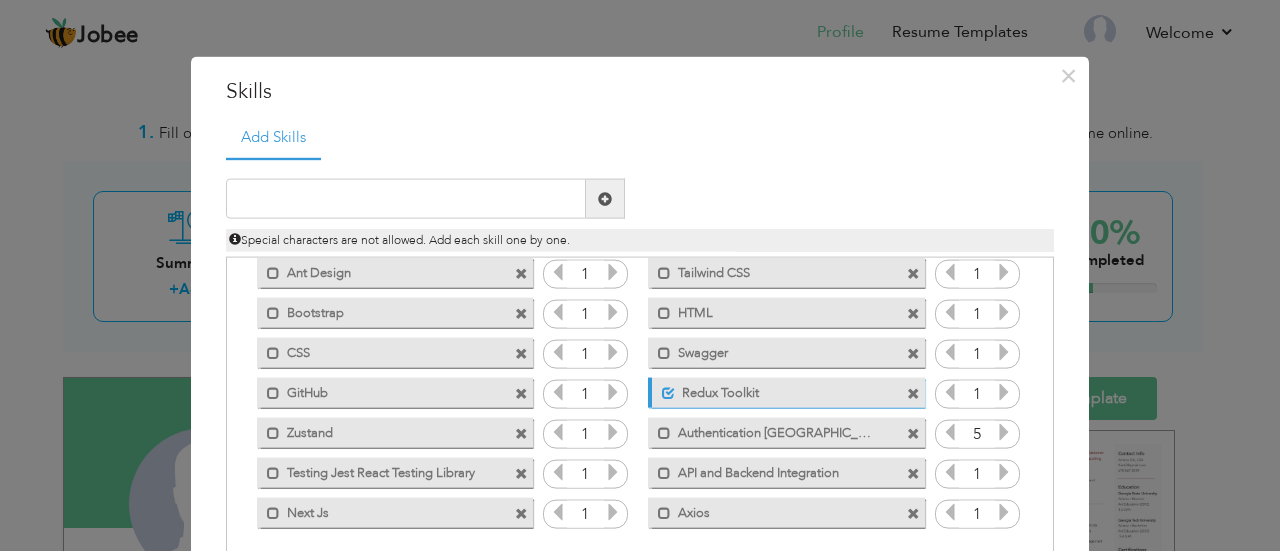 click at bounding box center (1004, 432) 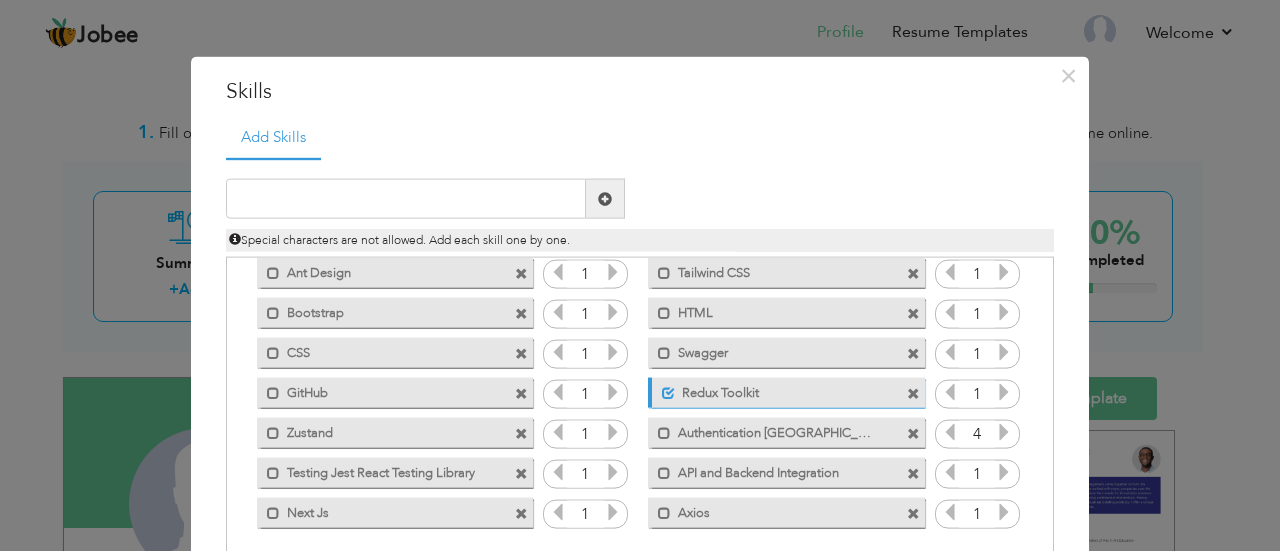 click at bounding box center [950, 432] 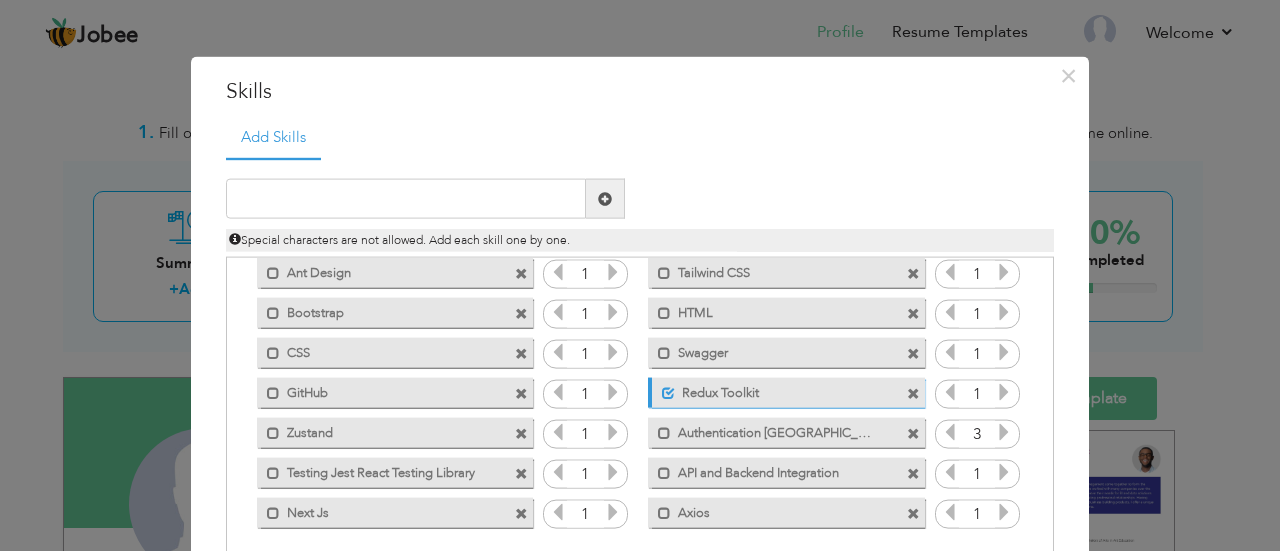 click at bounding box center (950, 432) 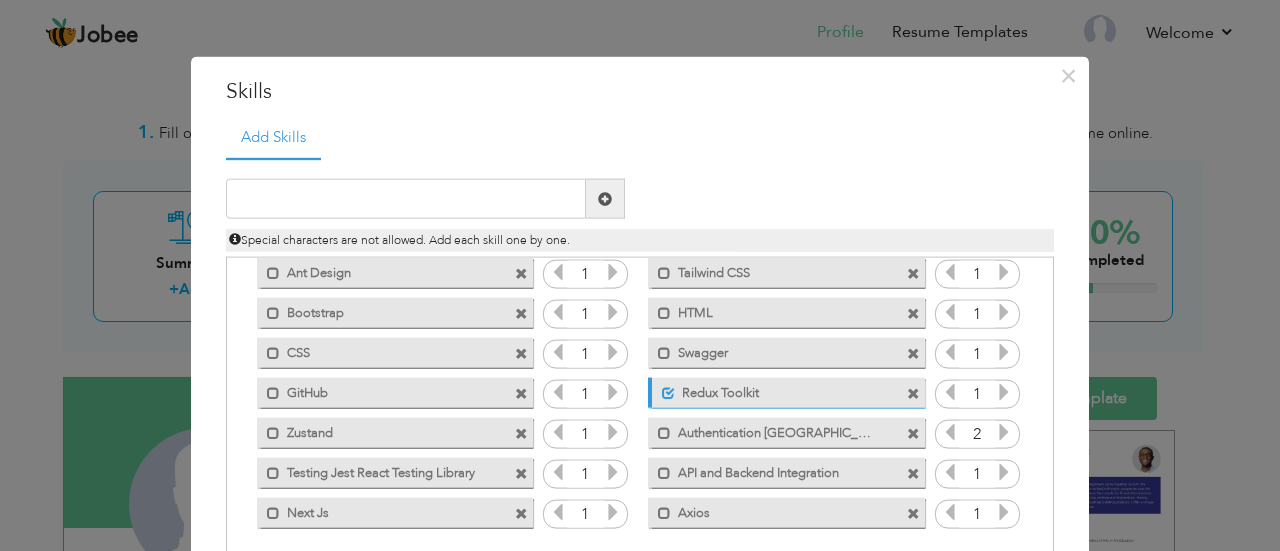 click at bounding box center (950, 432) 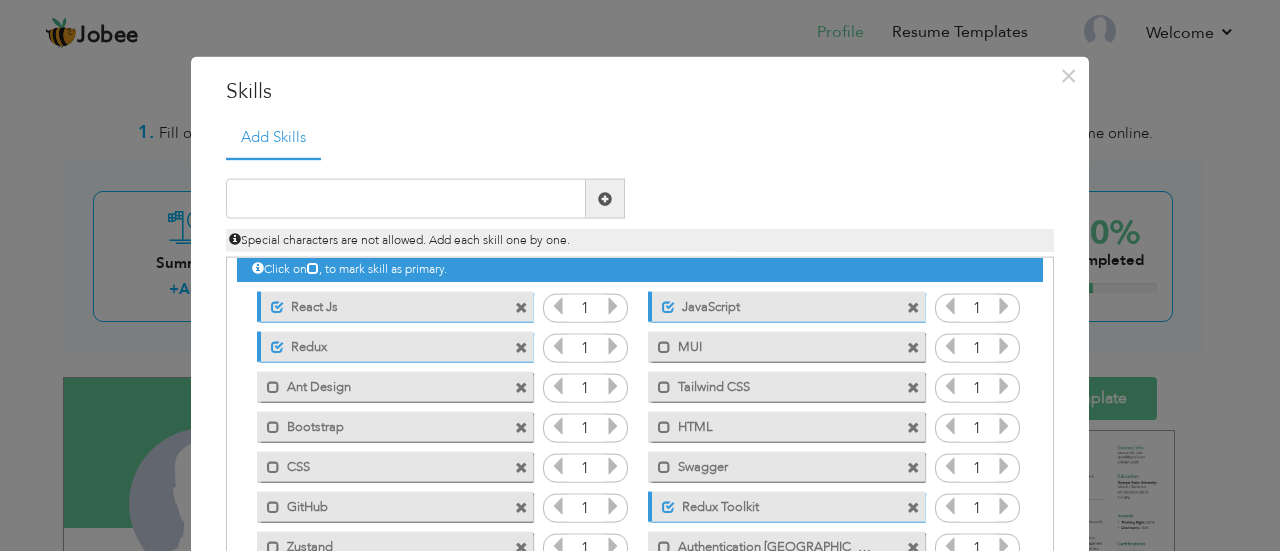 scroll, scrollTop: 0, scrollLeft: 0, axis: both 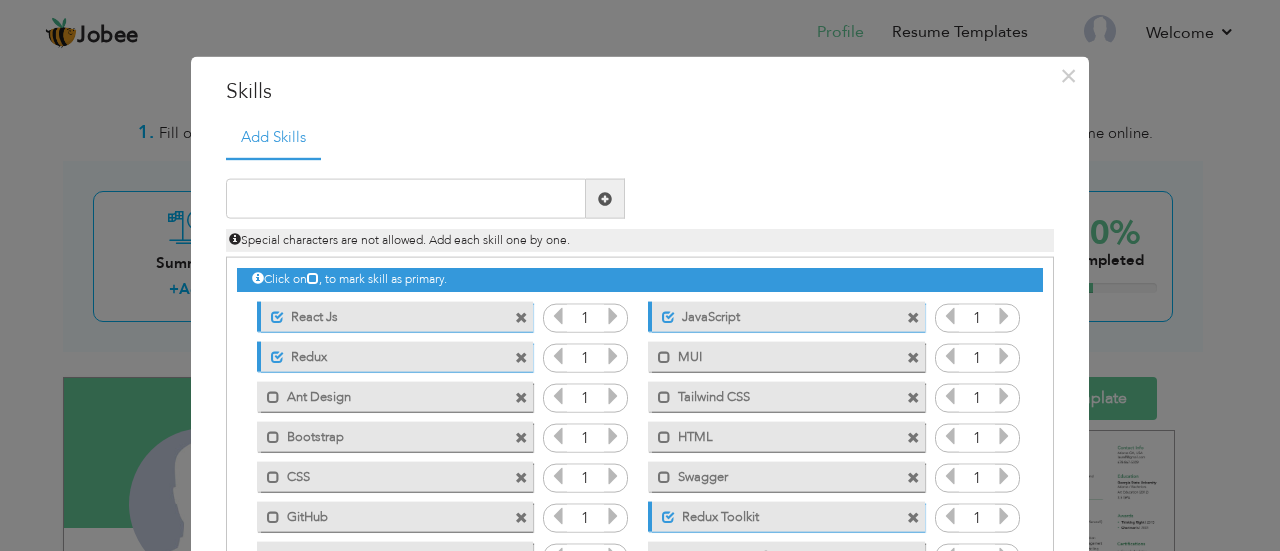 click at bounding box center [613, 356] 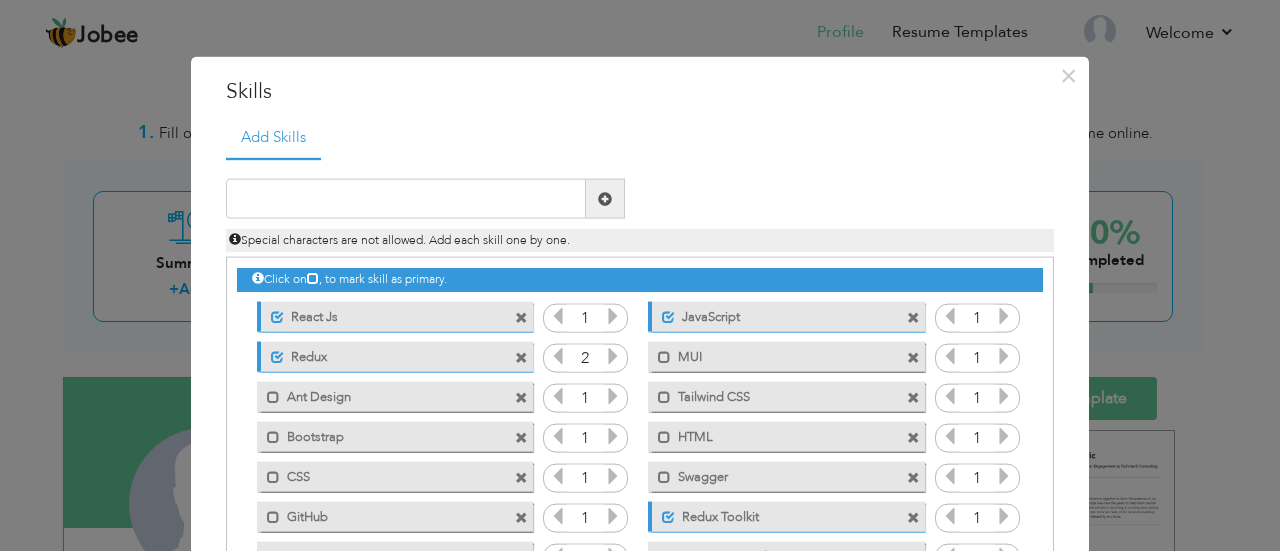 click at bounding box center [1004, 316] 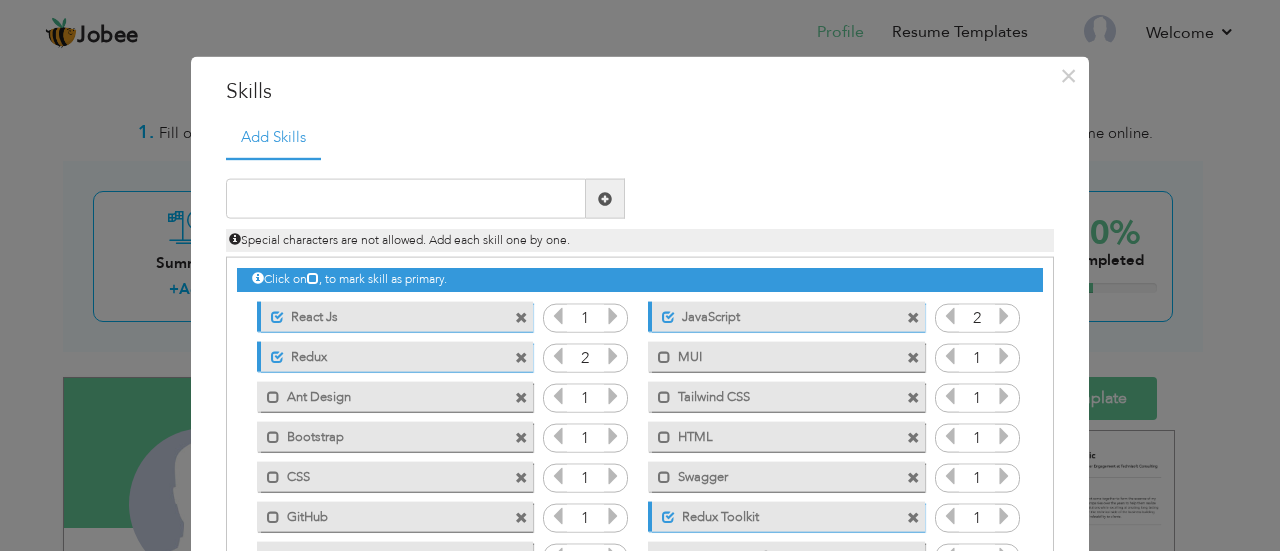 scroll, scrollTop: 110, scrollLeft: 0, axis: vertical 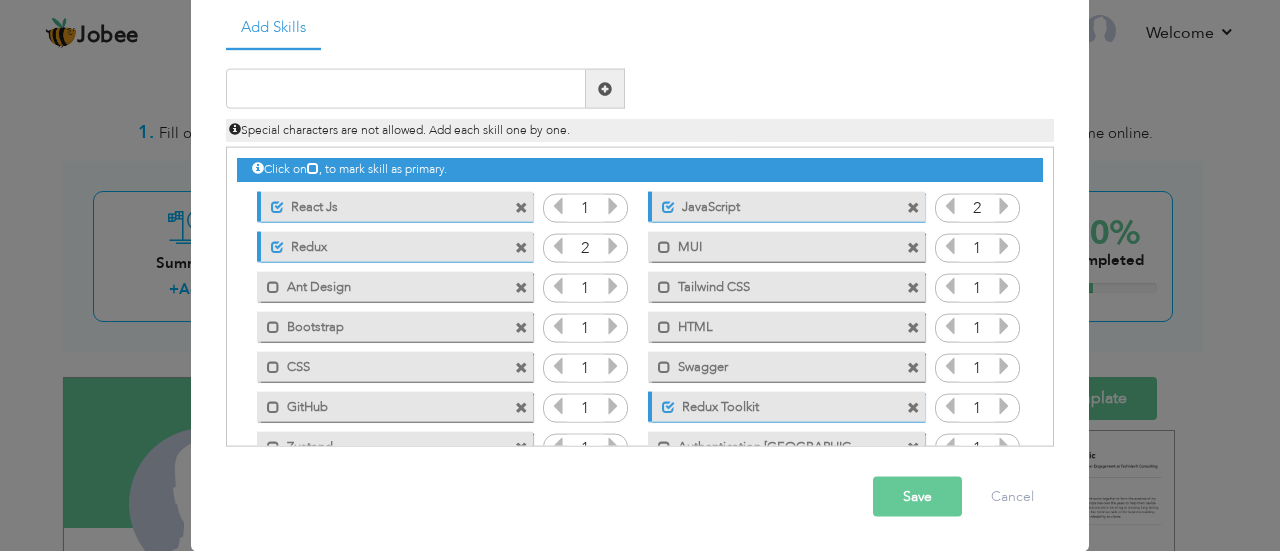 click at bounding box center (1004, 206) 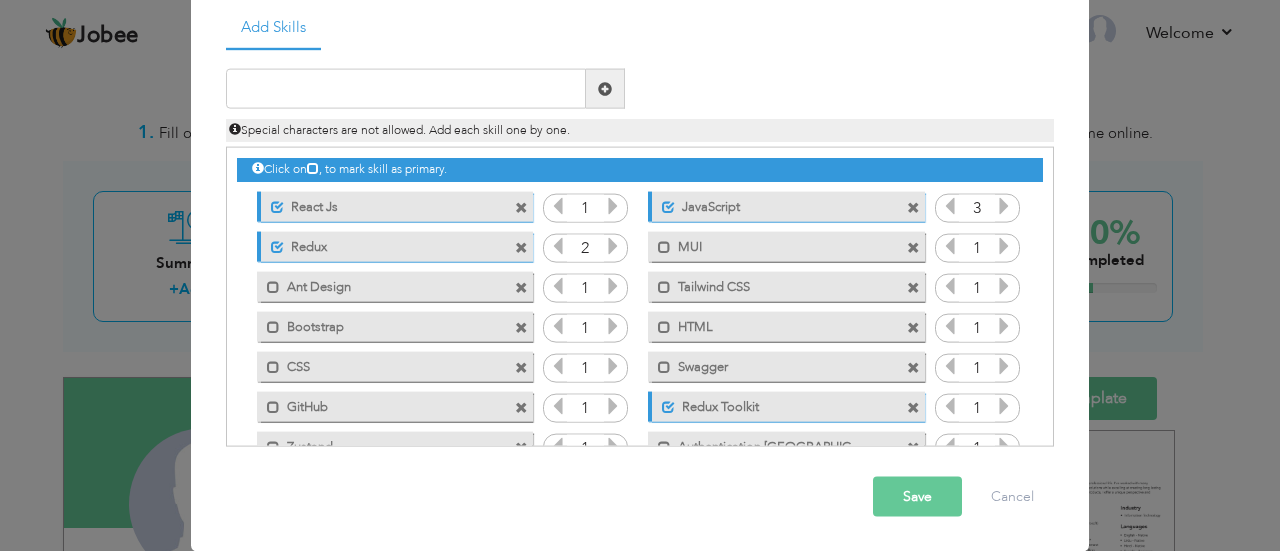 click on "Save" at bounding box center [917, 497] 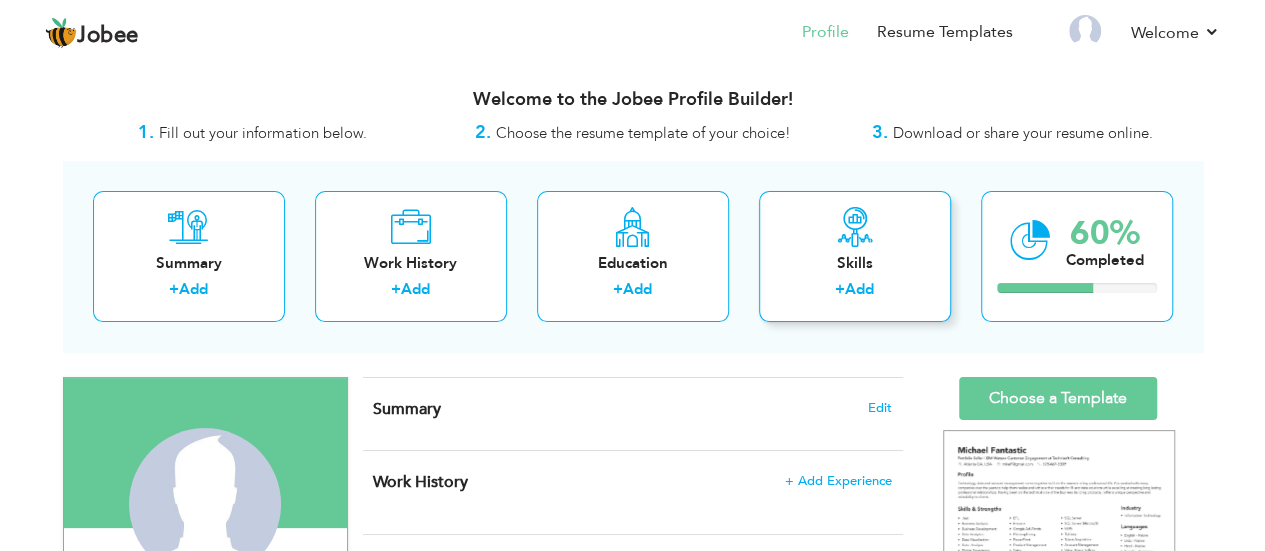 click on "Skills" at bounding box center [855, 263] 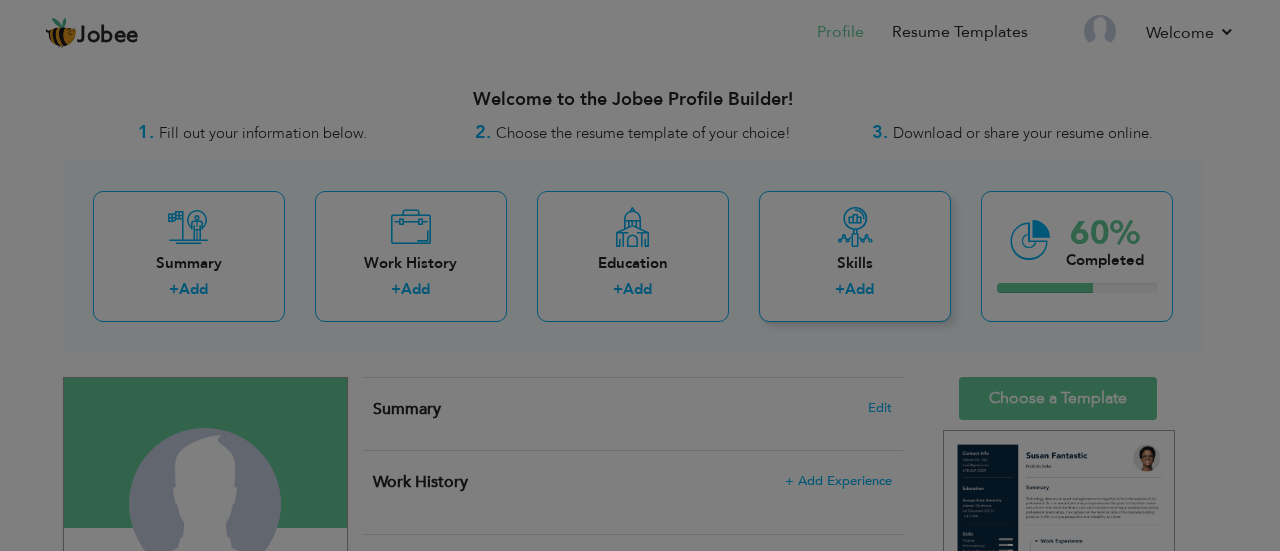 scroll, scrollTop: 0, scrollLeft: 0, axis: both 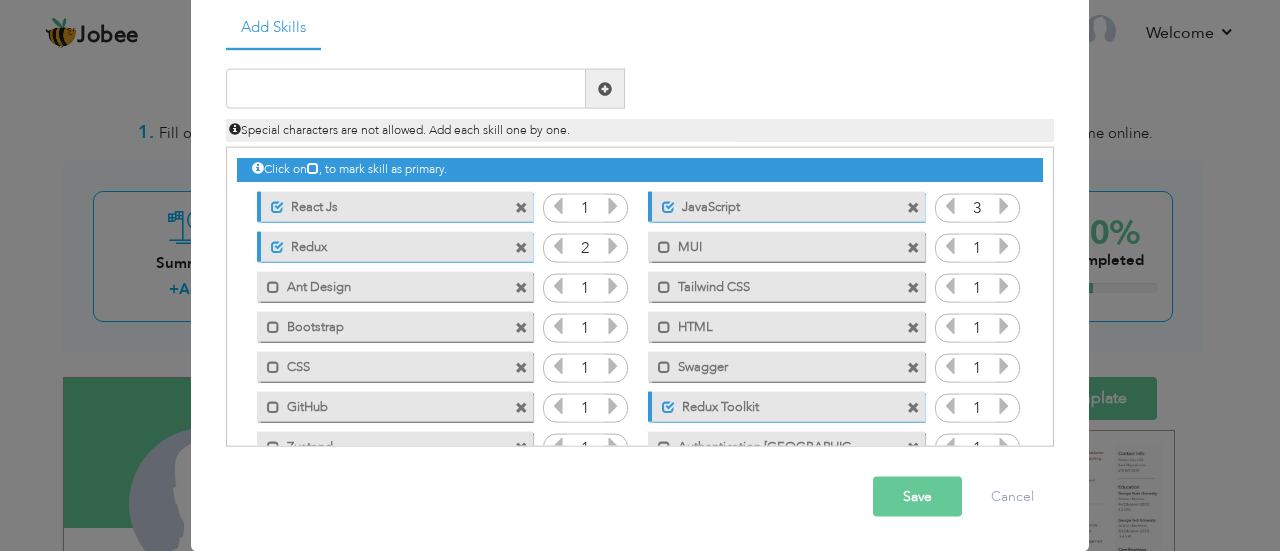 drag, startPoint x: 1033, startPoint y: 319, endPoint x: 1040, endPoint y: 340, distance: 22.135944 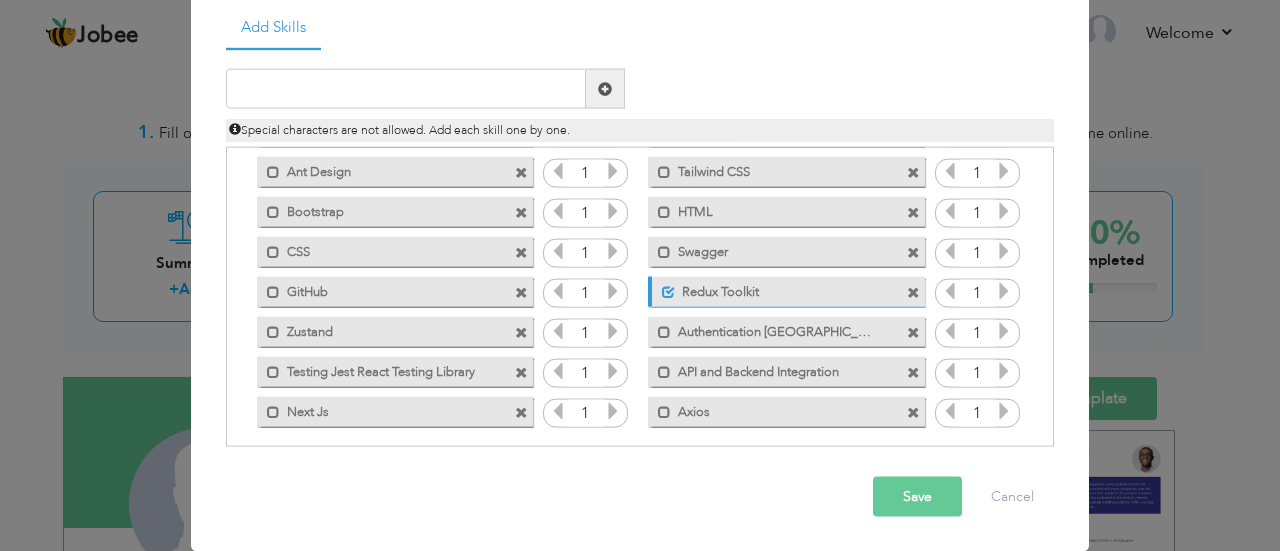 scroll, scrollTop: 124, scrollLeft: 0, axis: vertical 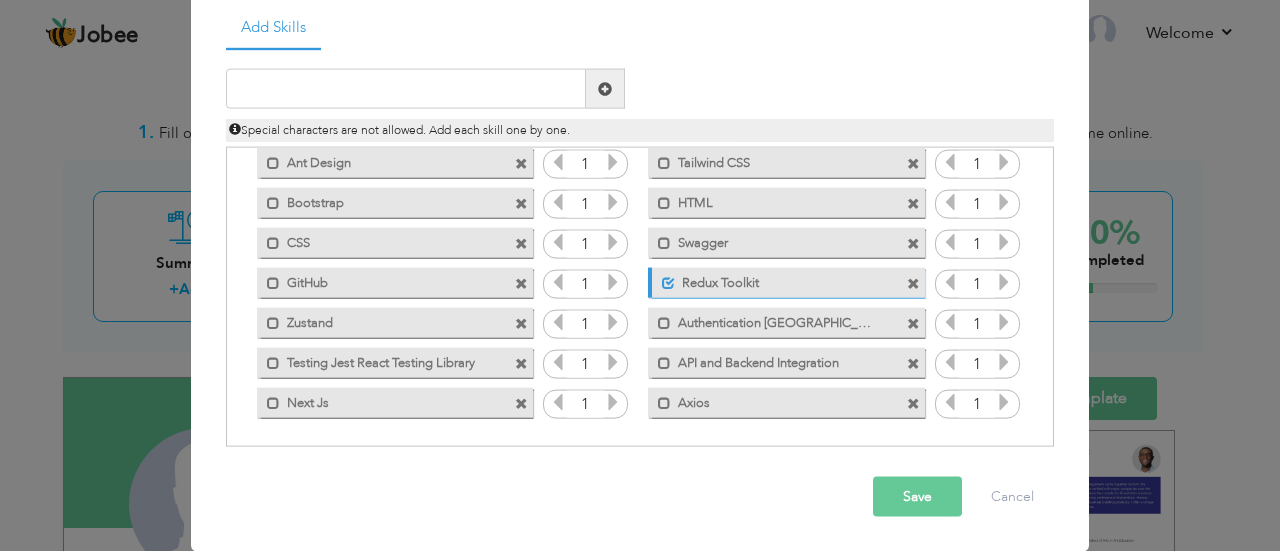 click at bounding box center (613, 402) 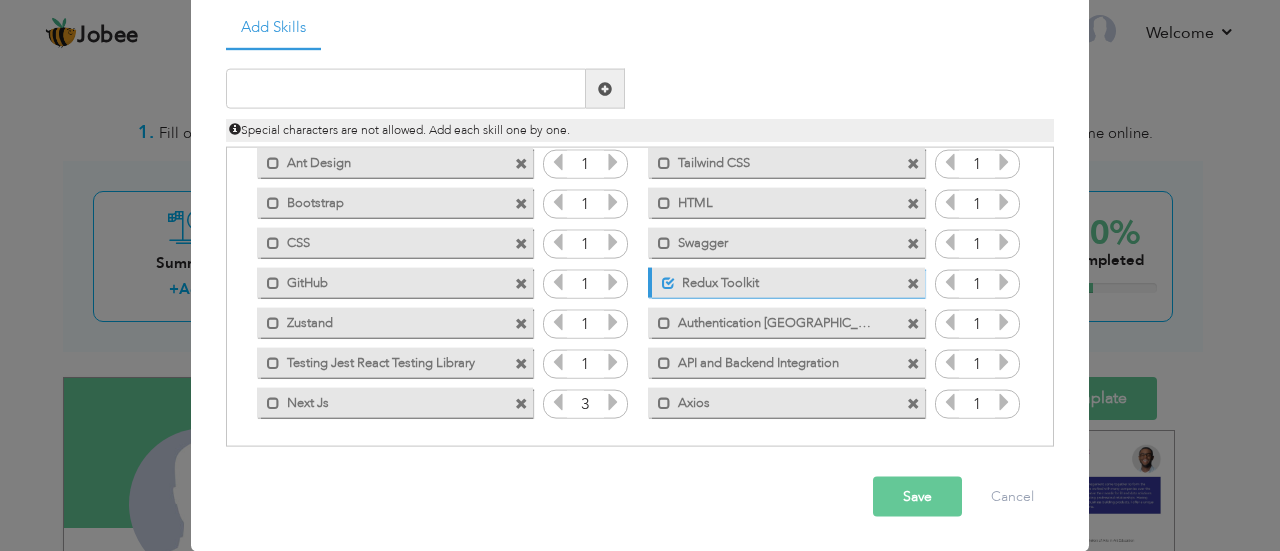 click at bounding box center (613, 402) 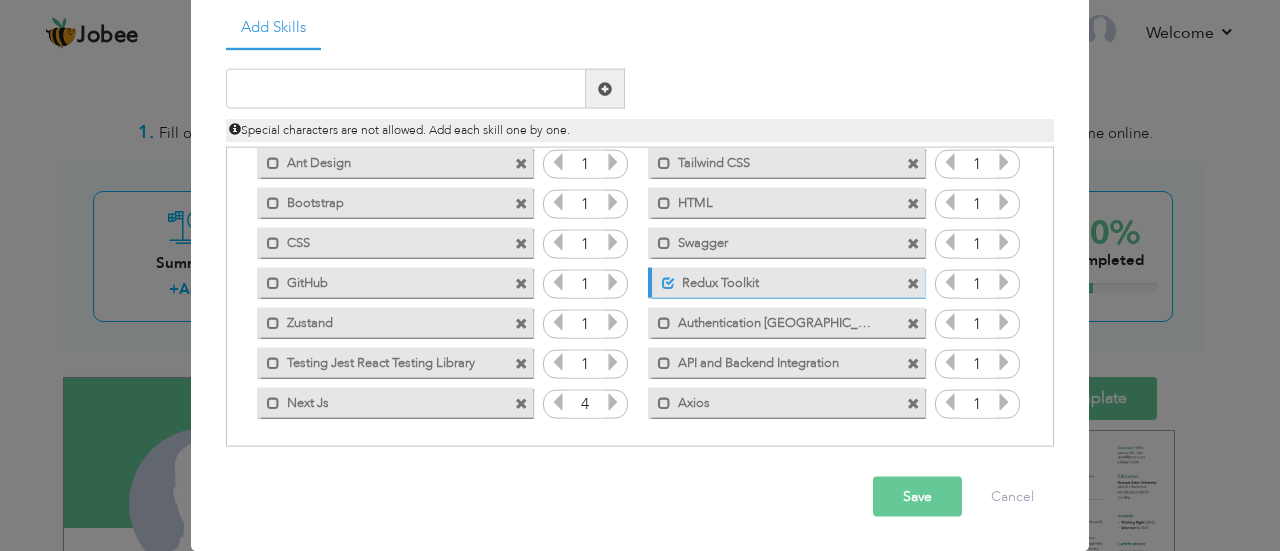 drag, startPoint x: 1046, startPoint y: 373, endPoint x: 1029, endPoint y: 299, distance: 75.9276 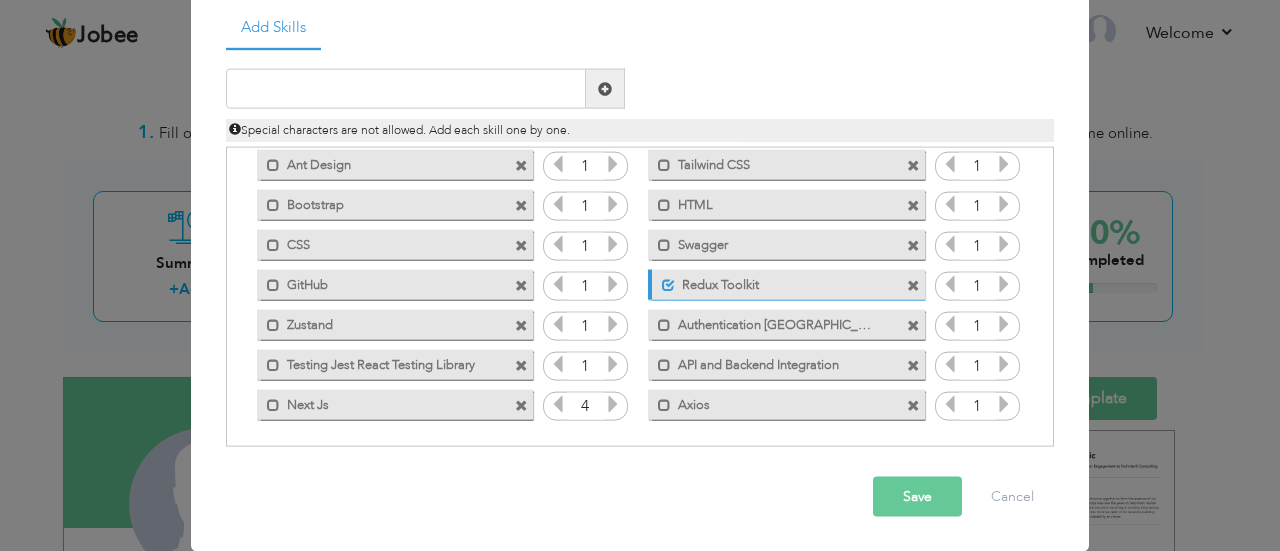scroll, scrollTop: 124, scrollLeft: 0, axis: vertical 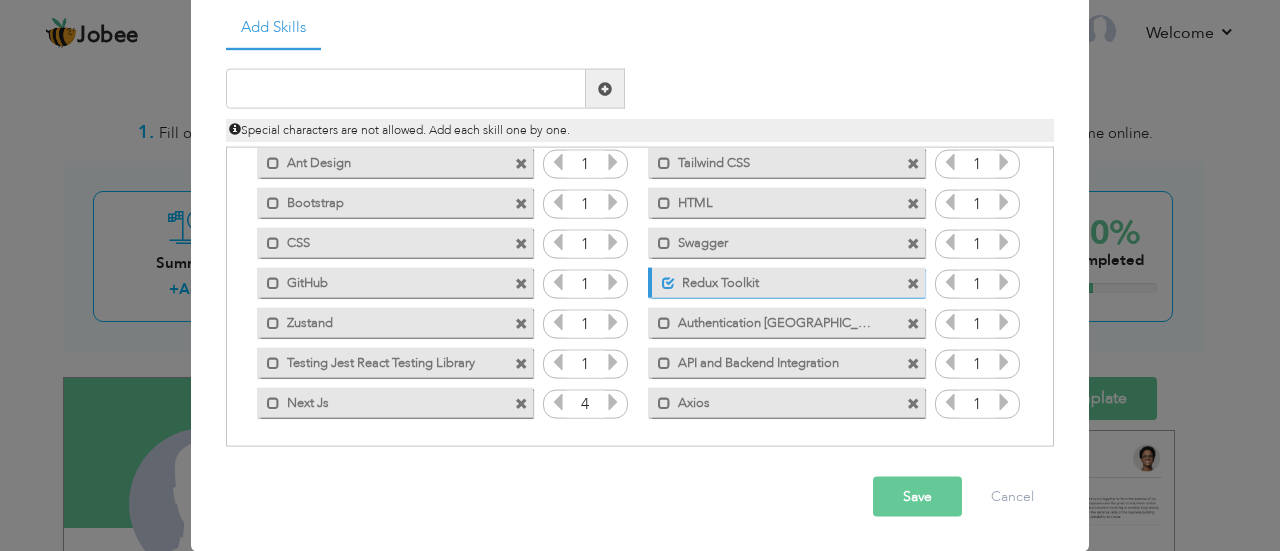 drag, startPoint x: 1038, startPoint y: 379, endPoint x: 1036, endPoint y: 402, distance: 23.086792 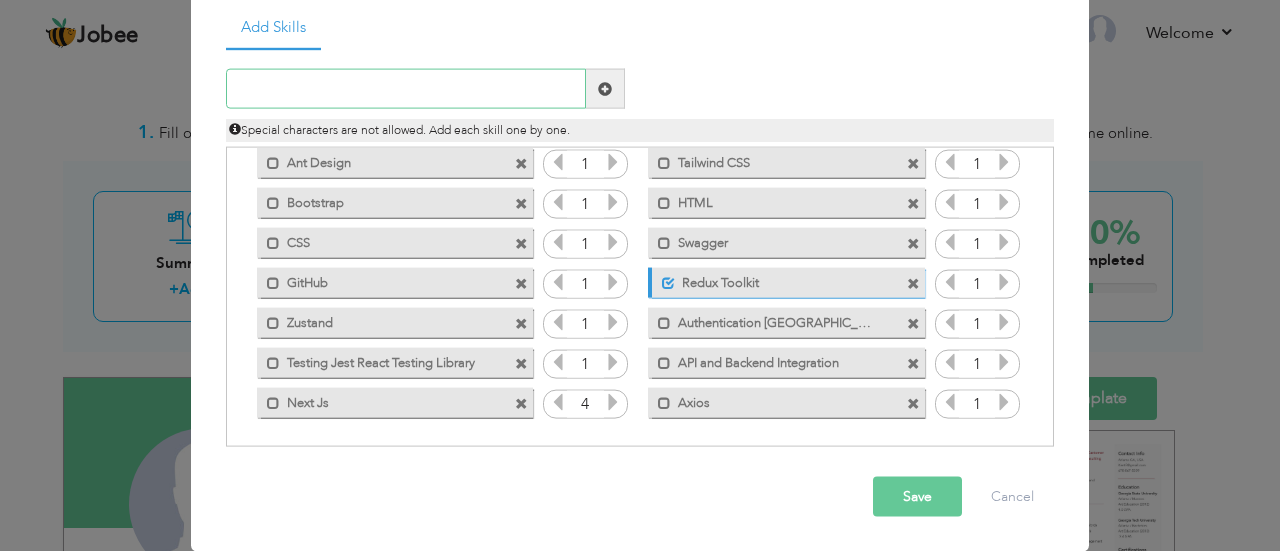 click at bounding box center [406, 89] 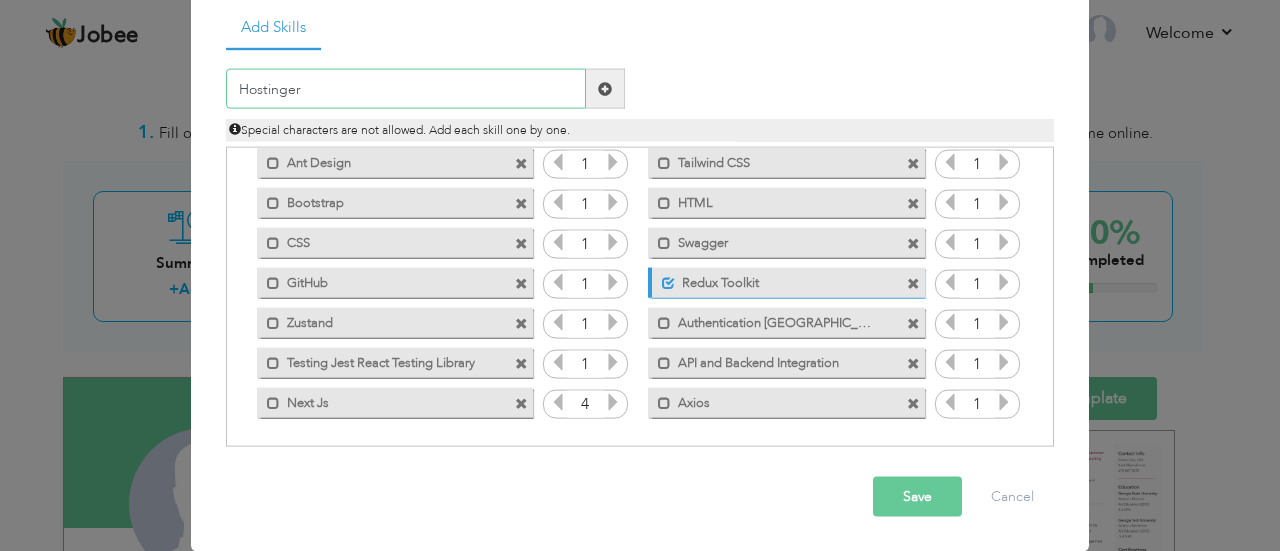 type on "Hostinger" 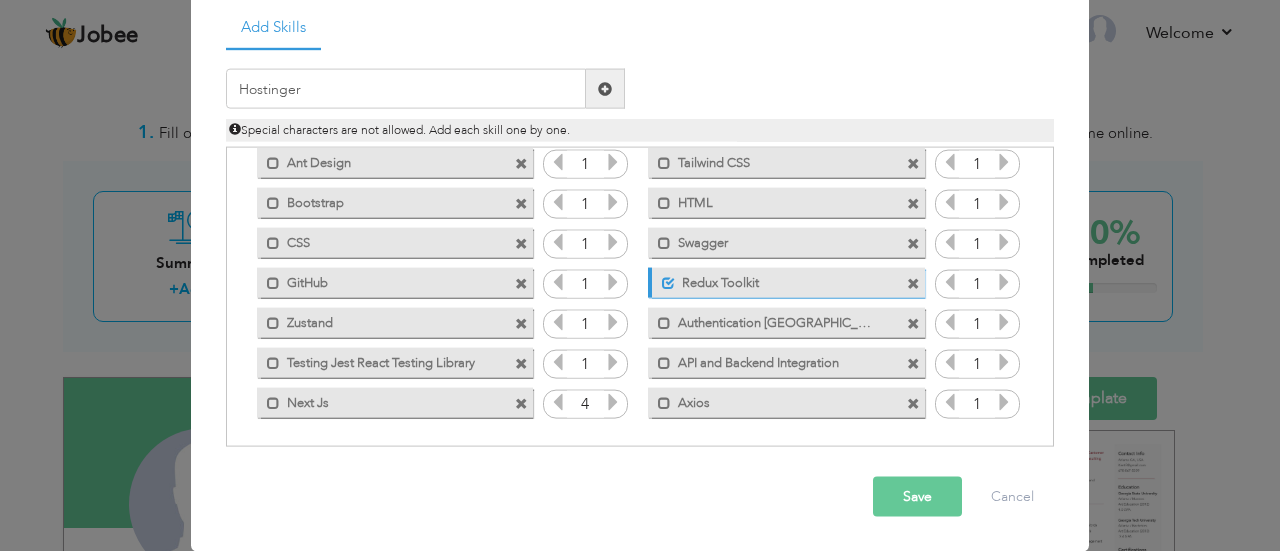 click at bounding box center (605, 89) 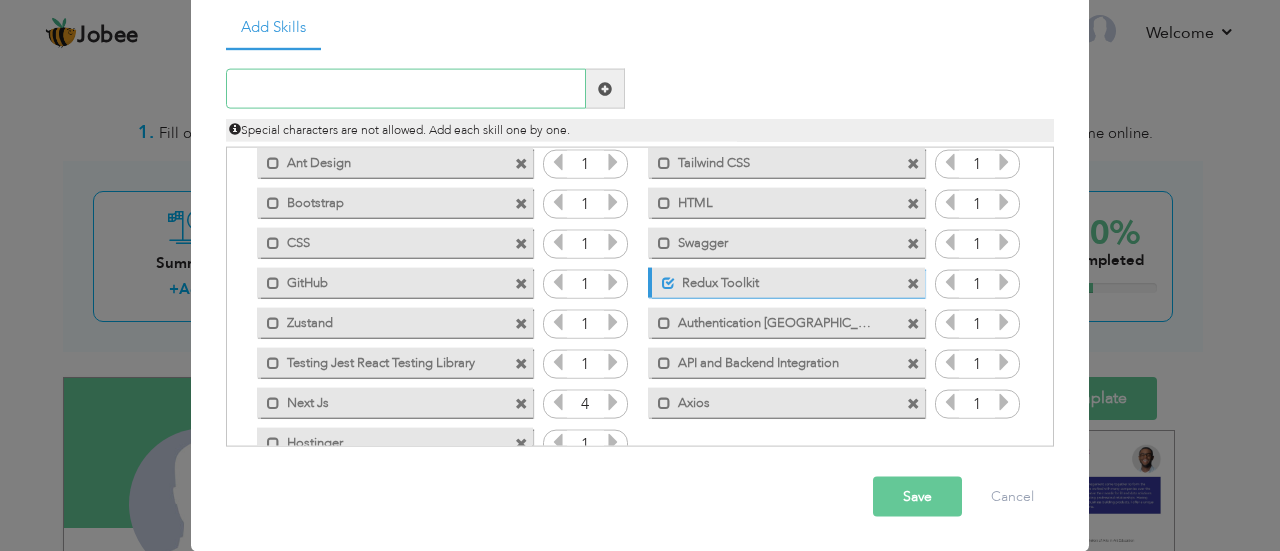 click at bounding box center [406, 89] 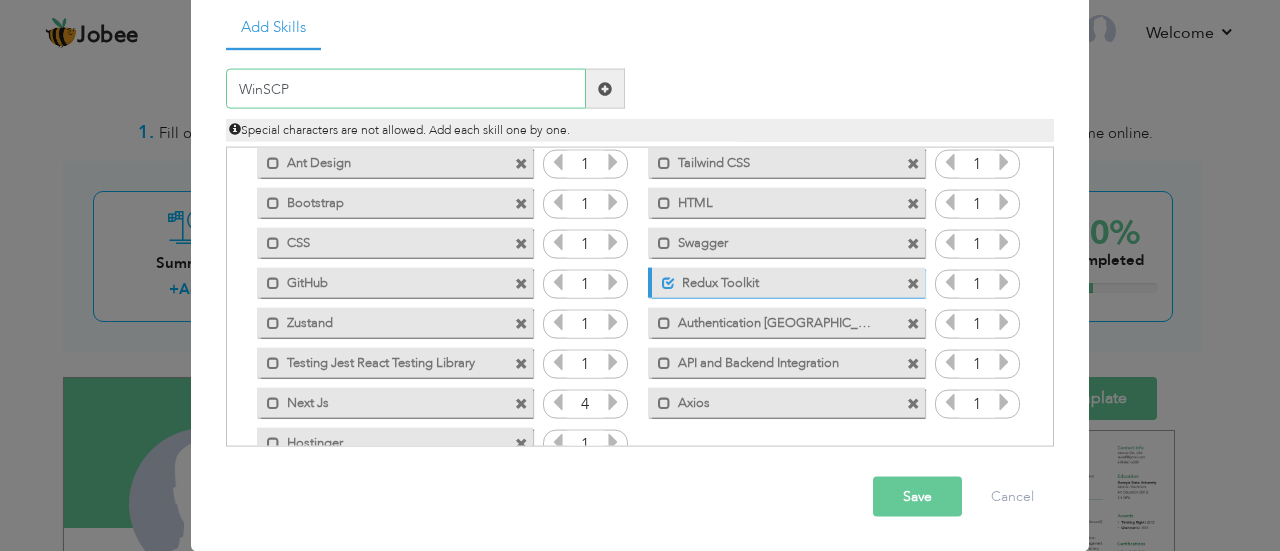type on "WinSCP" 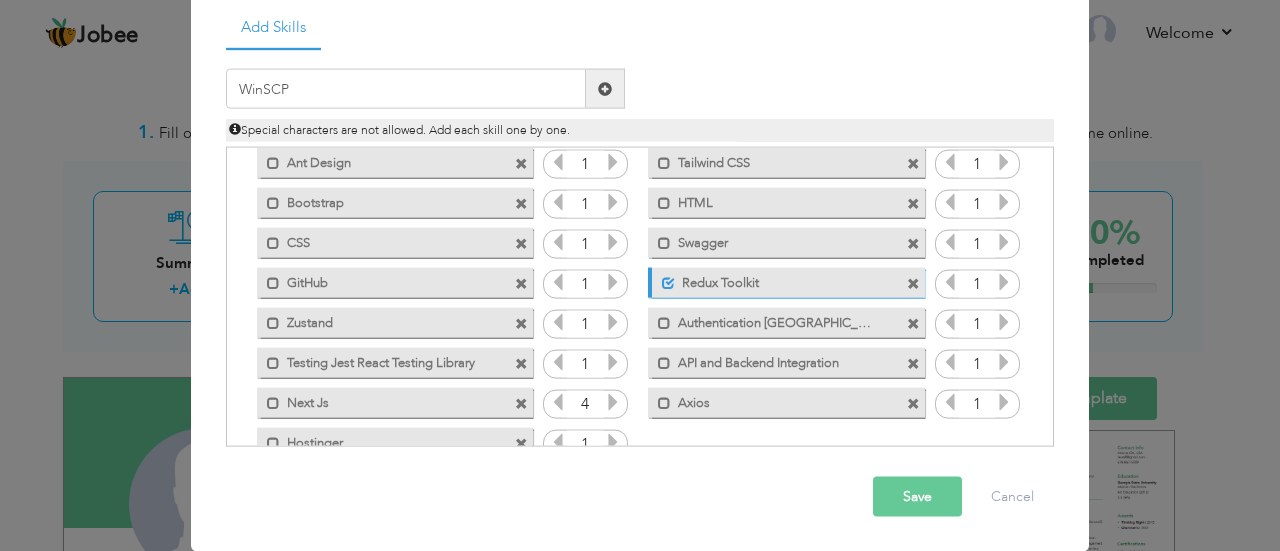 click at bounding box center (605, 89) 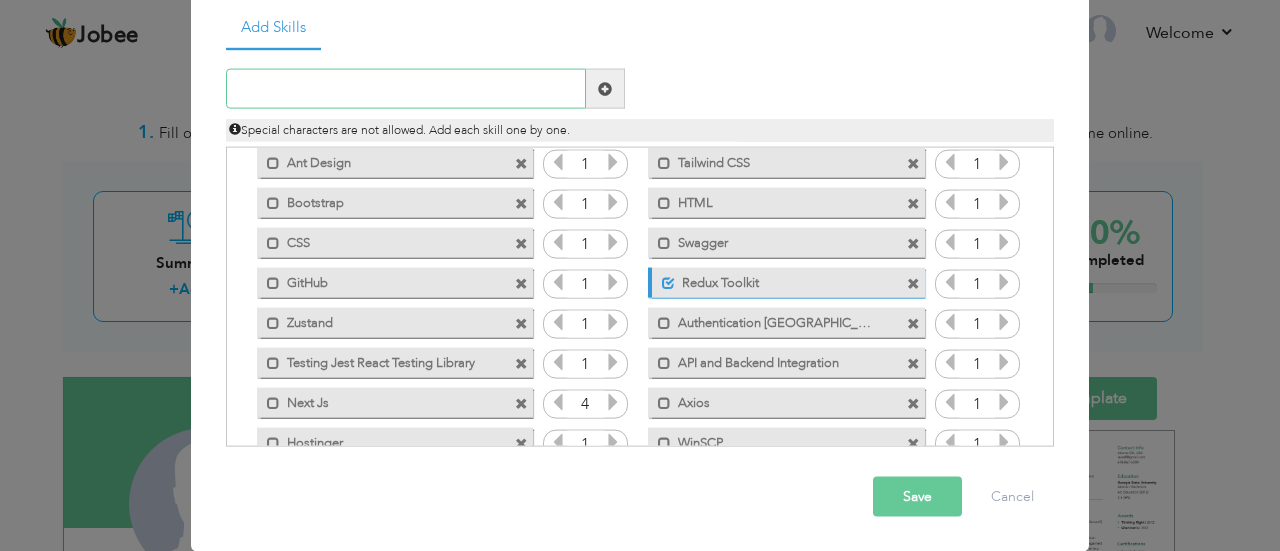click at bounding box center [406, 89] 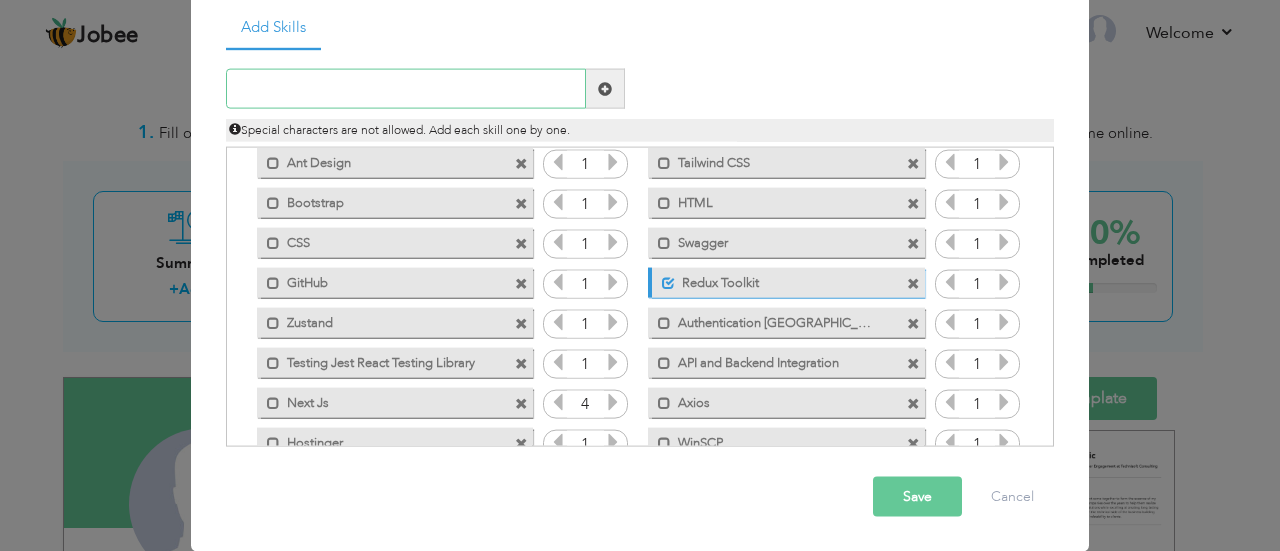 paste on "Google Publisher Console" 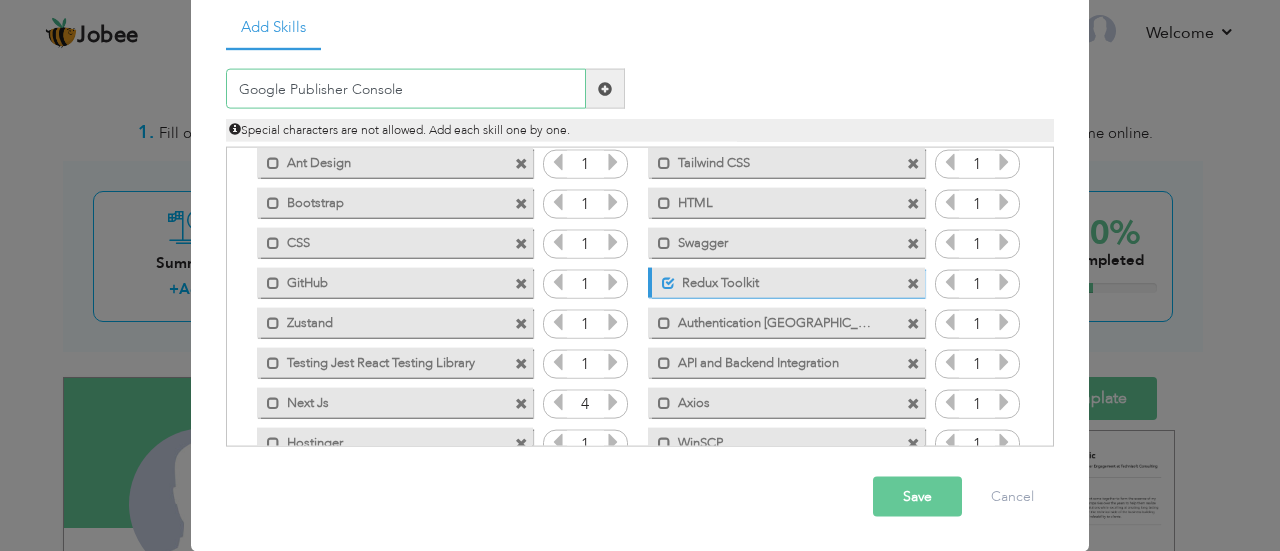 type on "Google Publisher Console" 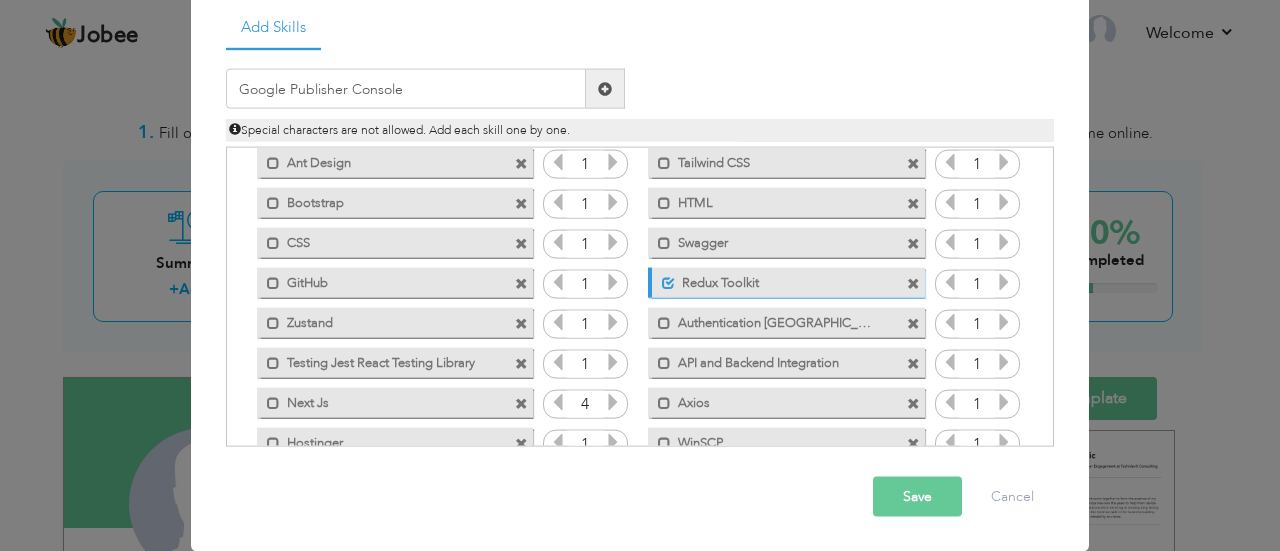 click at bounding box center [605, 89] 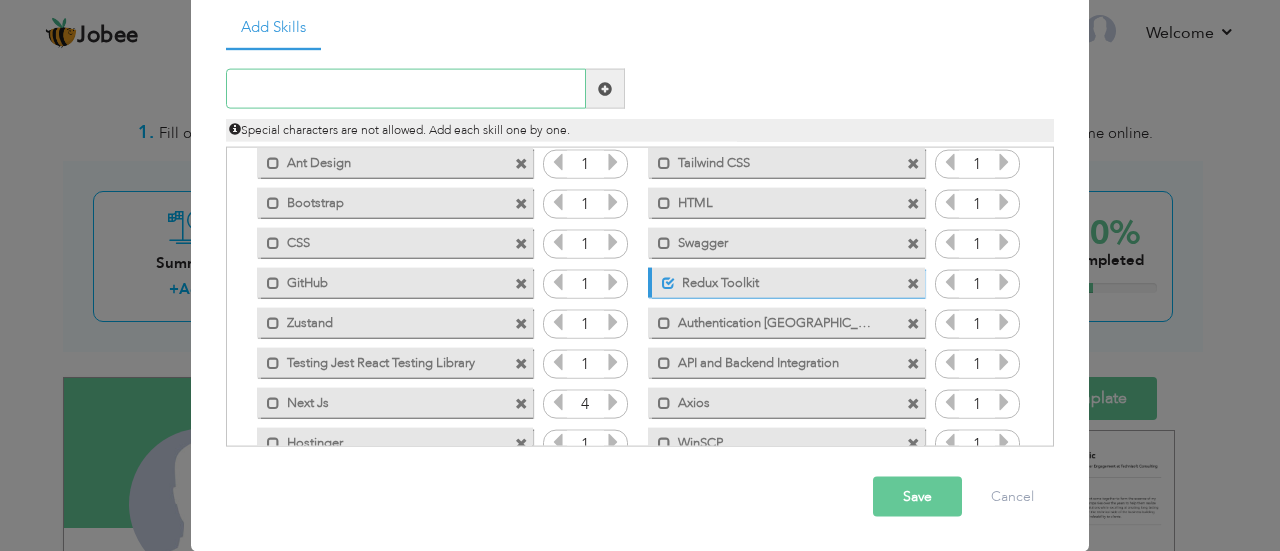click at bounding box center (406, 89) 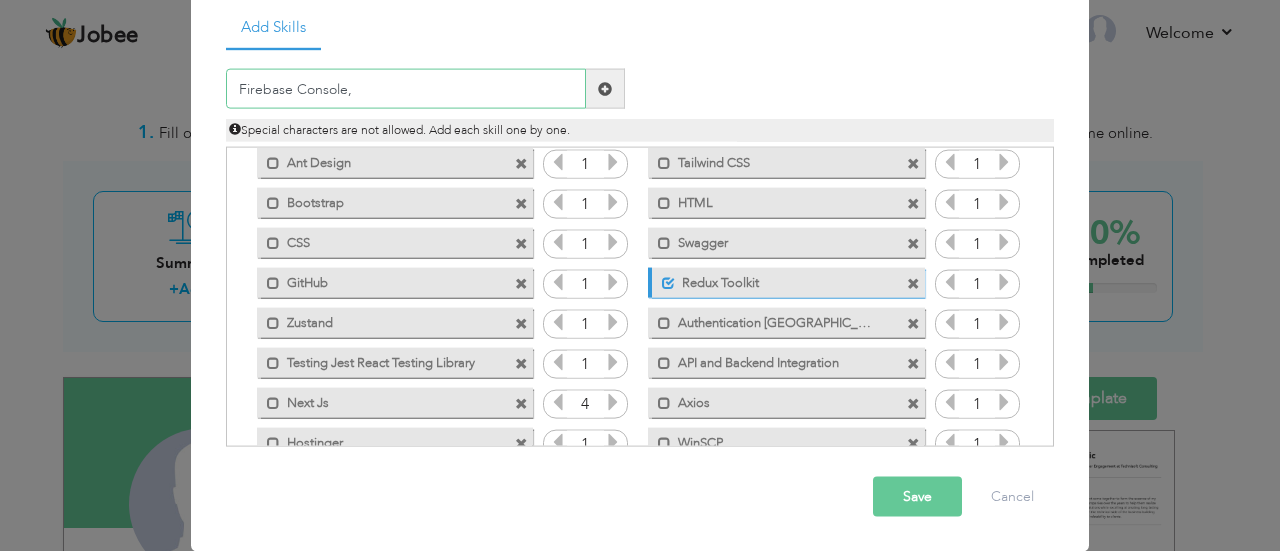type on "Firebase Console," 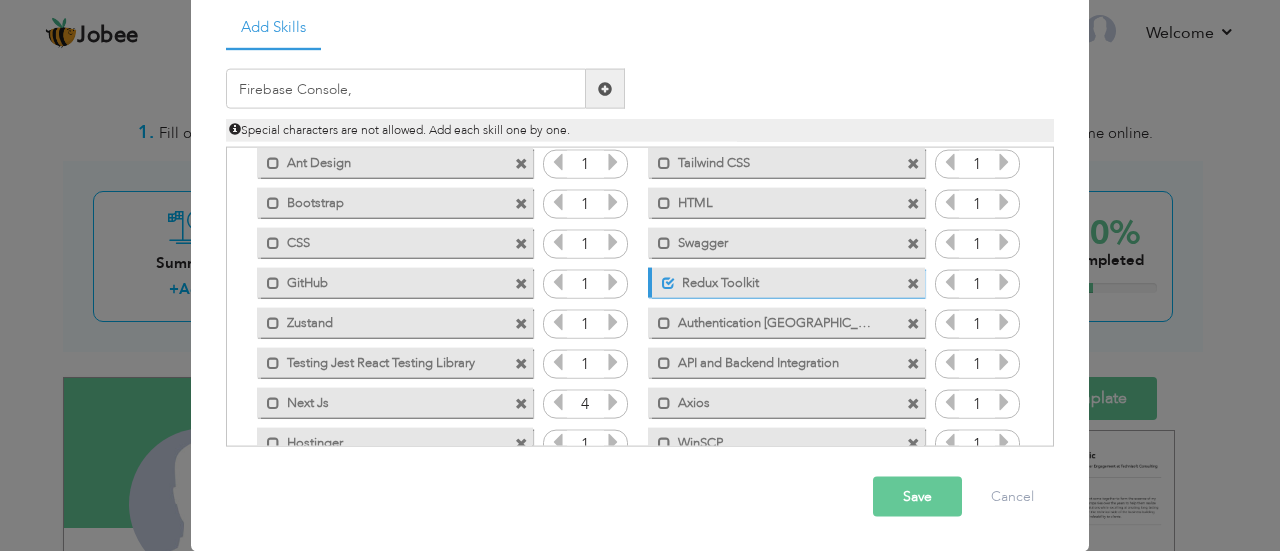 click at bounding box center [605, 89] 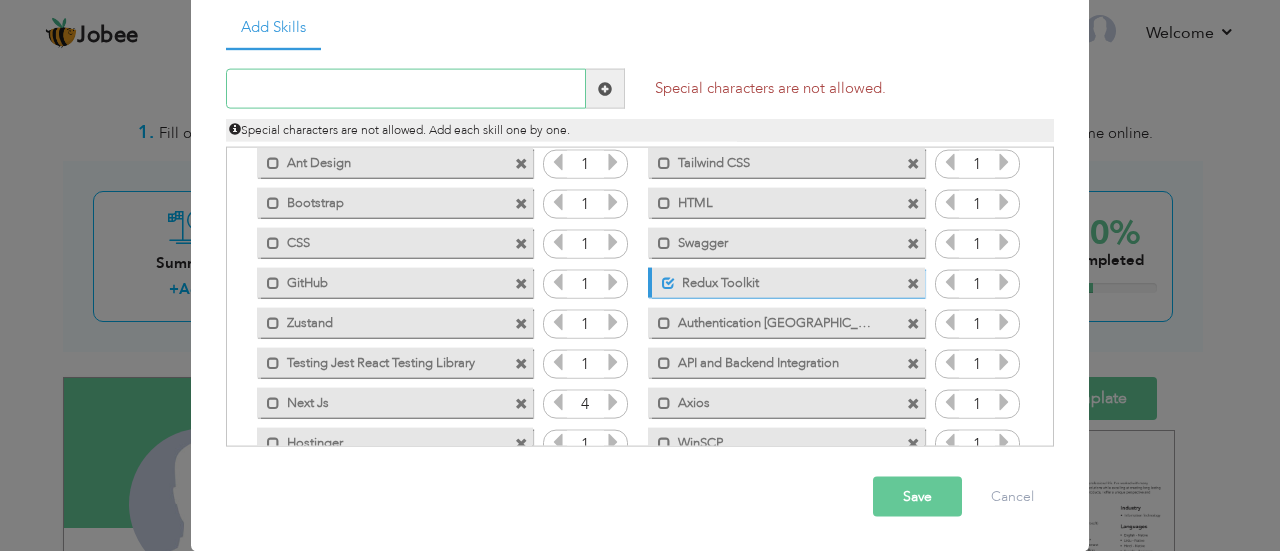 click at bounding box center (406, 89) 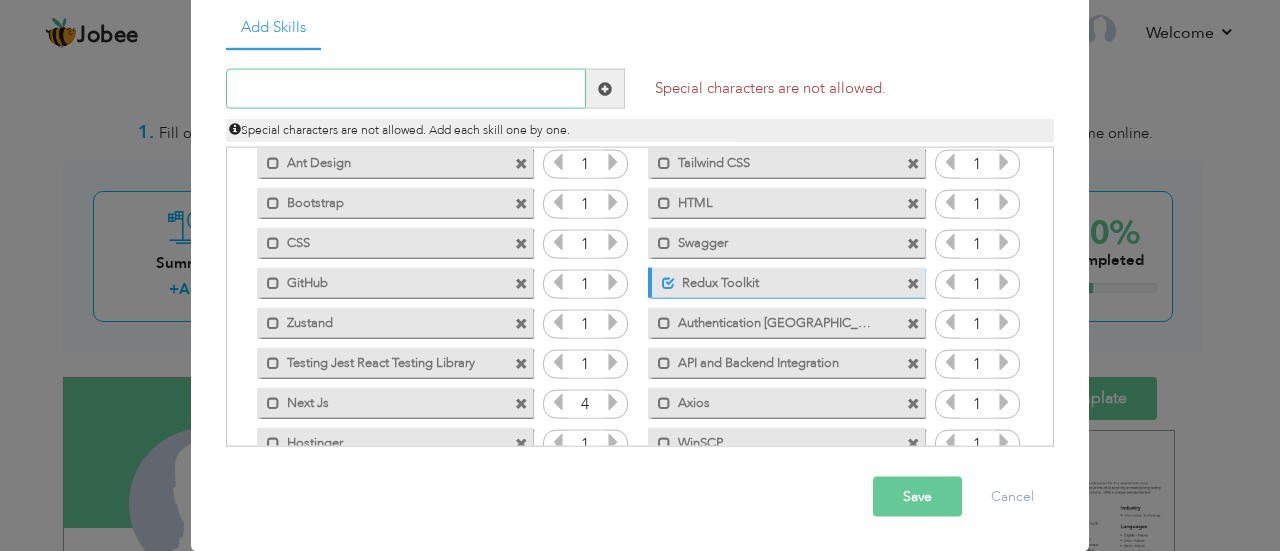 click at bounding box center (406, 89) 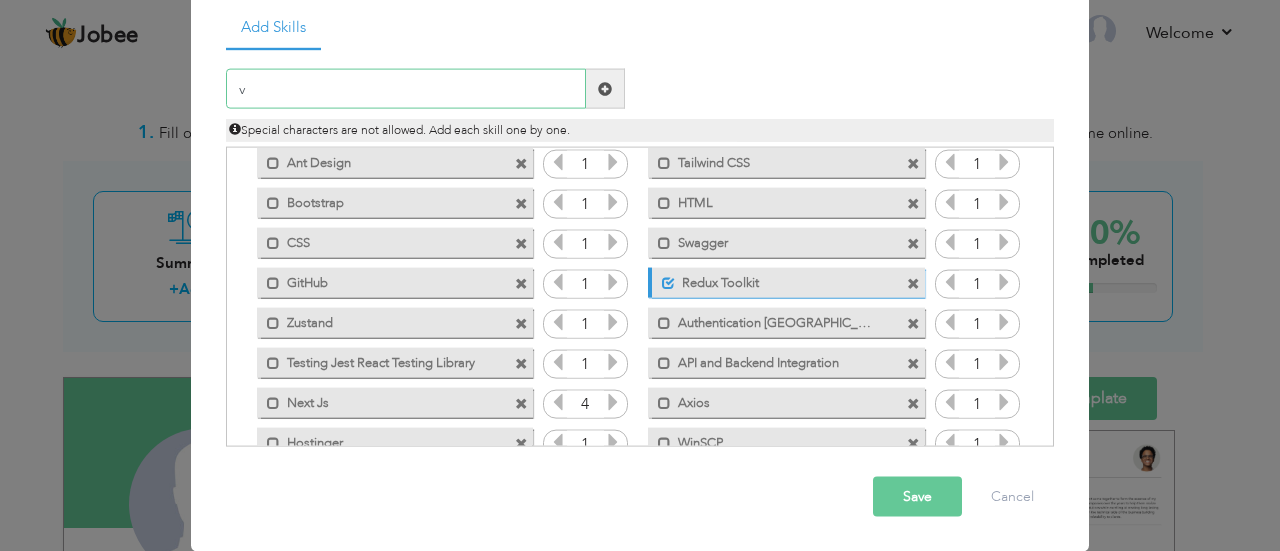 click on "v" at bounding box center (406, 89) 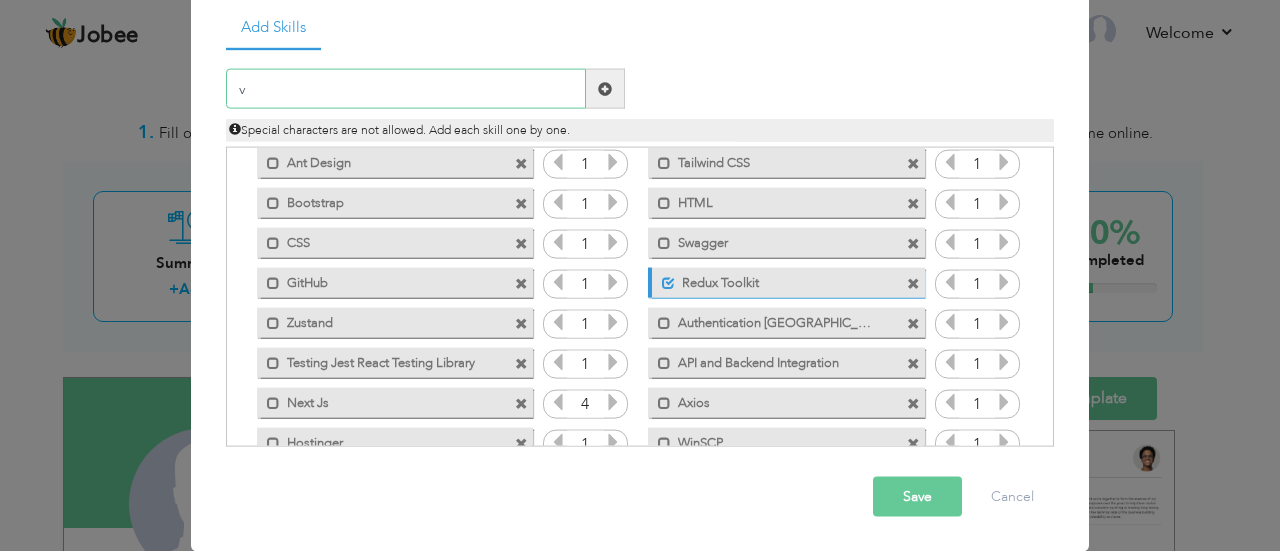 paste on "Firebase Console," 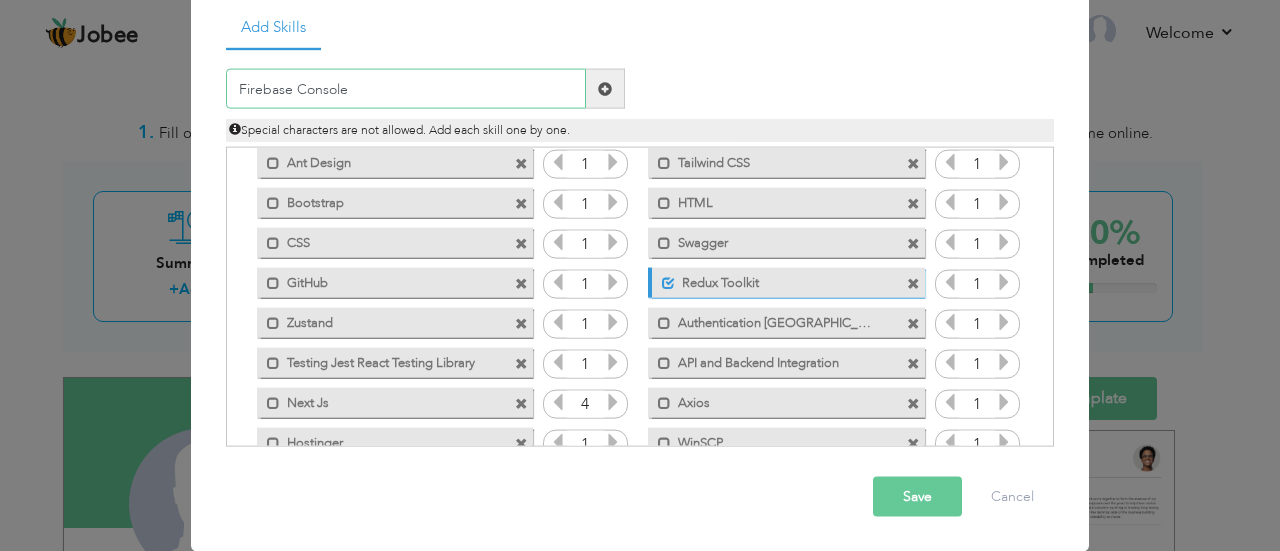 type on "Firebase Console" 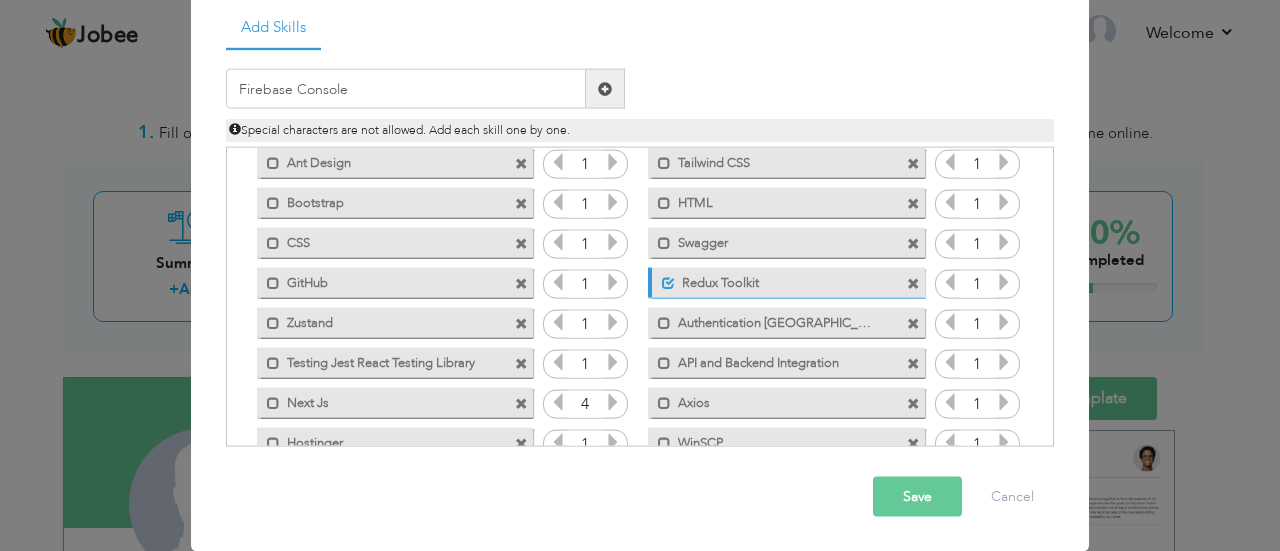 click at bounding box center [605, 88] 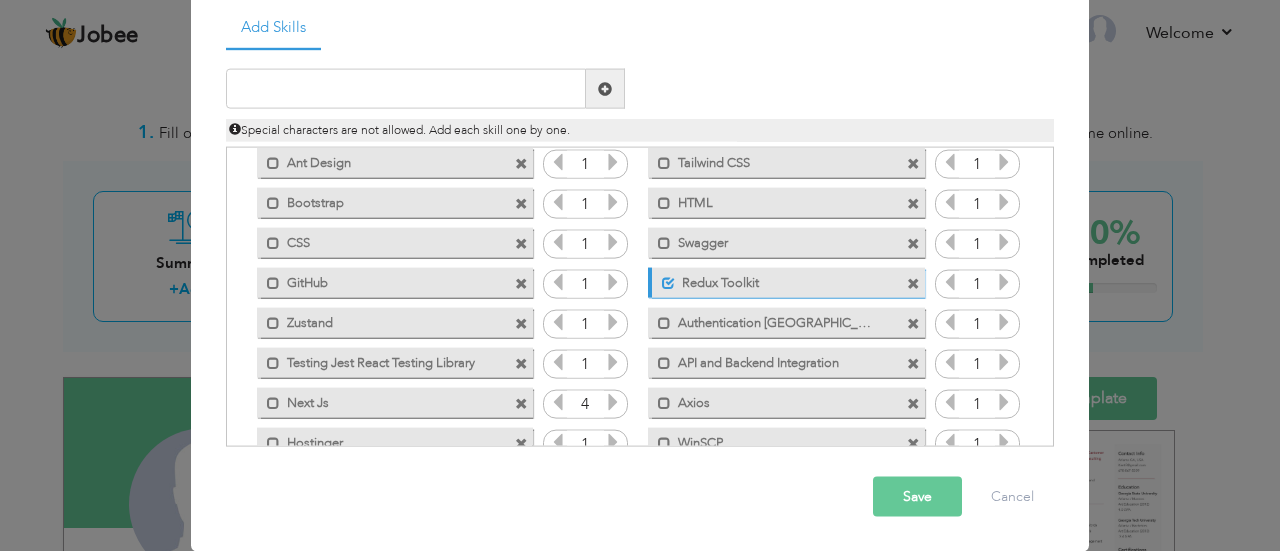 click at bounding box center [605, 88] 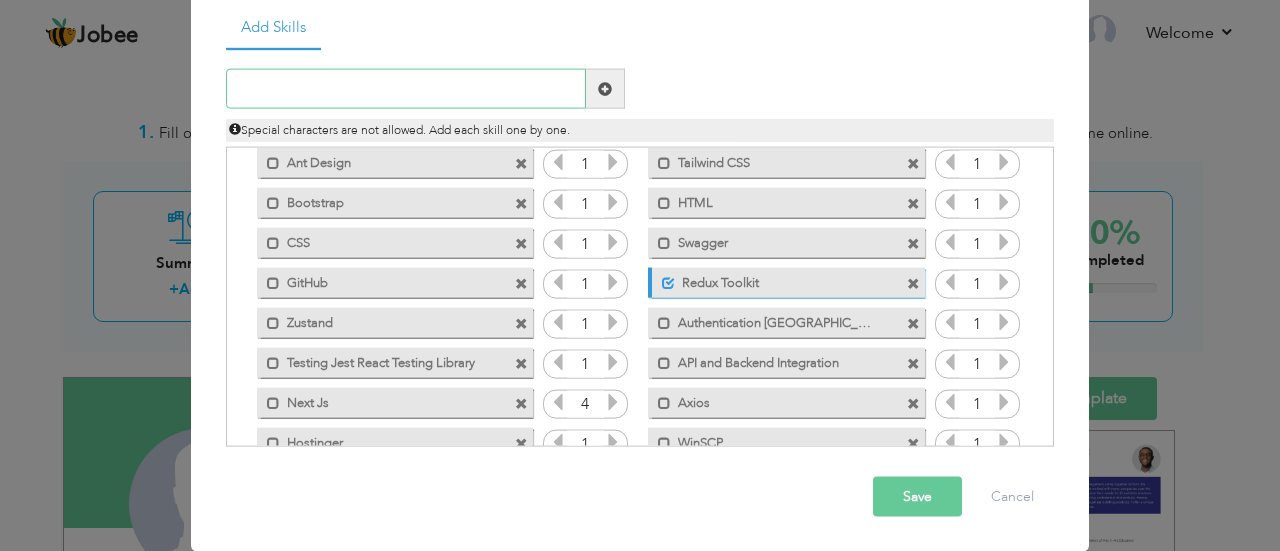 click at bounding box center [406, 89] 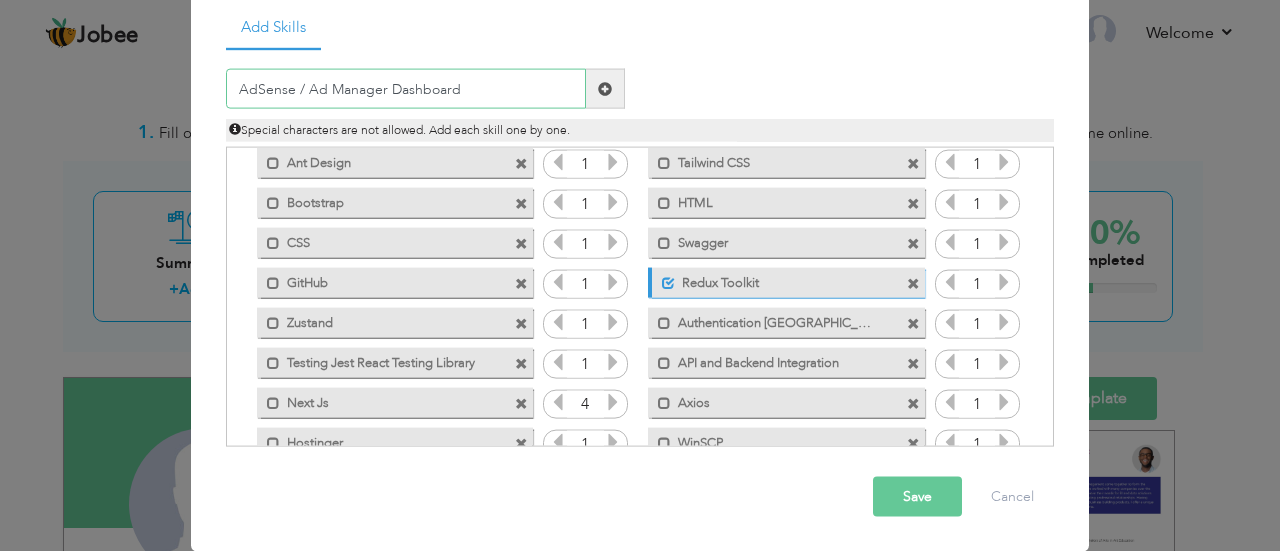 type on "AdSense / Ad Manager Dashboard" 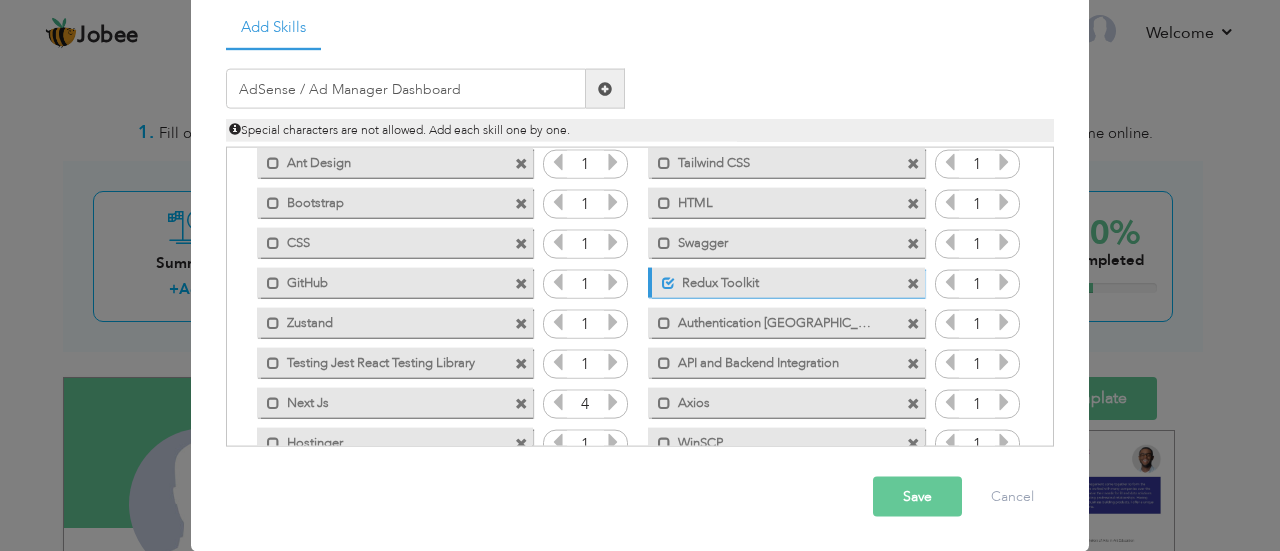 click at bounding box center (605, 89) 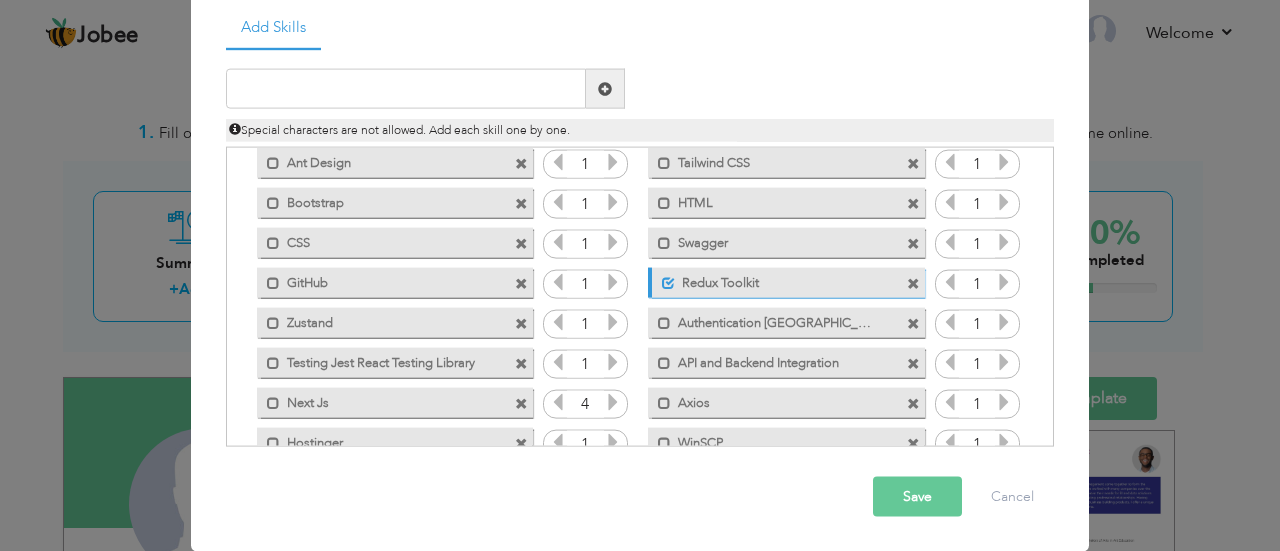drag, startPoint x: 1049, startPoint y: 281, endPoint x: 1048, endPoint y: 383, distance: 102.0049 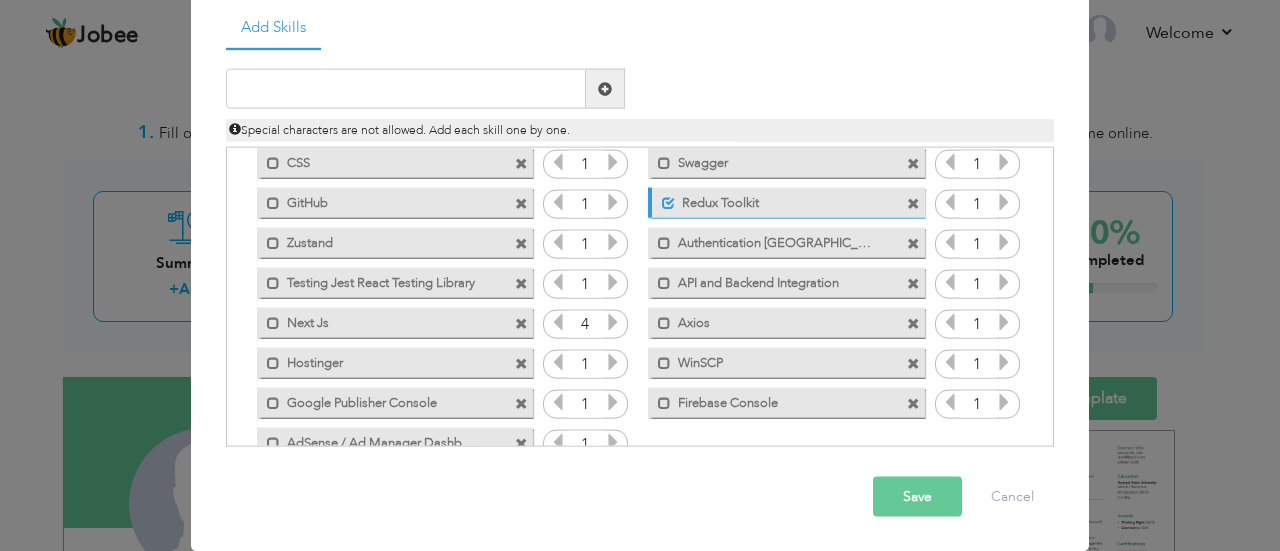 scroll, scrollTop: 244, scrollLeft: 0, axis: vertical 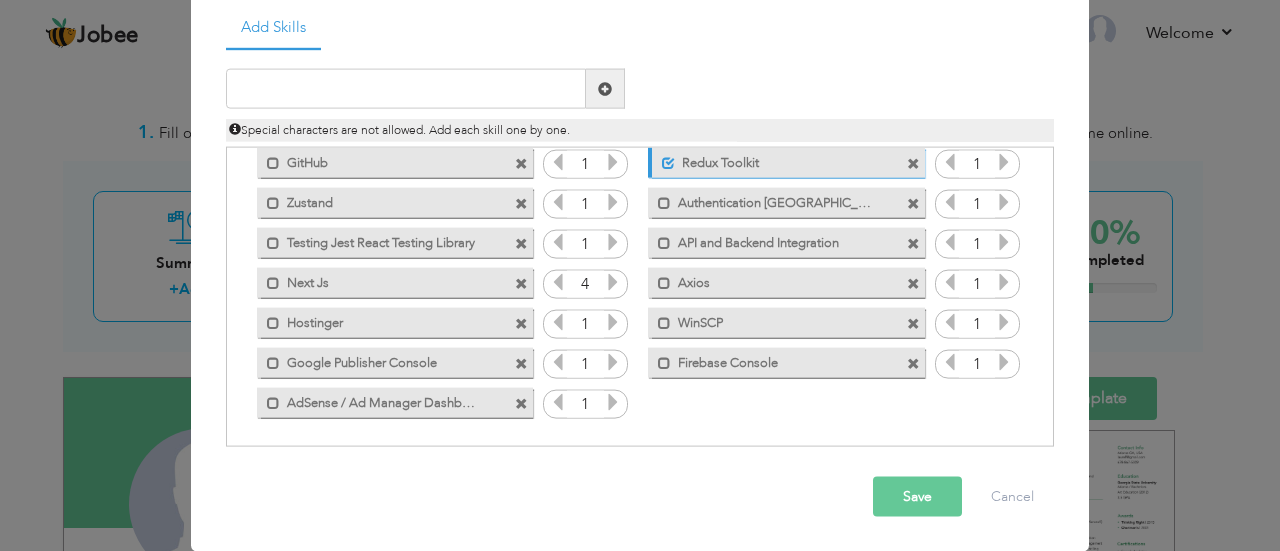 click on "Save" at bounding box center [917, 497] 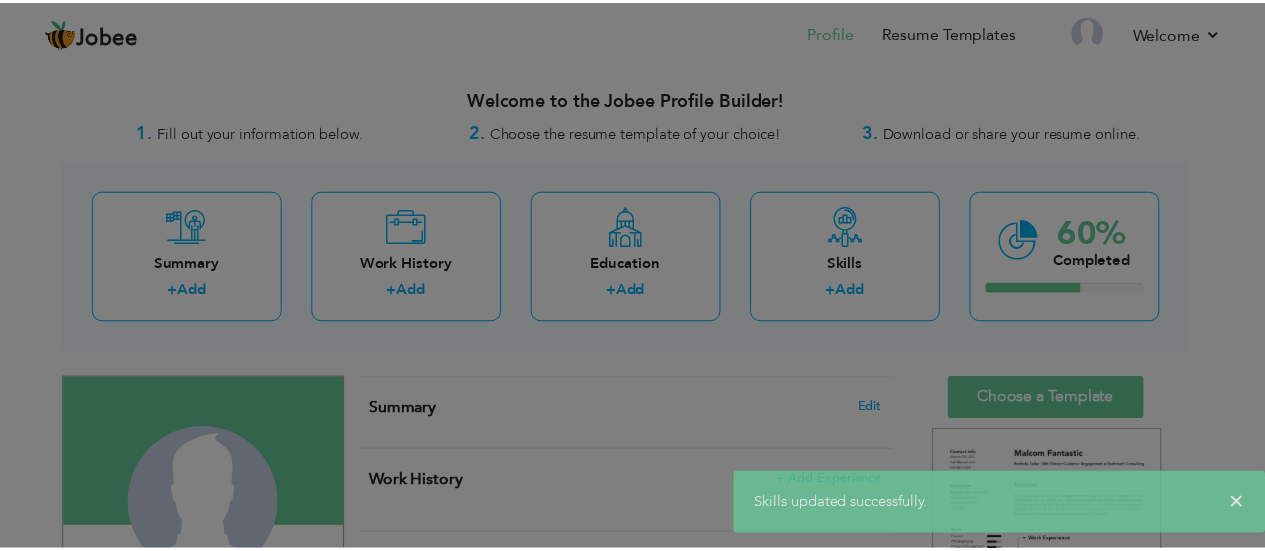 scroll, scrollTop: 0, scrollLeft: 0, axis: both 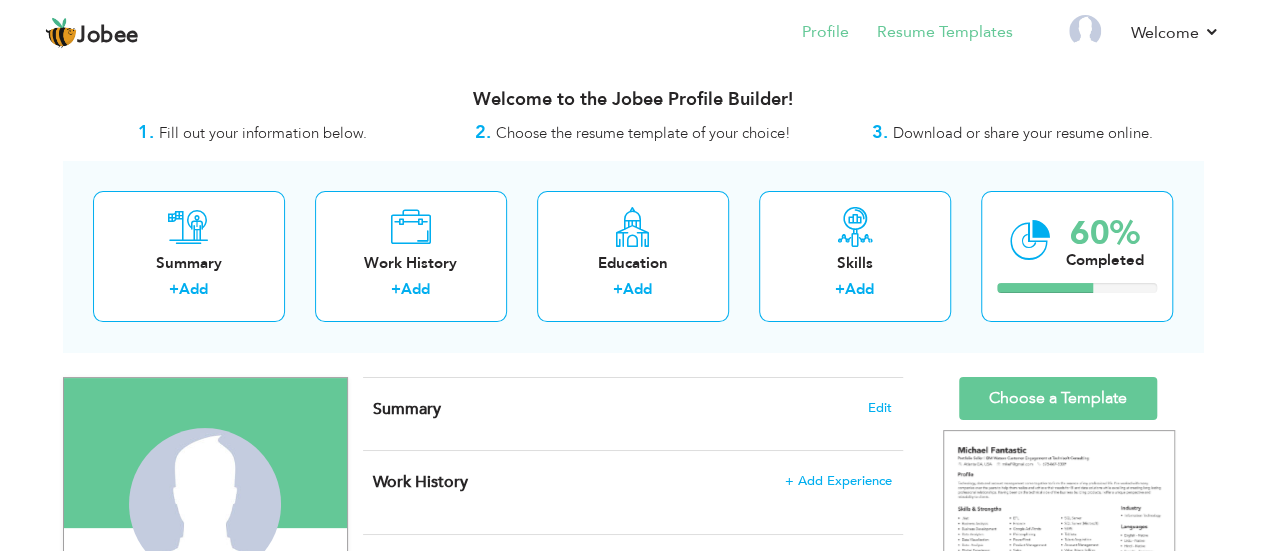 click on "Resume Templates" at bounding box center [931, 34] 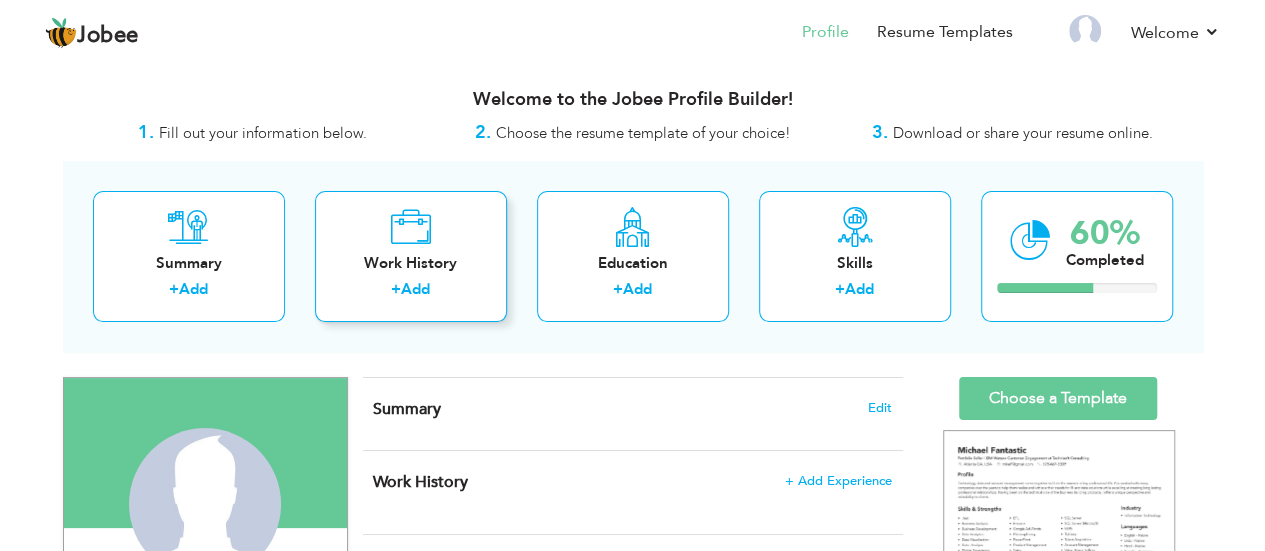 click at bounding box center (410, 227) 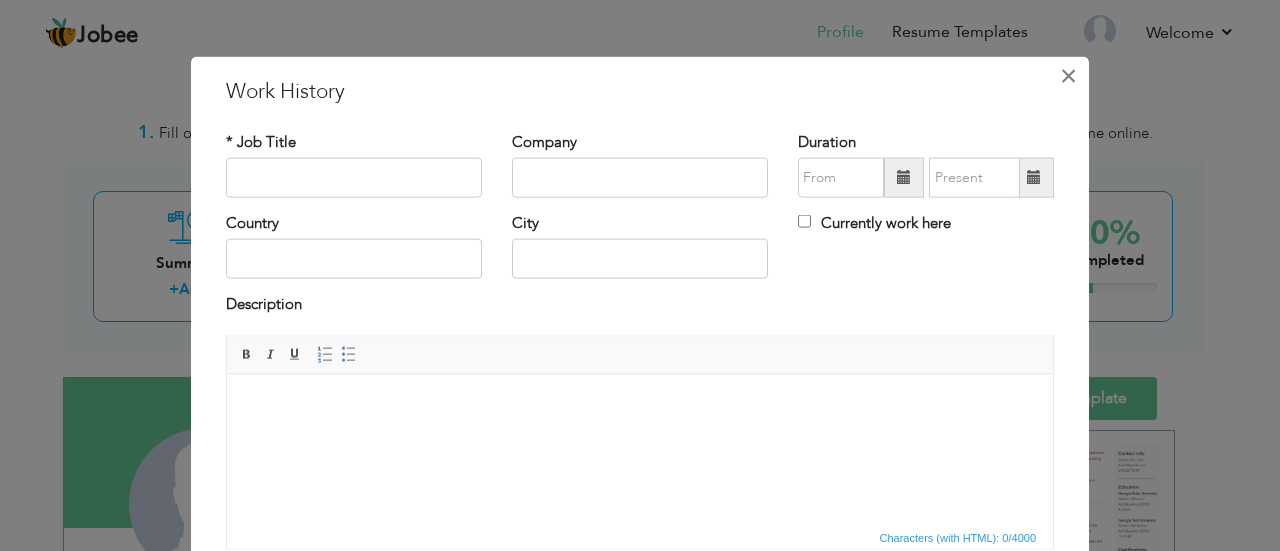 click on "×" at bounding box center [1068, 75] 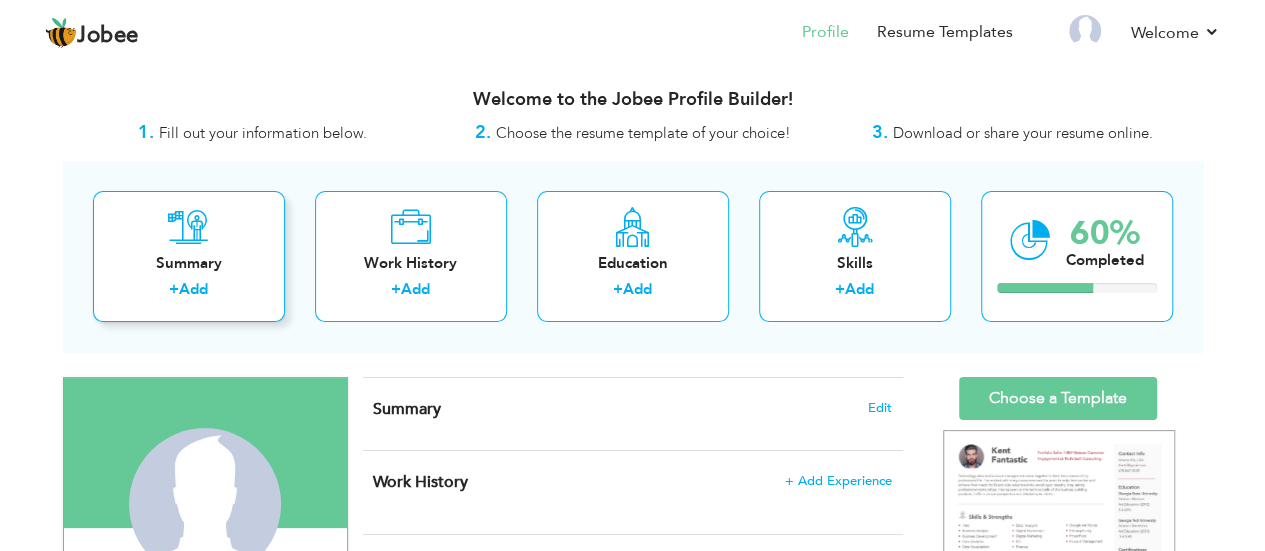 click at bounding box center (188, 227) 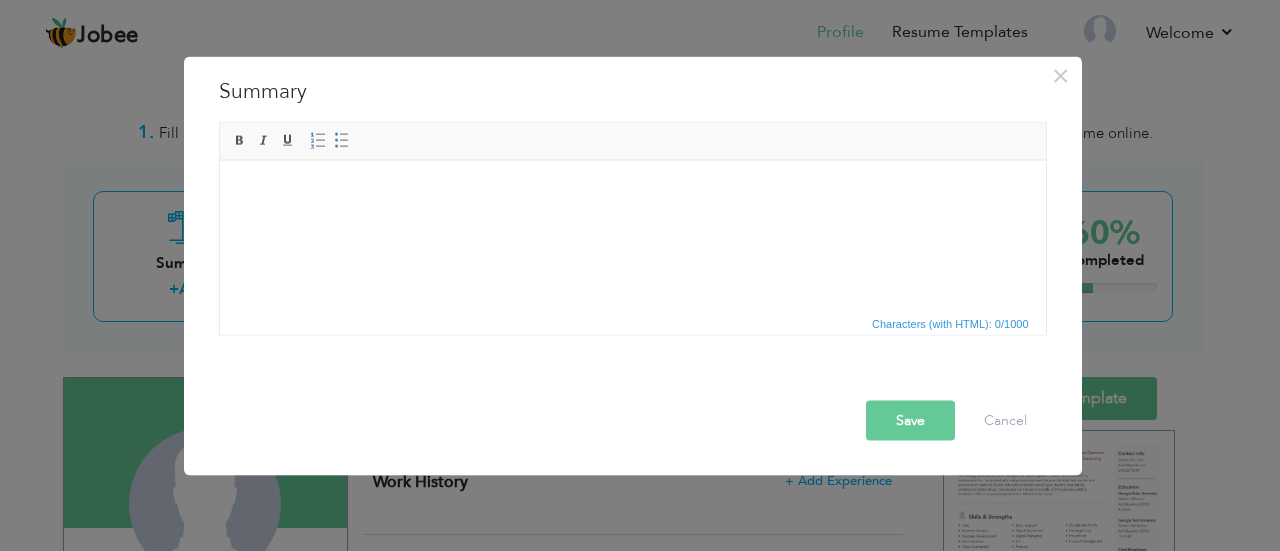 click on "×
Summary
Rich Text Editor, summaryEditor Editor toolbars Basic Styles   Bold   Italic   Underline Paragraph   Insert/Remove Numbered List   Insert/Remove Bulleted List Press ALT 0 for help Characters (with HTML): 0/1000
Save Cancel" at bounding box center [640, 275] 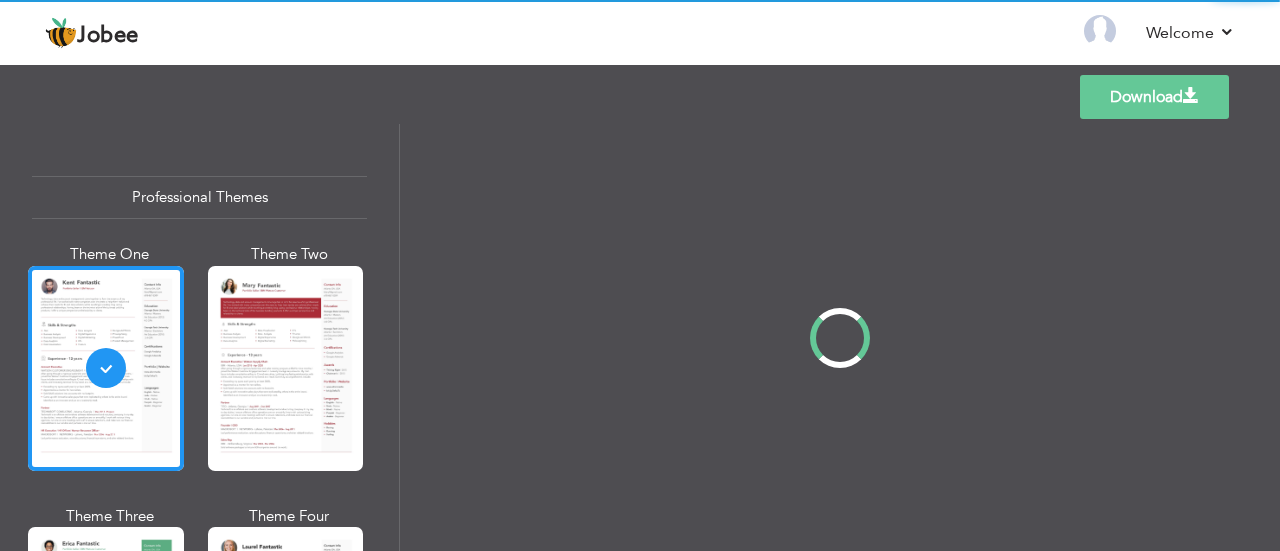 scroll, scrollTop: 0, scrollLeft: 0, axis: both 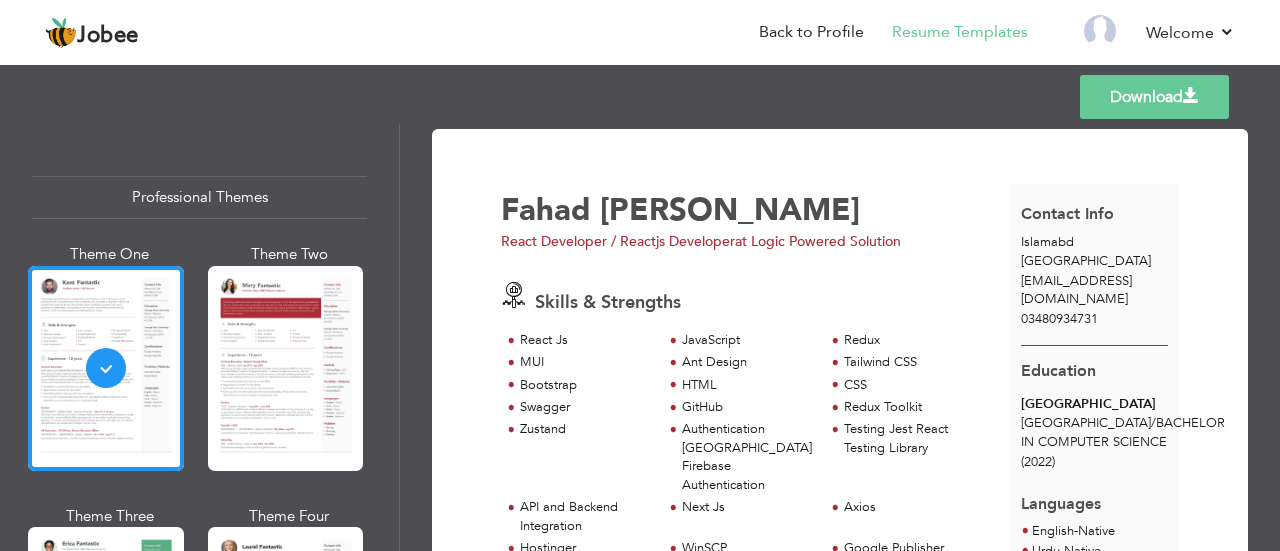 click on "HTML" at bounding box center (747, 385) 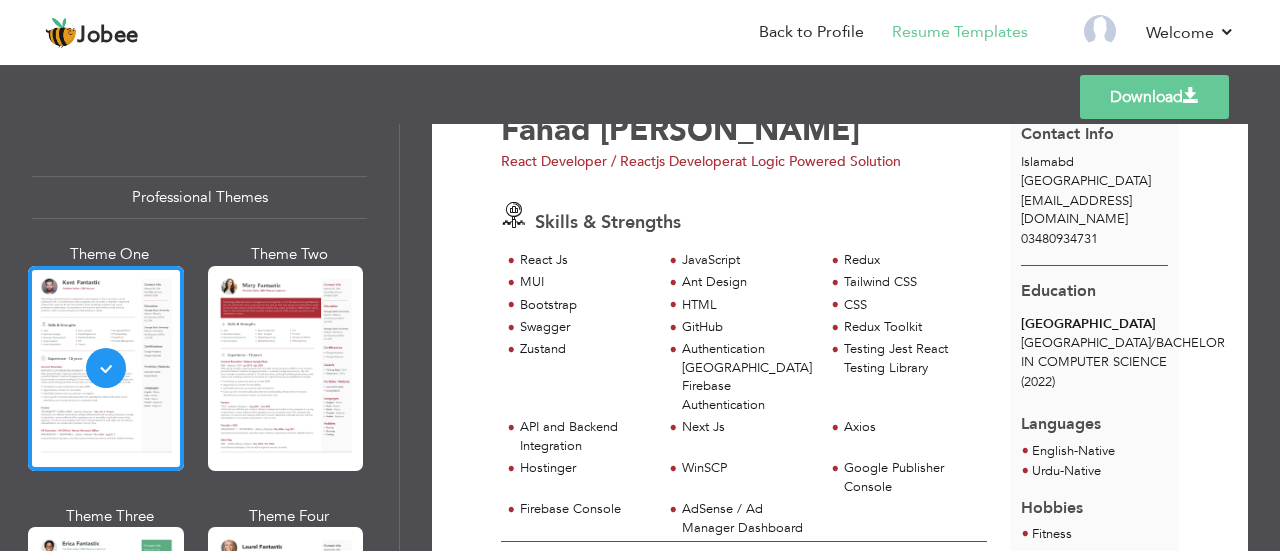 scroll, scrollTop: 120, scrollLeft: 0, axis: vertical 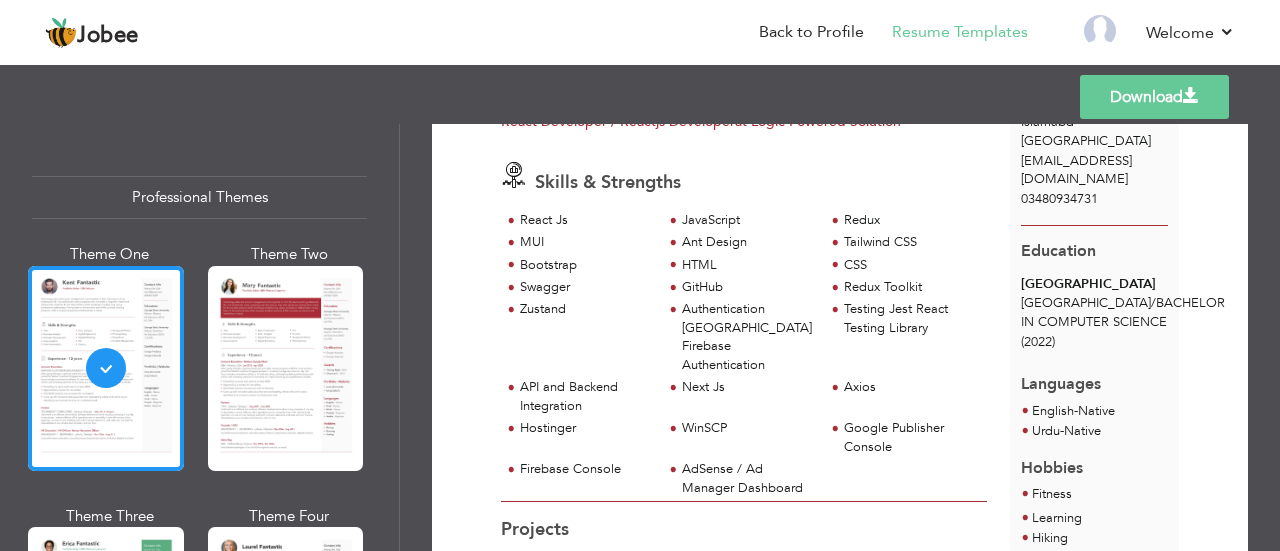 click on "Authentication [GEOGRAPHIC_DATA] Firebase Authentication" at bounding box center (747, 337) 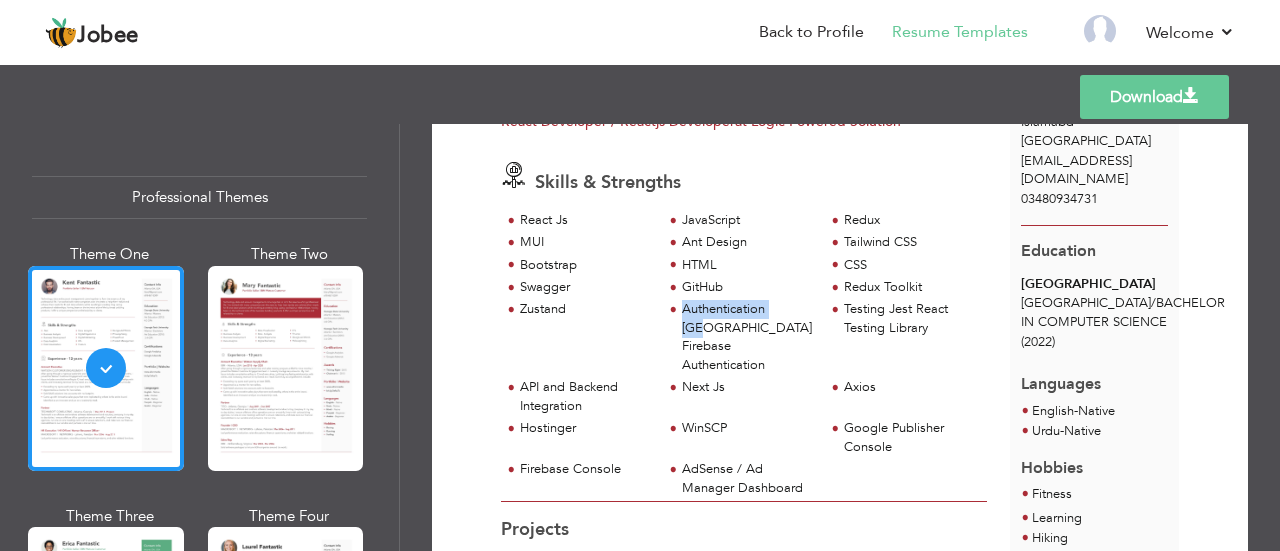 drag, startPoint x: 802, startPoint y: 305, endPoint x: 676, endPoint y: 316, distance: 126.47925 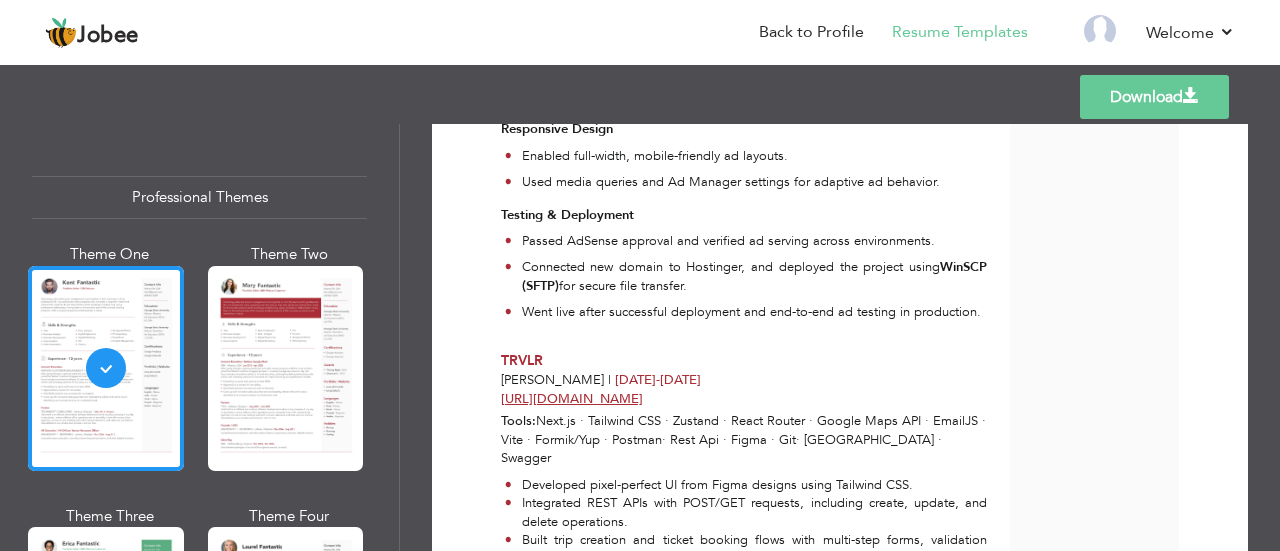 scroll, scrollTop: 1179, scrollLeft: 0, axis: vertical 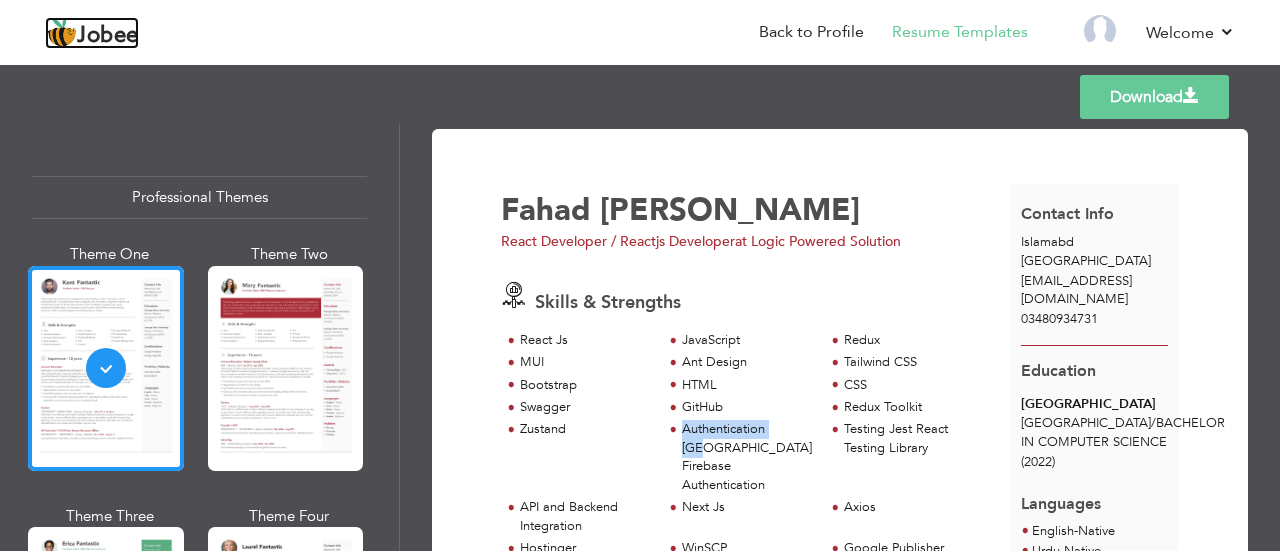 click on "Jobee" at bounding box center [108, 36] 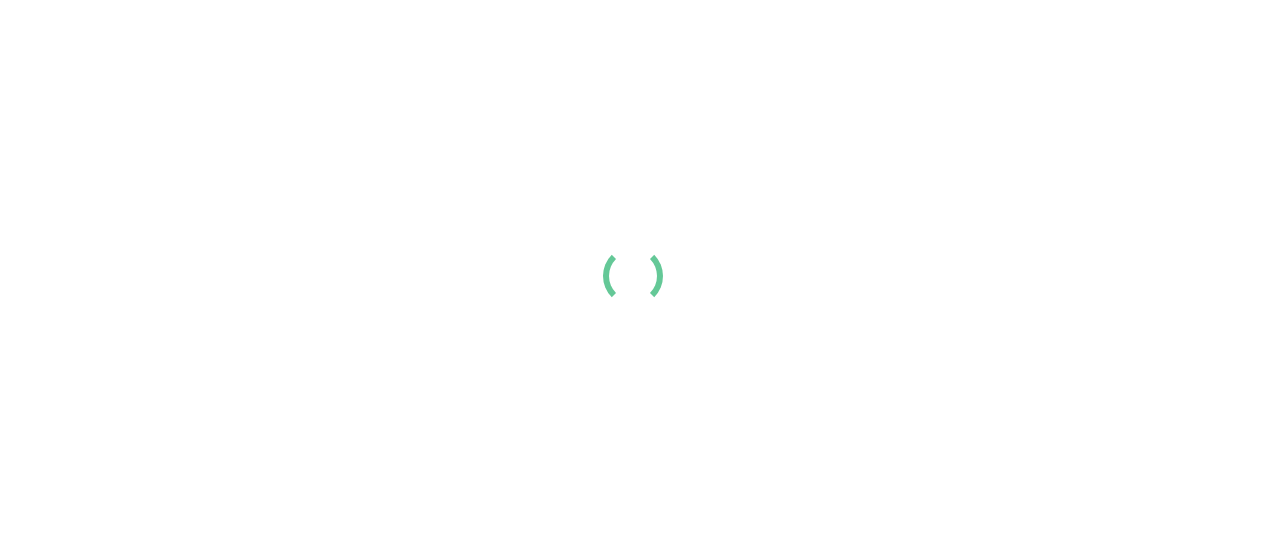 scroll, scrollTop: 0, scrollLeft: 0, axis: both 